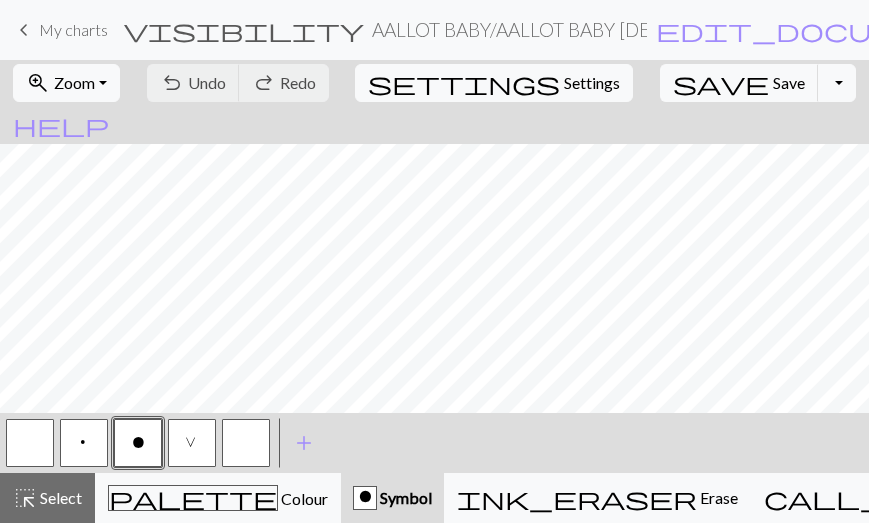 scroll, scrollTop: 0, scrollLeft: 0, axis: both 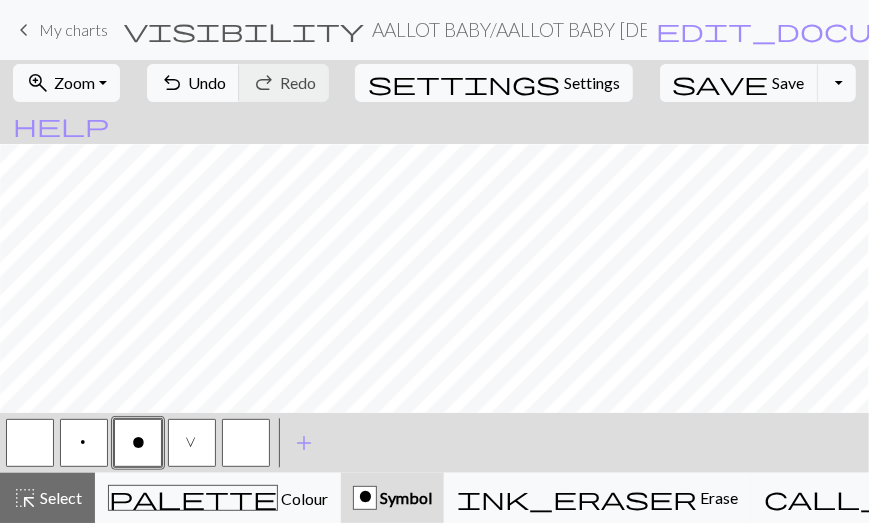 click at bounding box center (30, 443) 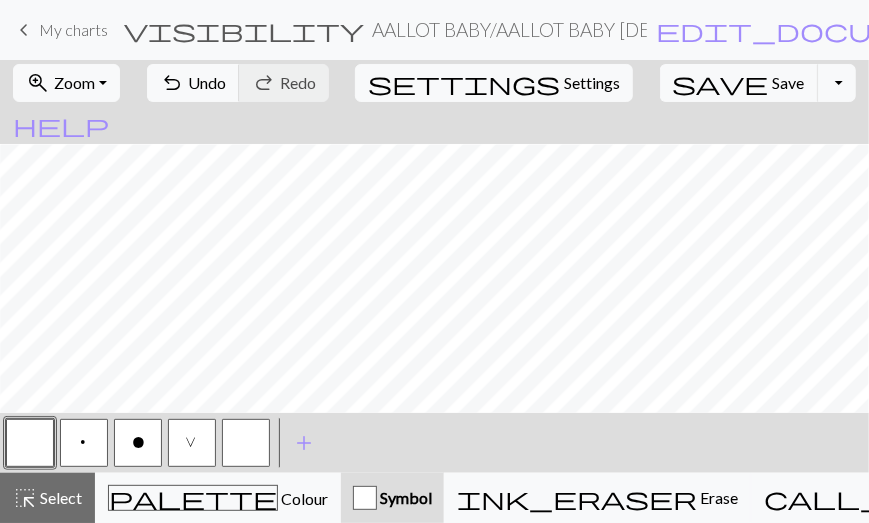 click on "o" at bounding box center (138, 443) 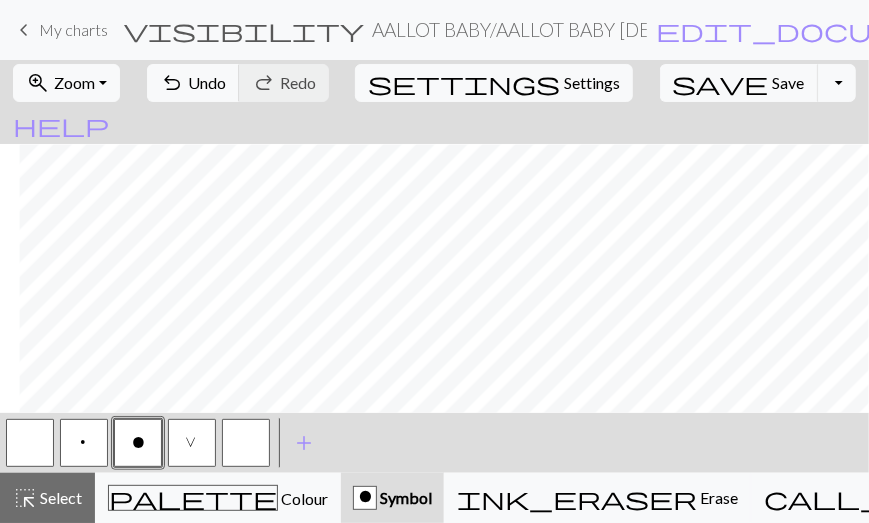 scroll, scrollTop: 202, scrollLeft: 702, axis: both 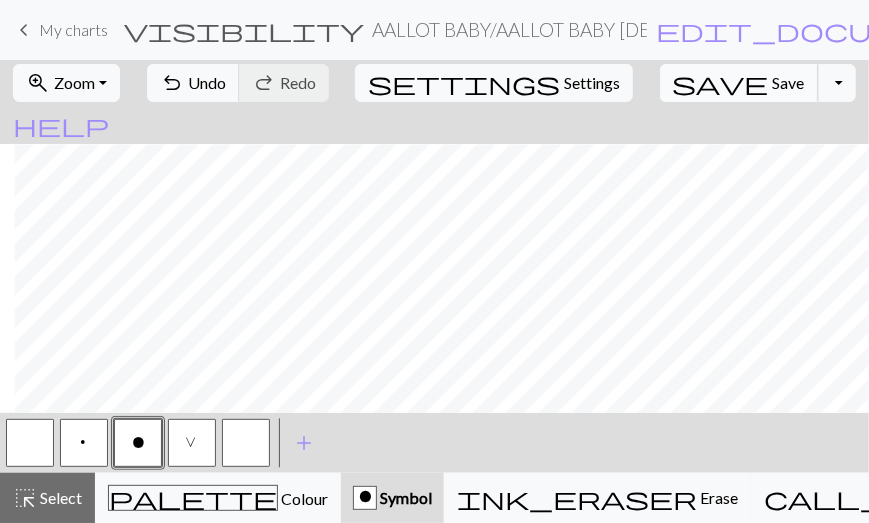 click on "save Save Save" at bounding box center (739, 83) 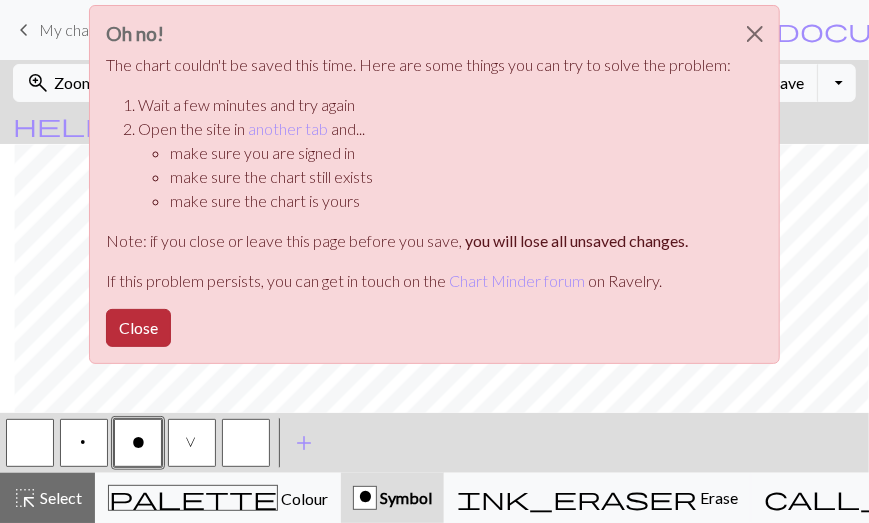 click on "Close" at bounding box center [138, 328] 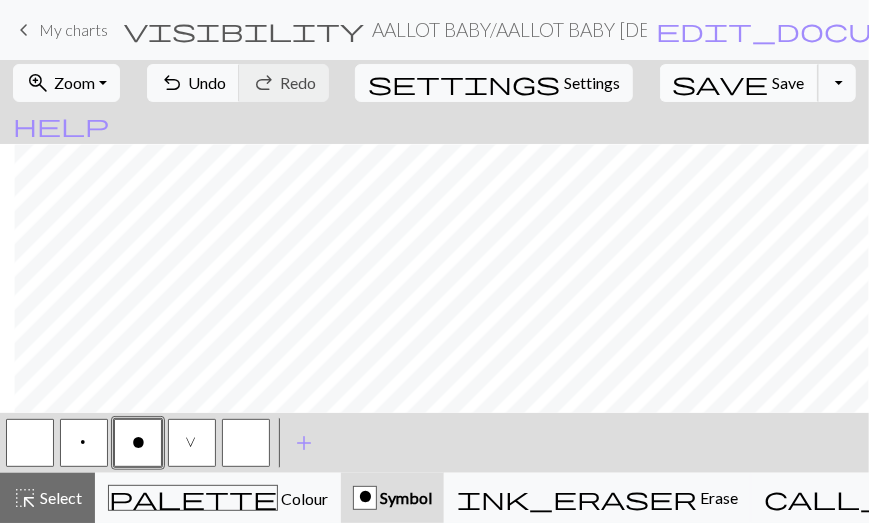 click on "Save" at bounding box center [789, 82] 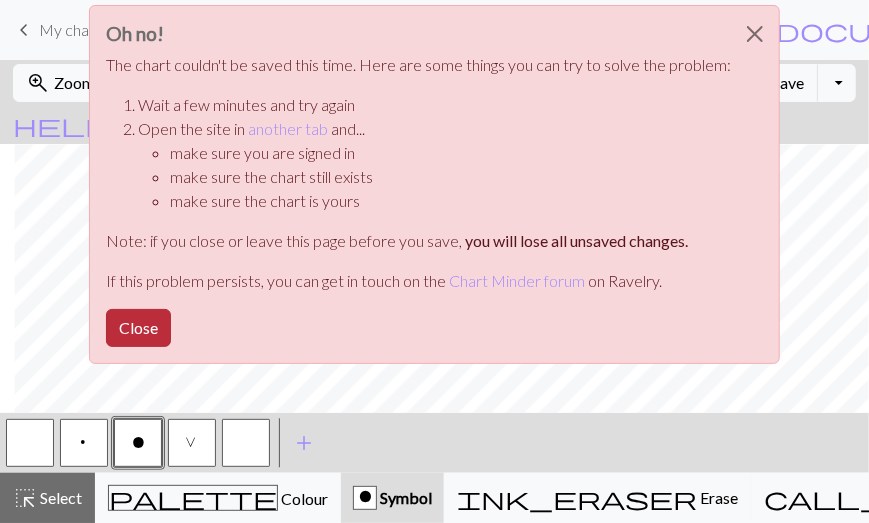 click on "Close" at bounding box center [138, 328] 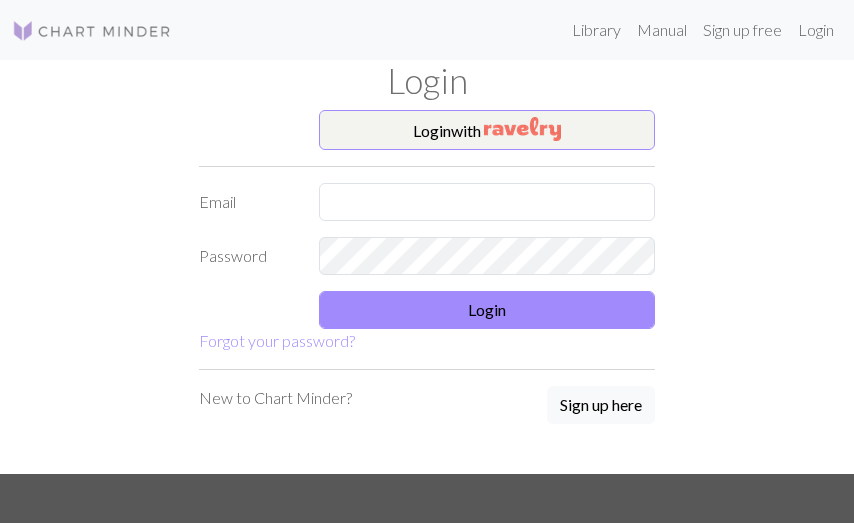 scroll, scrollTop: 0, scrollLeft: 0, axis: both 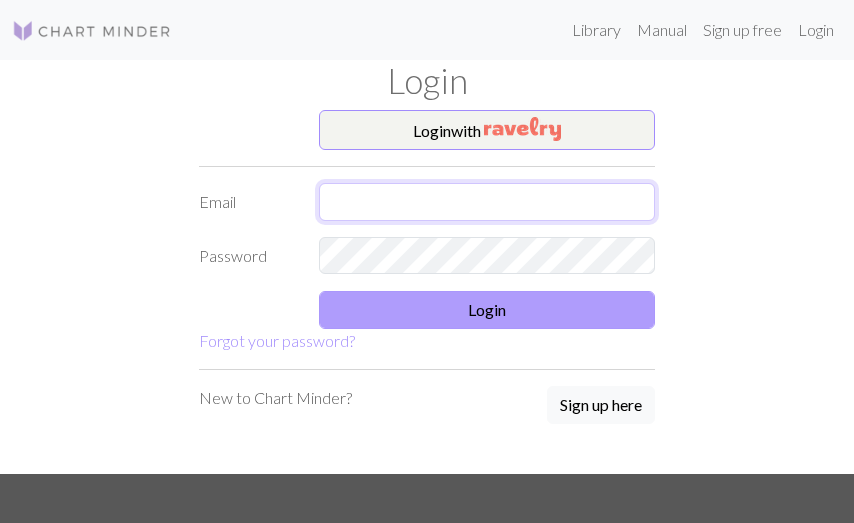 type on "[EMAIL_ADDRESS][DOMAIN_NAME]" 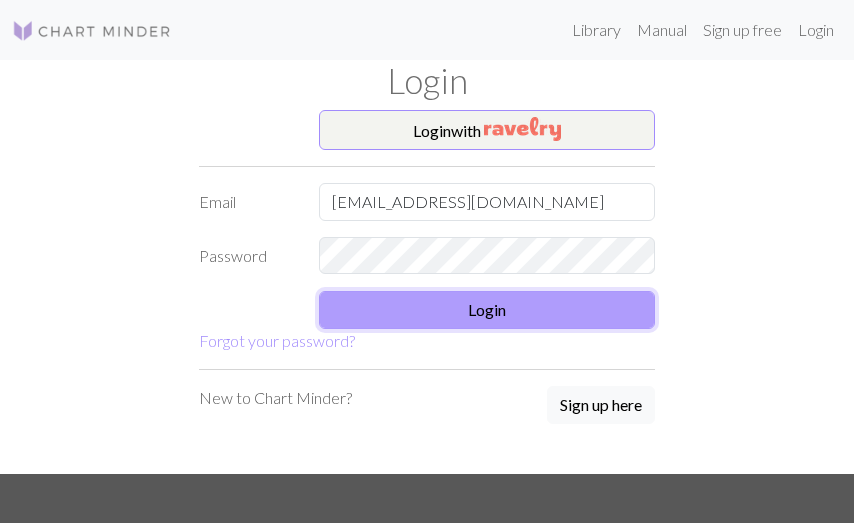 click on "Login" at bounding box center (487, 310) 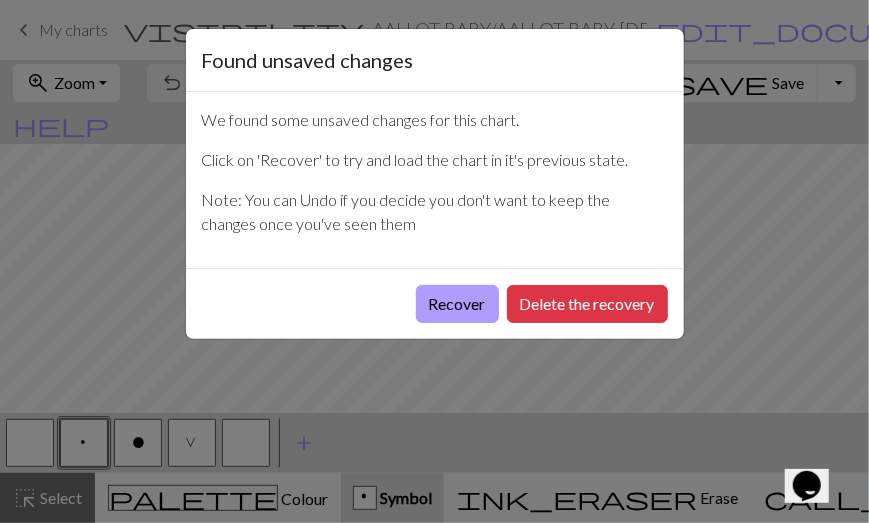click on "Recover" at bounding box center (457, 304) 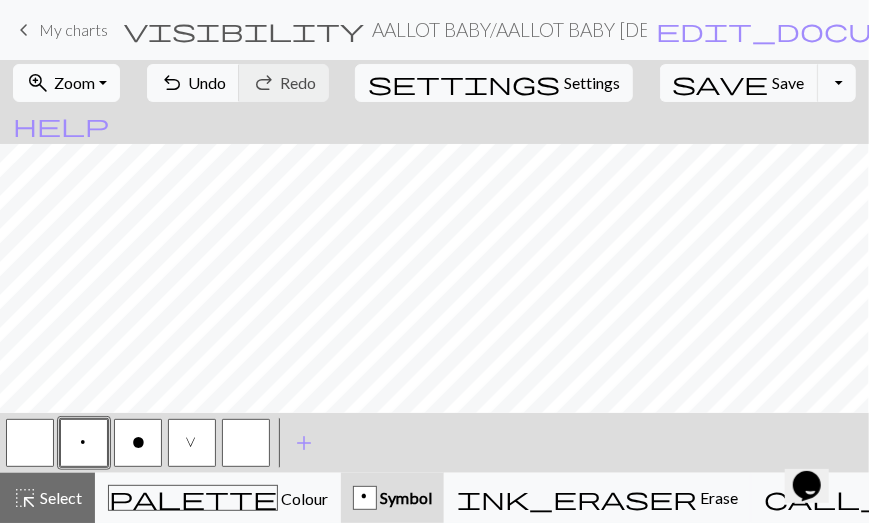 click on "zoom_in Zoom Zoom" at bounding box center [66, 83] 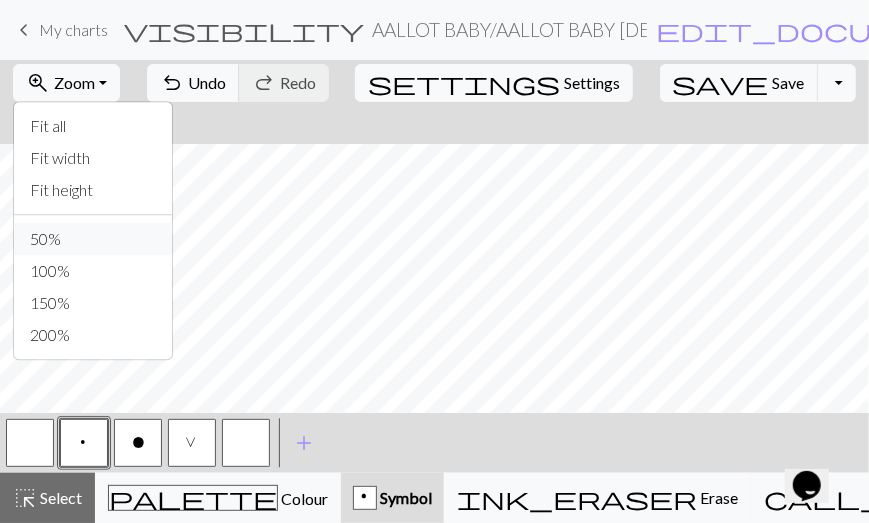 click on "50%" at bounding box center [93, 239] 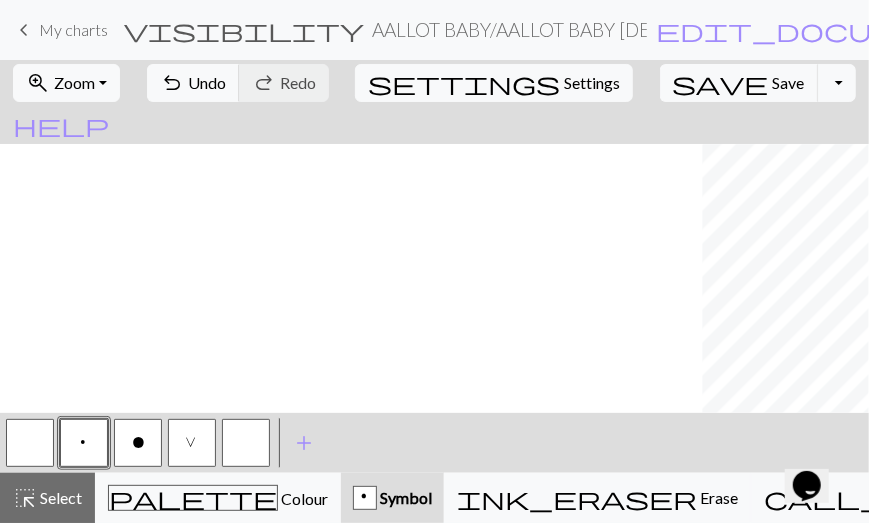 scroll, scrollTop: 207, scrollLeft: 702, axis: both 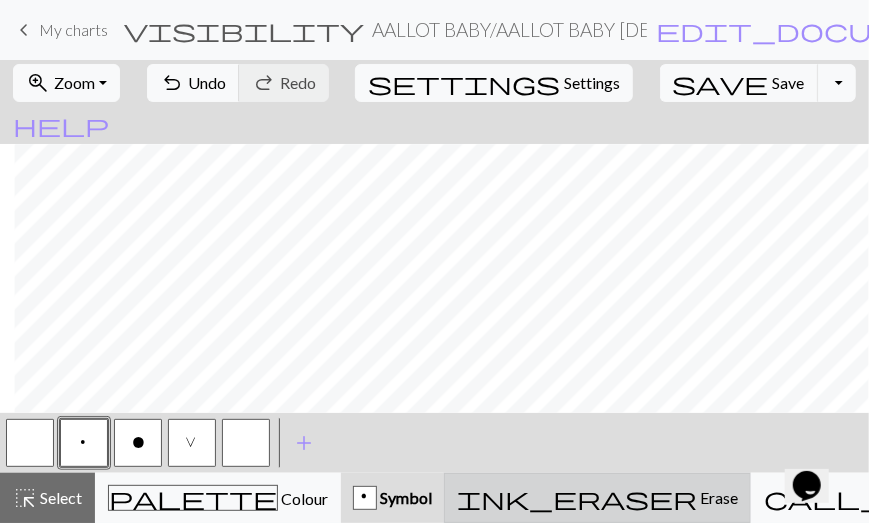 click on "Erase" at bounding box center [717, 497] 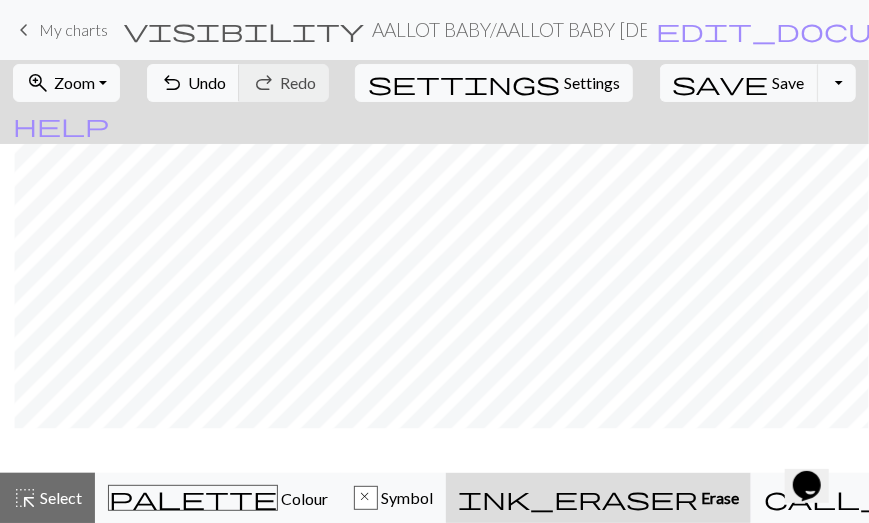 scroll, scrollTop: 147, scrollLeft: 702, axis: both 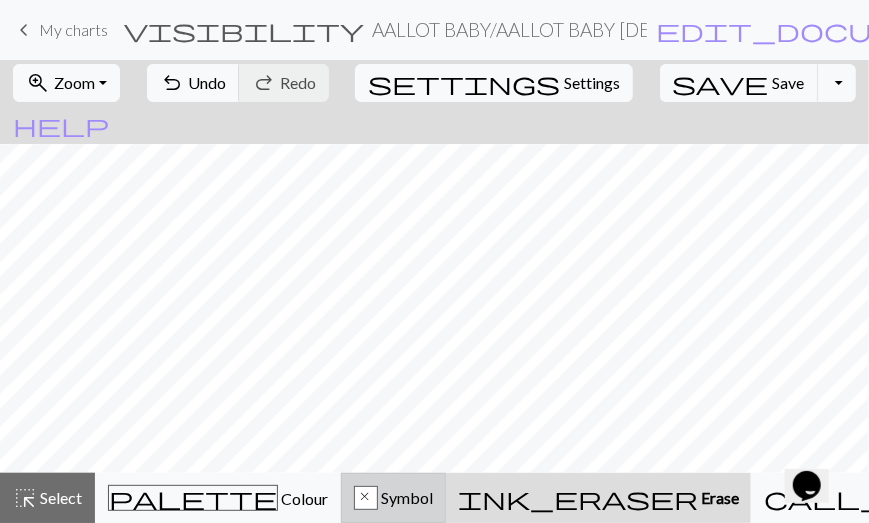 click on "x" at bounding box center (366, 499) 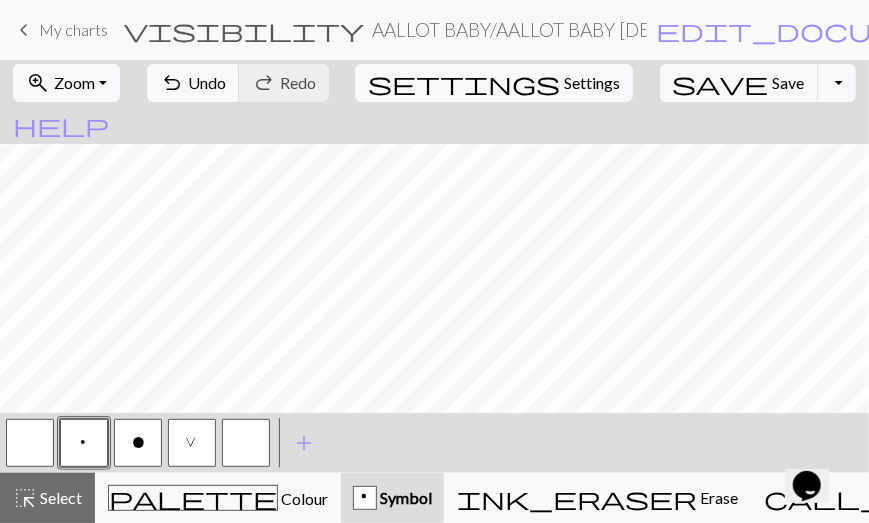 click at bounding box center (30, 443) 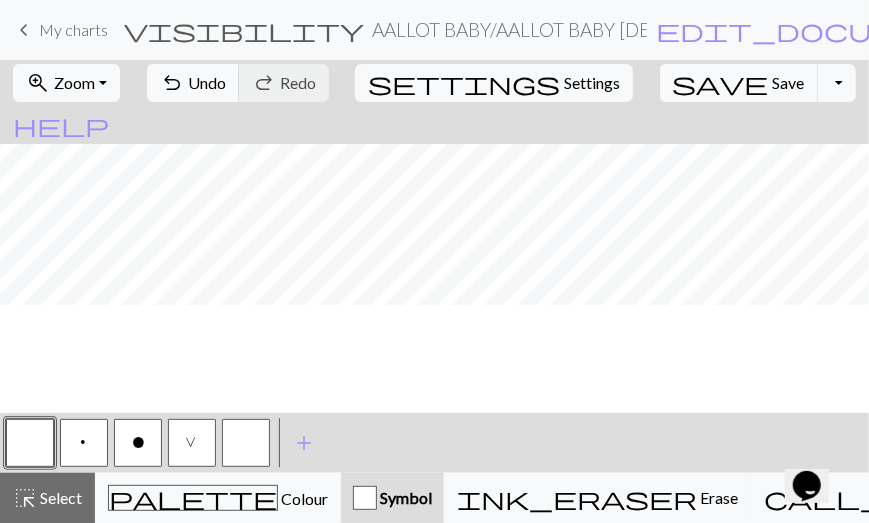 scroll, scrollTop: 0, scrollLeft: 0, axis: both 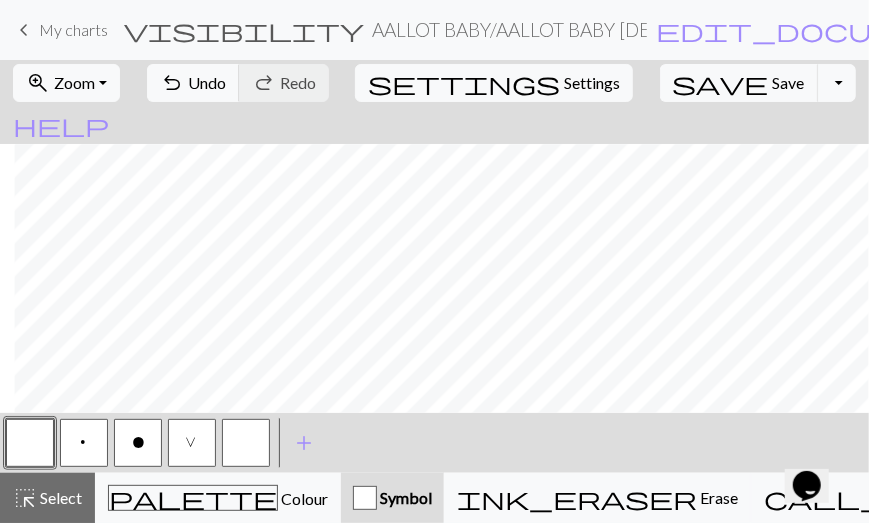 click on "V" at bounding box center [192, 443] 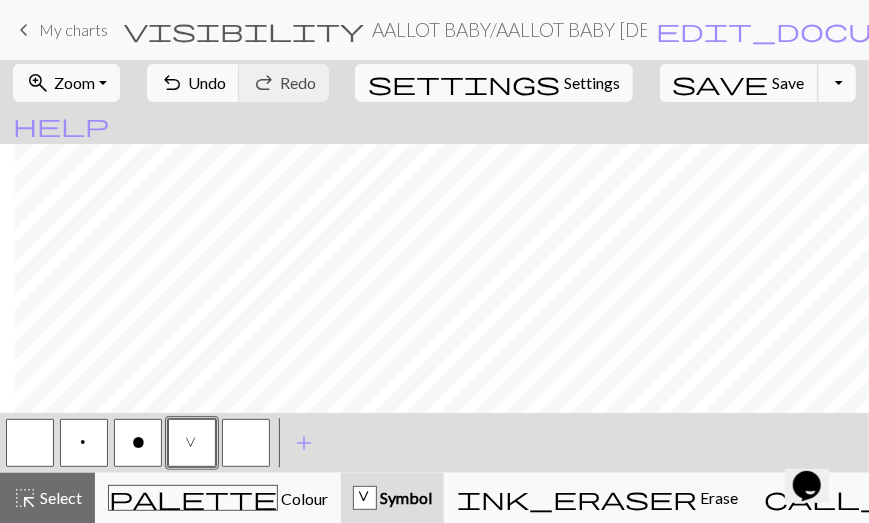 click on "Save" at bounding box center [789, 82] 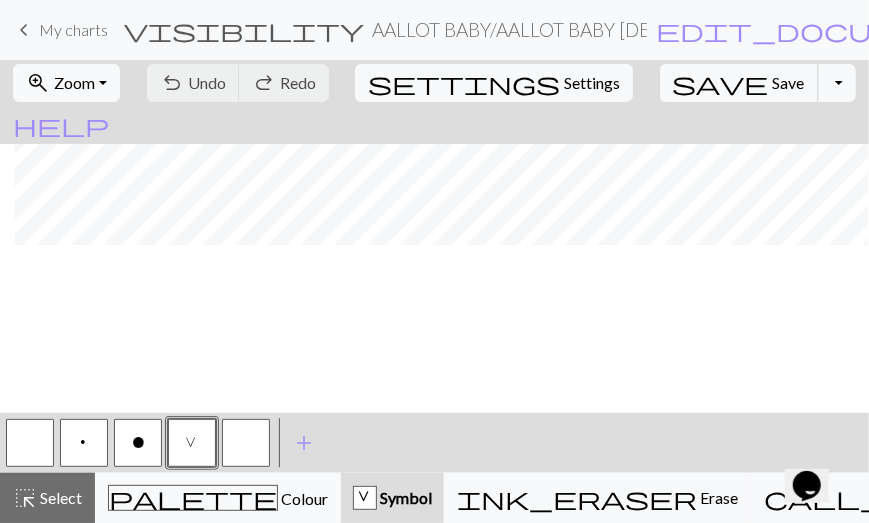 scroll, scrollTop: 0, scrollLeft: 702, axis: horizontal 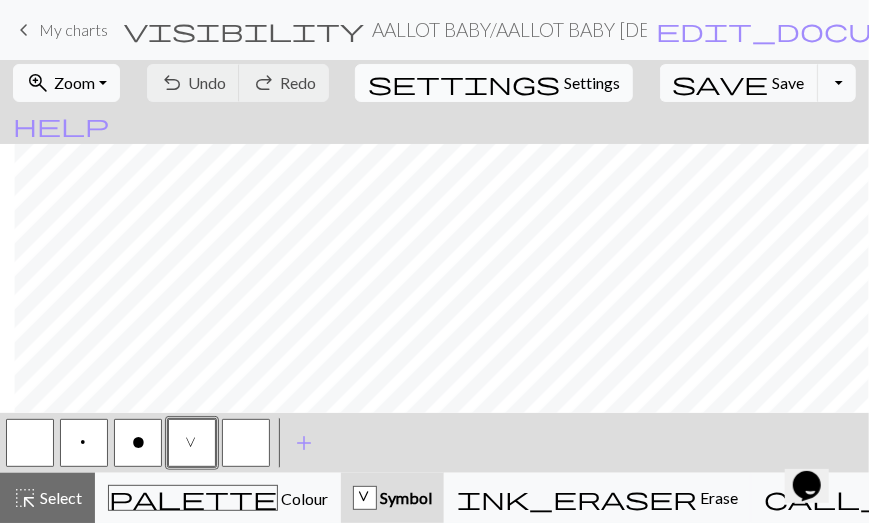 click on "Settings" at bounding box center [592, 83] 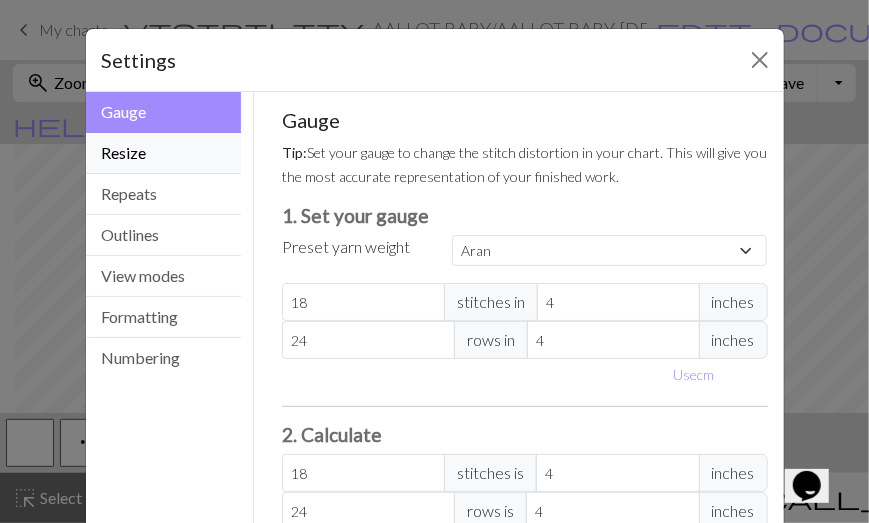 click on "Resize" at bounding box center [164, 153] 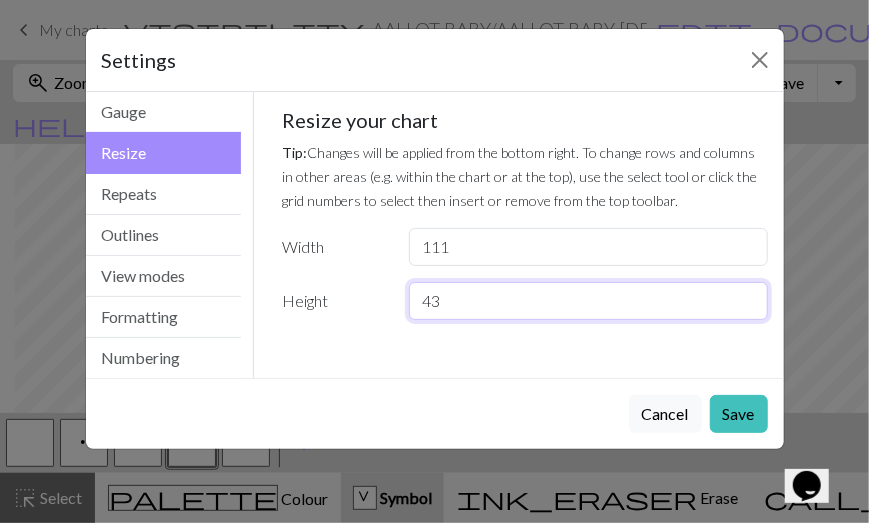click on "43" at bounding box center (588, 301) 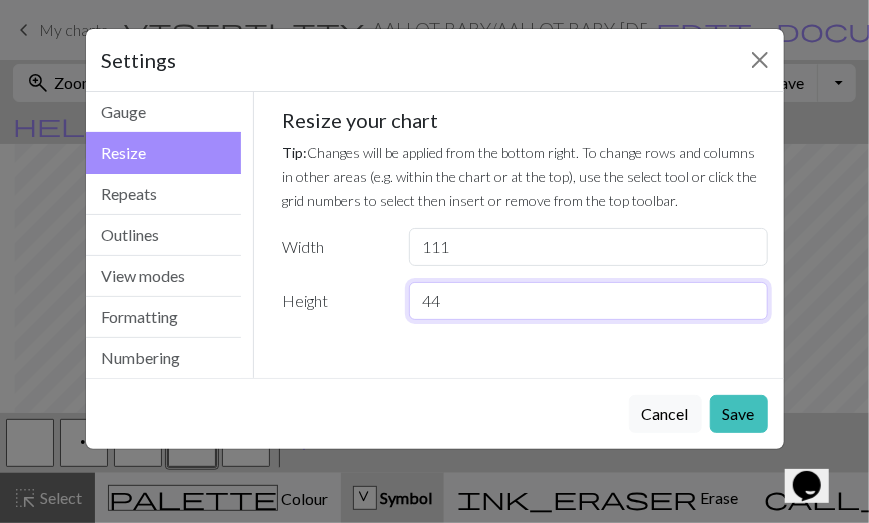 type on "44" 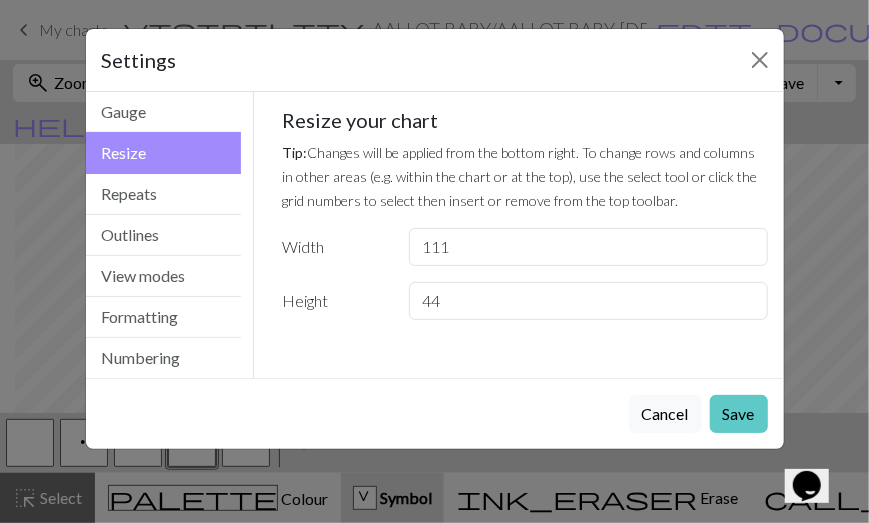click on "Save" at bounding box center (739, 414) 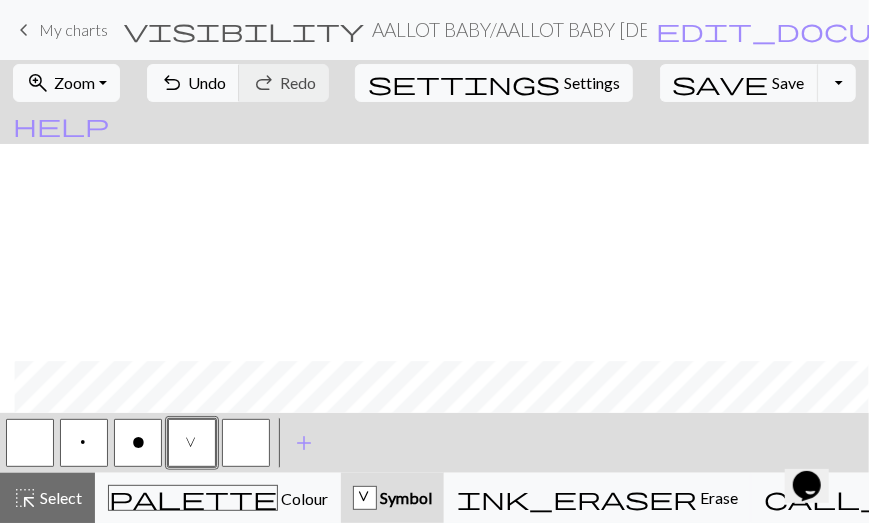 scroll, scrollTop: 217, scrollLeft: 702, axis: both 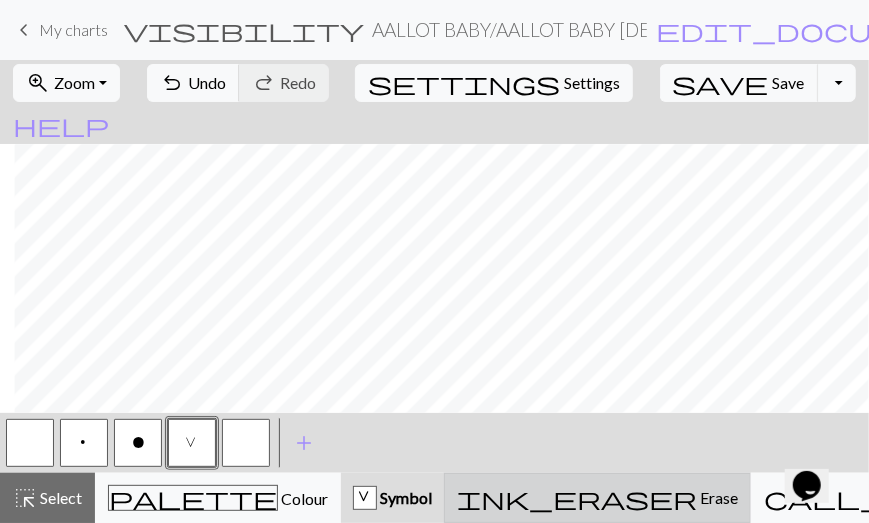 click on "Erase" at bounding box center (717, 497) 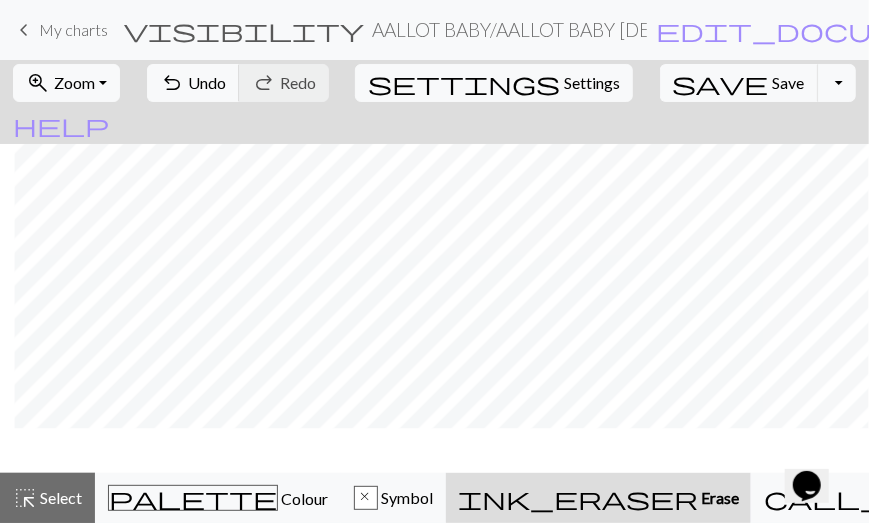 scroll, scrollTop: 157, scrollLeft: 702, axis: both 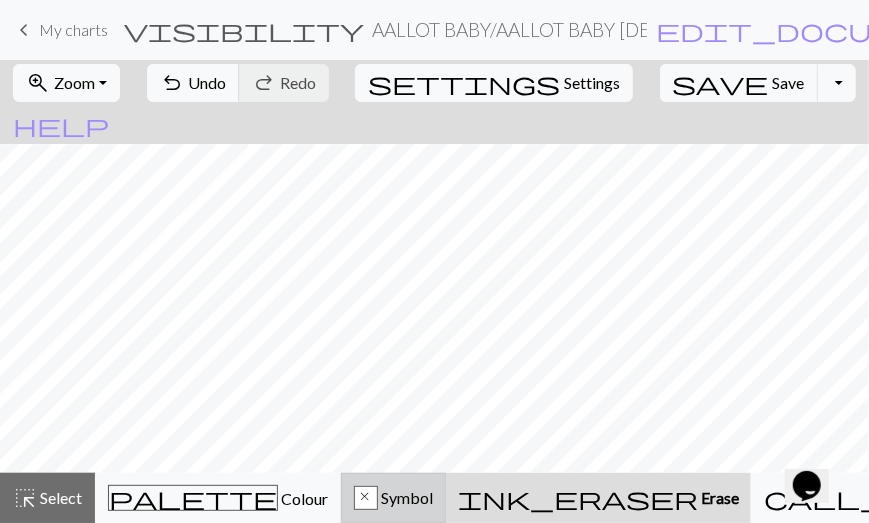 click on "Symbol" at bounding box center [405, 497] 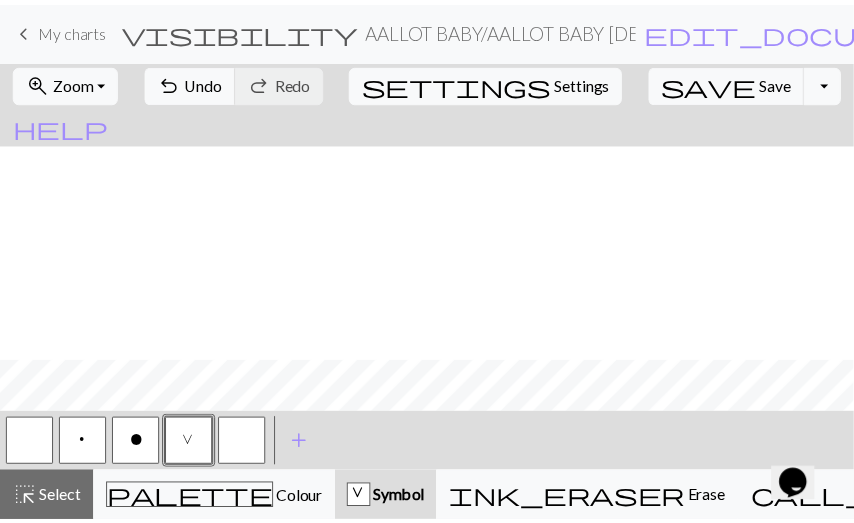 scroll, scrollTop: 217, scrollLeft: 0, axis: vertical 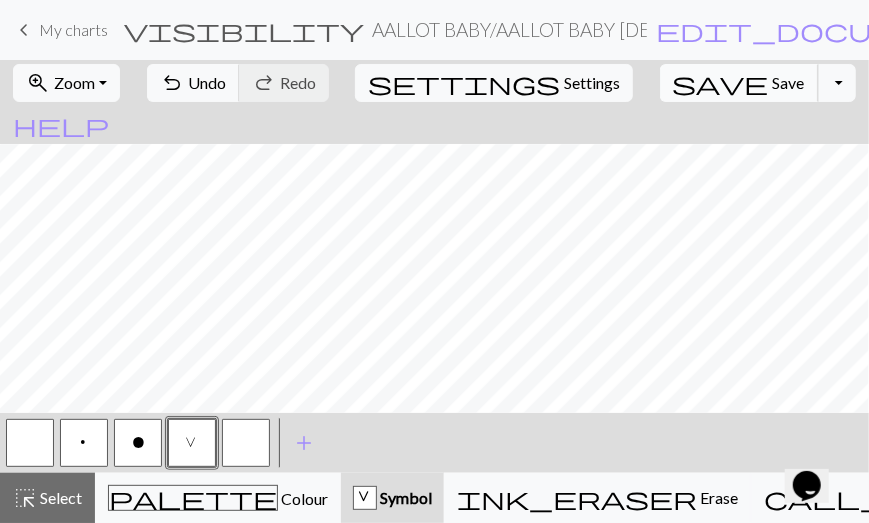click on "Save" at bounding box center (789, 82) 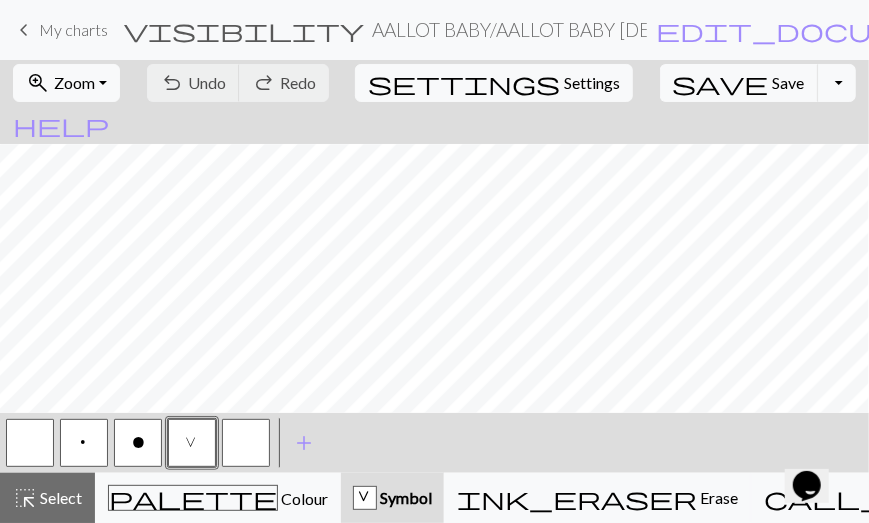 click on "keyboard_arrow_left" at bounding box center (24, 30) 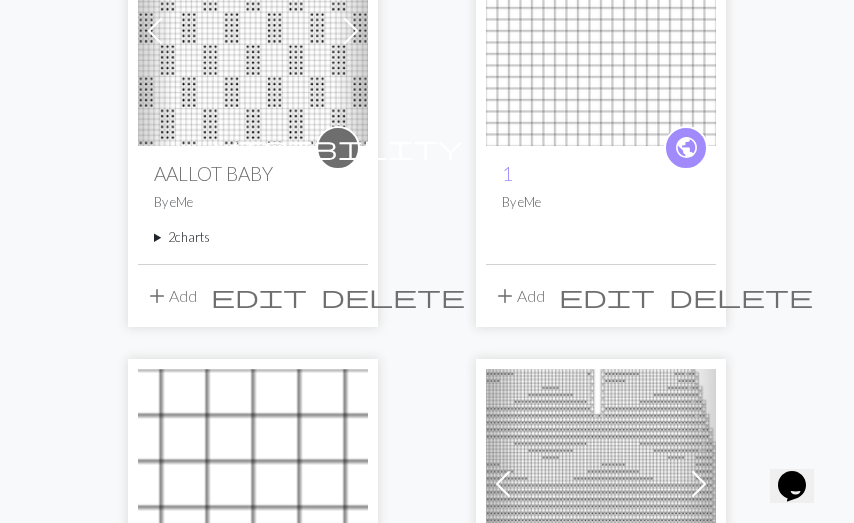 scroll, scrollTop: 359, scrollLeft: 0, axis: vertical 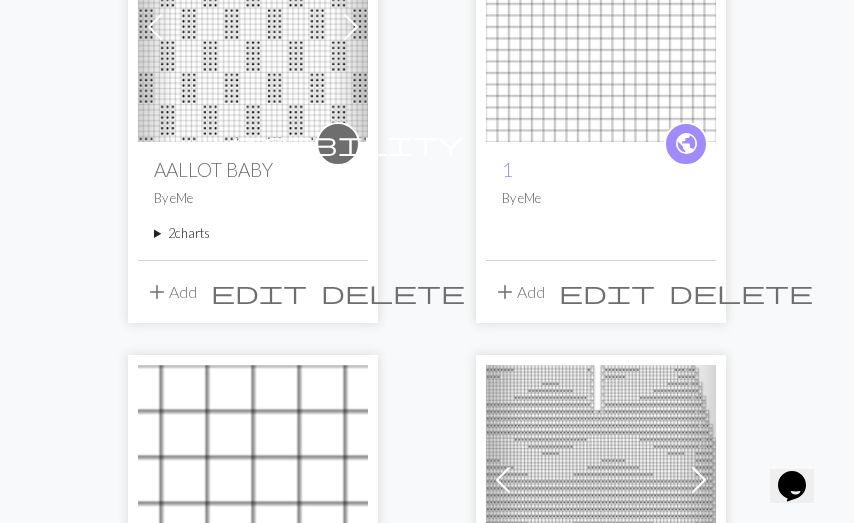 click on "2  charts" at bounding box center [253, 233] 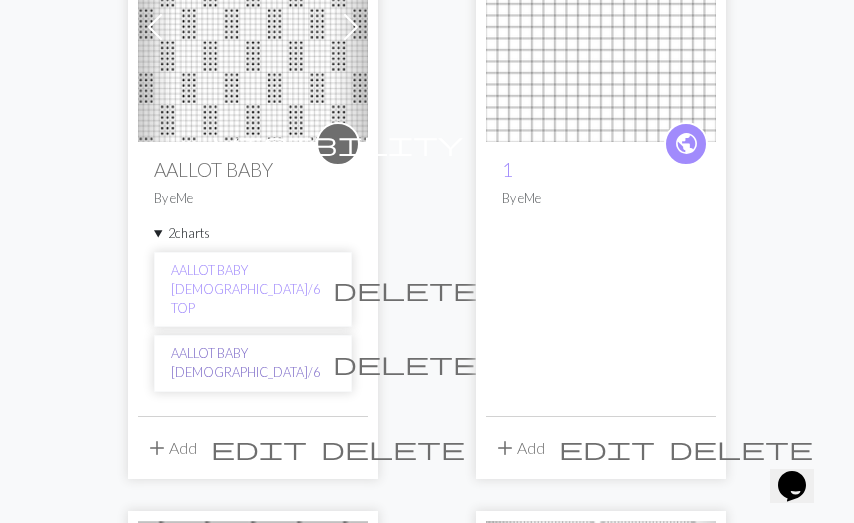 click on "AALLOT BABY [DEMOGRAPHIC_DATA]/6" at bounding box center [245, 363] 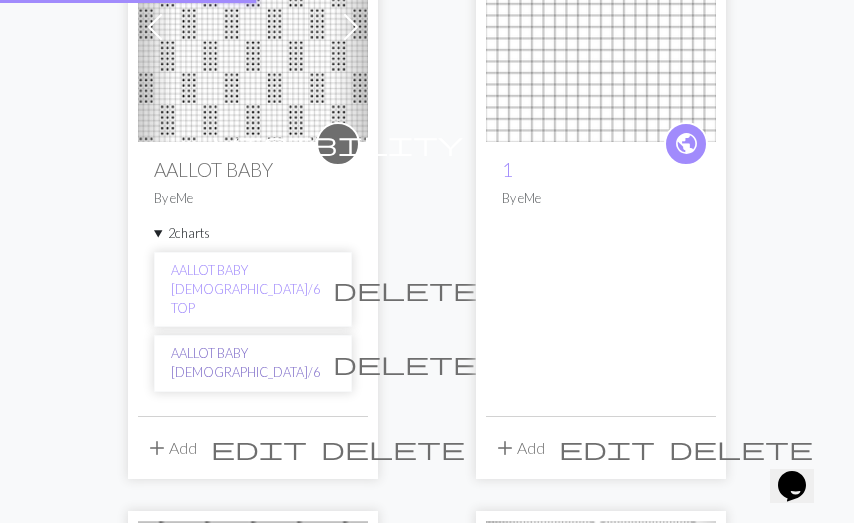 click on "AALLOT BABY [DEMOGRAPHIC_DATA]/6" at bounding box center [245, 363] 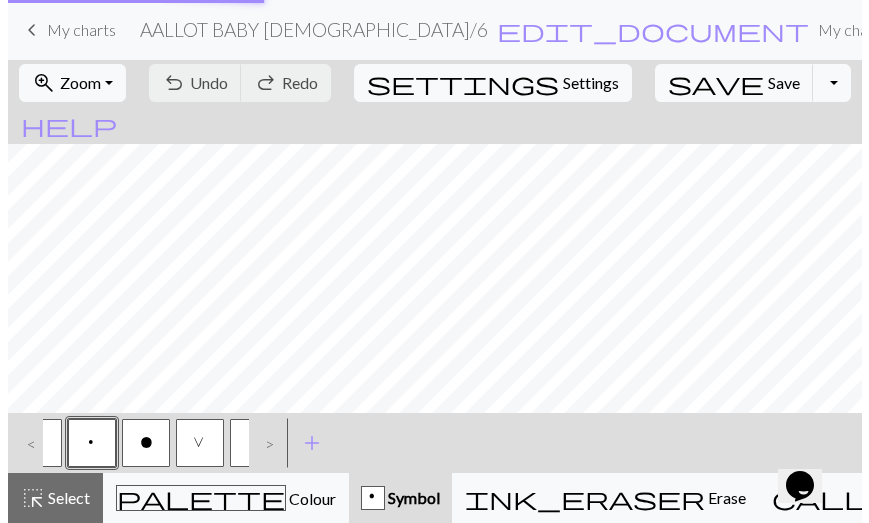 scroll, scrollTop: 0, scrollLeft: 0, axis: both 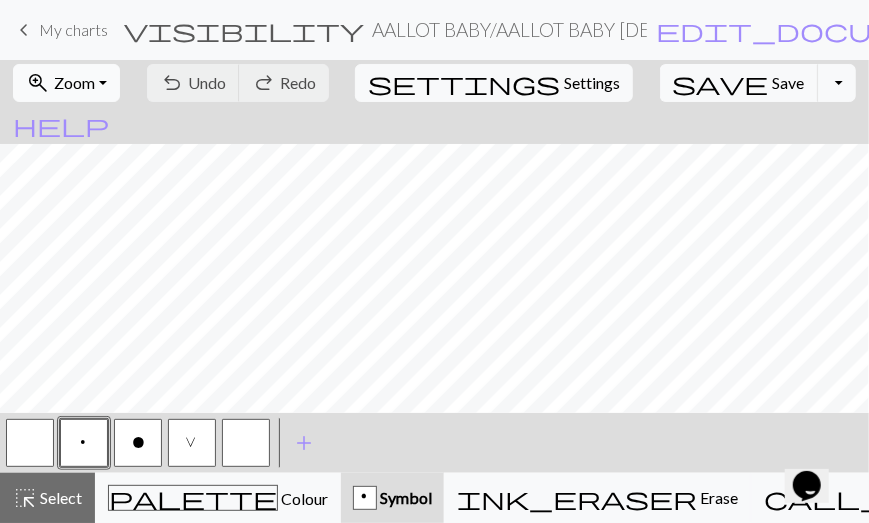 click on "zoom_in Zoom Zoom" at bounding box center [66, 83] 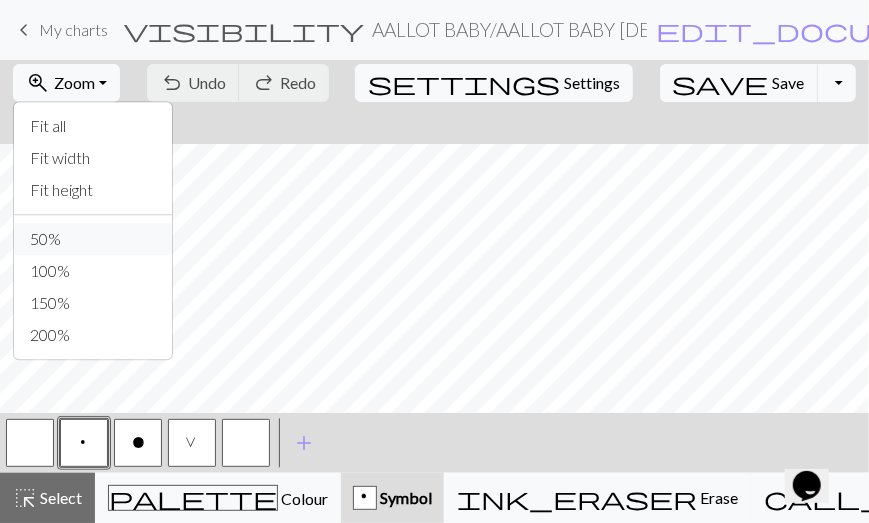 click on "50%" at bounding box center (93, 239) 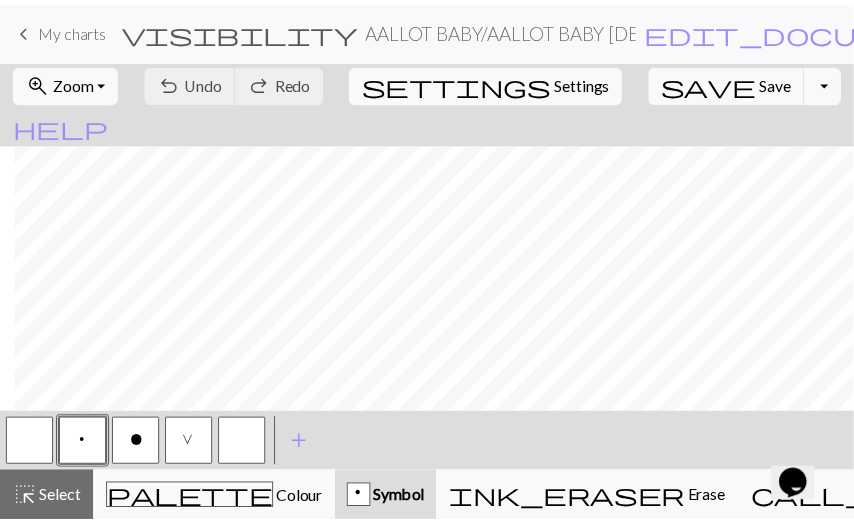 scroll, scrollTop: 0, scrollLeft: 702, axis: horizontal 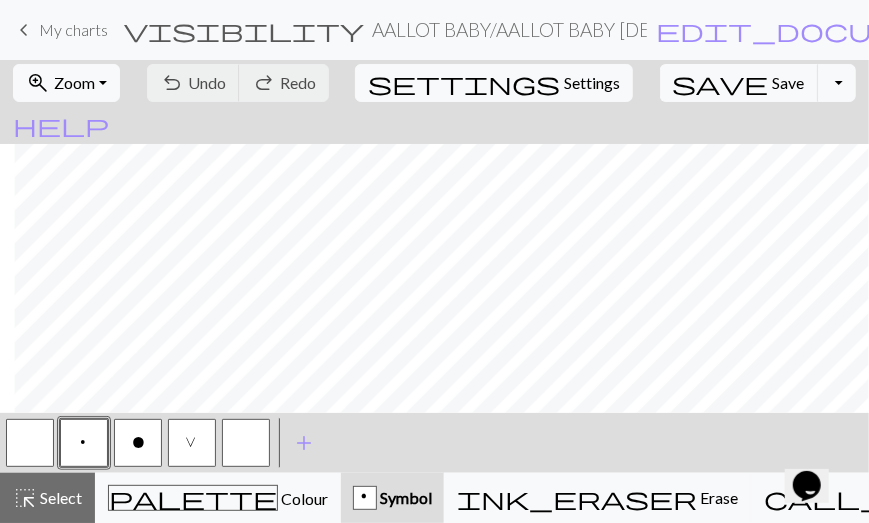 click on "keyboard_arrow_left" at bounding box center (24, 30) 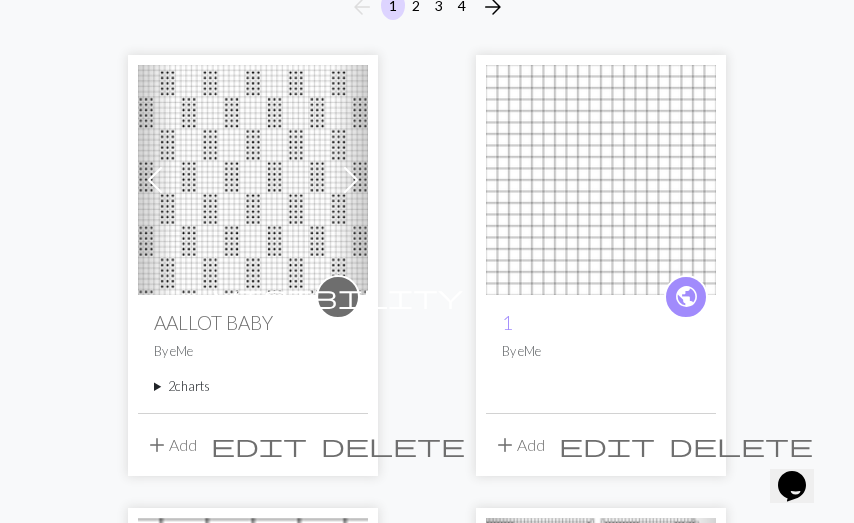 scroll, scrollTop: 207, scrollLeft: 0, axis: vertical 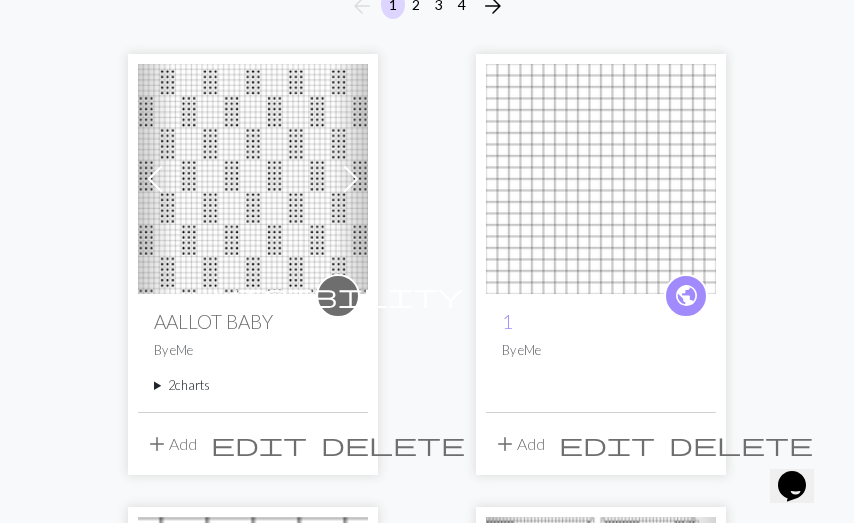 click on "2  charts" at bounding box center (253, 385) 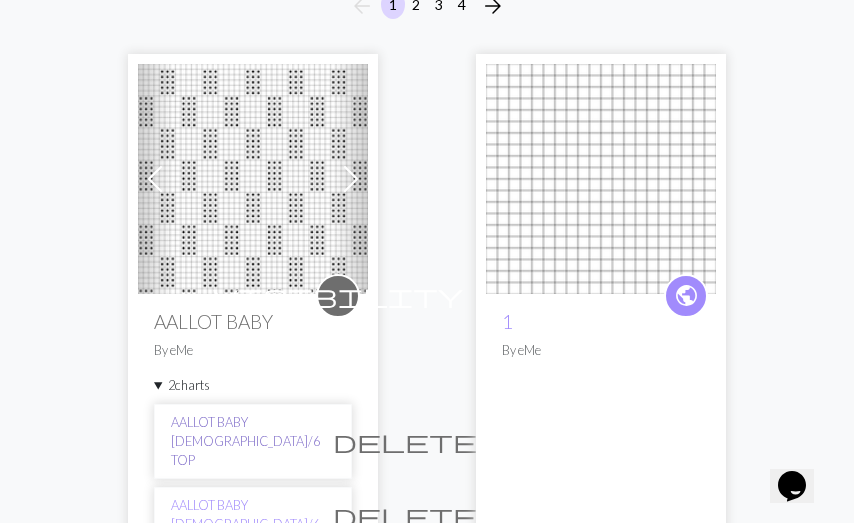 click on "AALLOT BABY [DEMOGRAPHIC_DATA]/6 TOP" at bounding box center [245, 442] 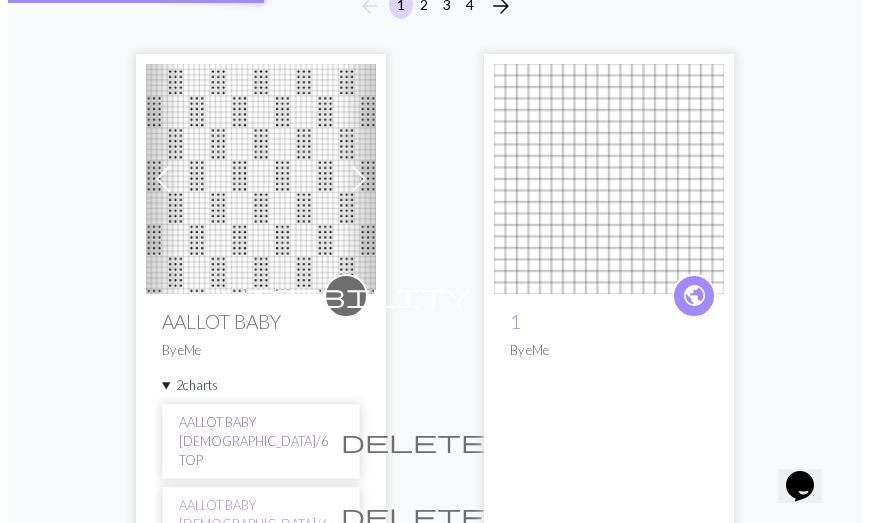 scroll, scrollTop: 0, scrollLeft: 0, axis: both 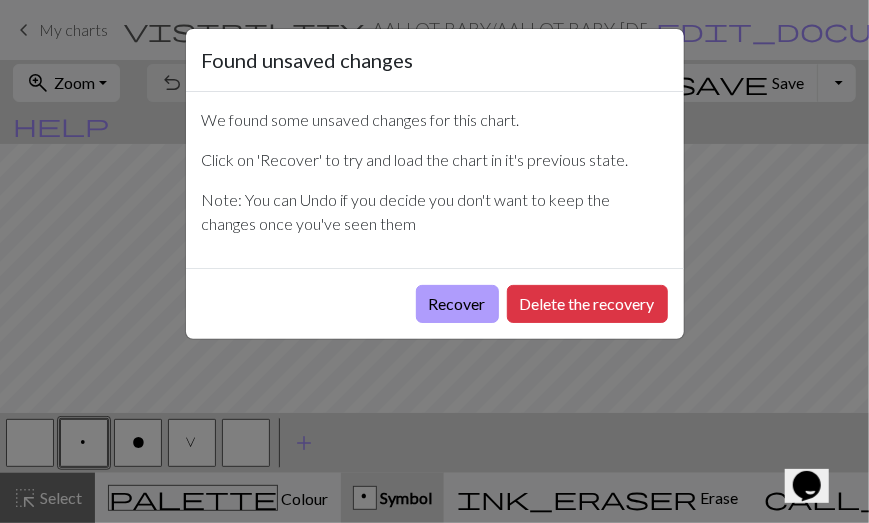 click on "Recover" at bounding box center (457, 304) 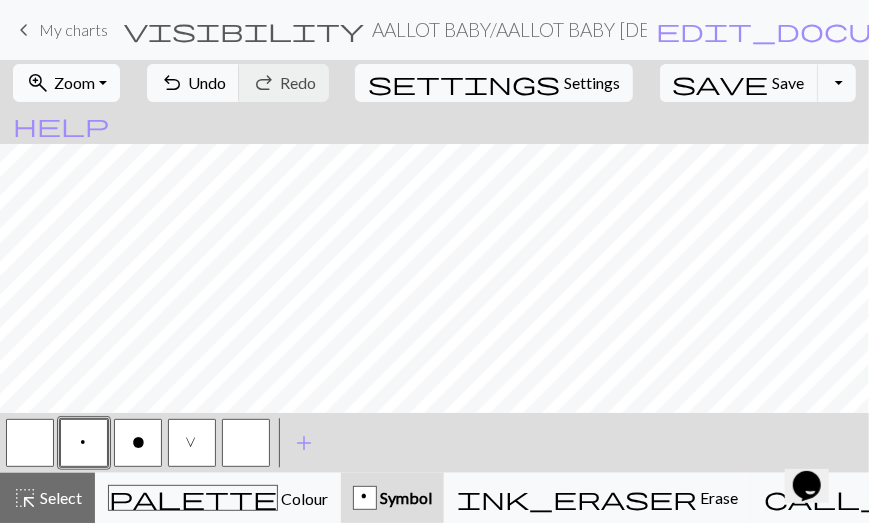 click on "Zoom" at bounding box center (74, 82) 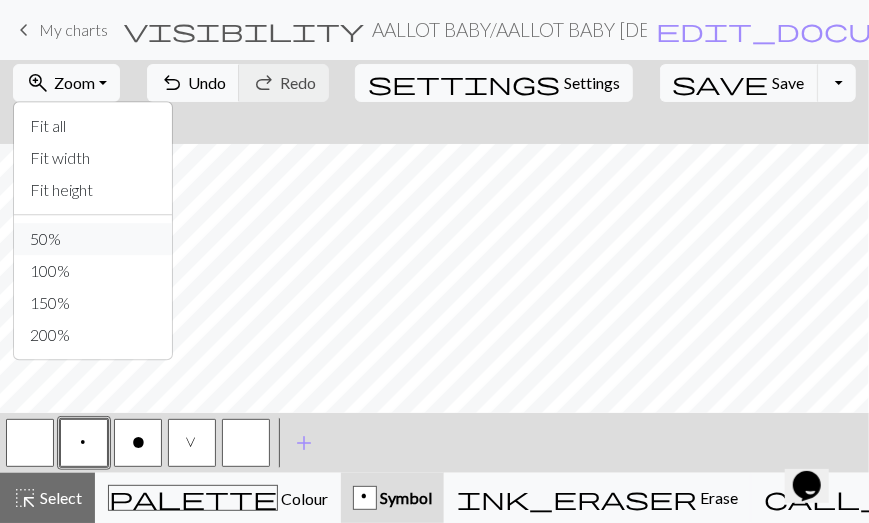click on "50%" at bounding box center [93, 239] 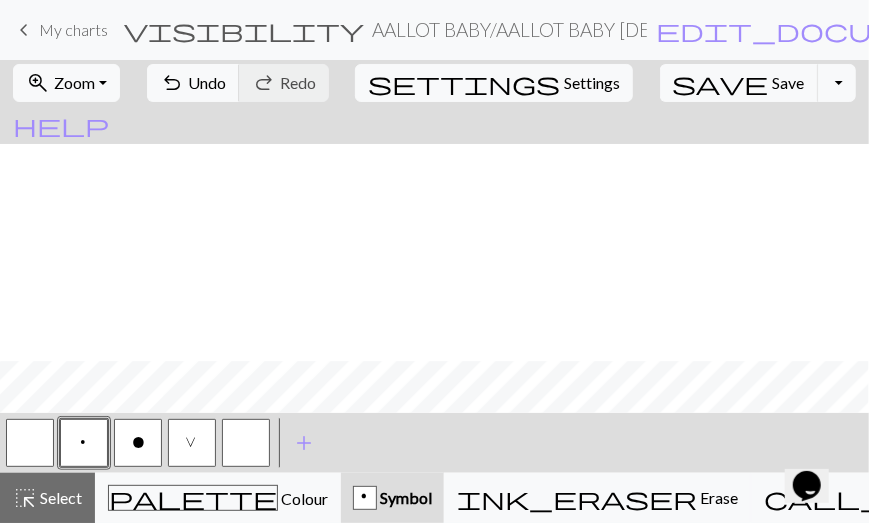 scroll, scrollTop: 217, scrollLeft: 0, axis: vertical 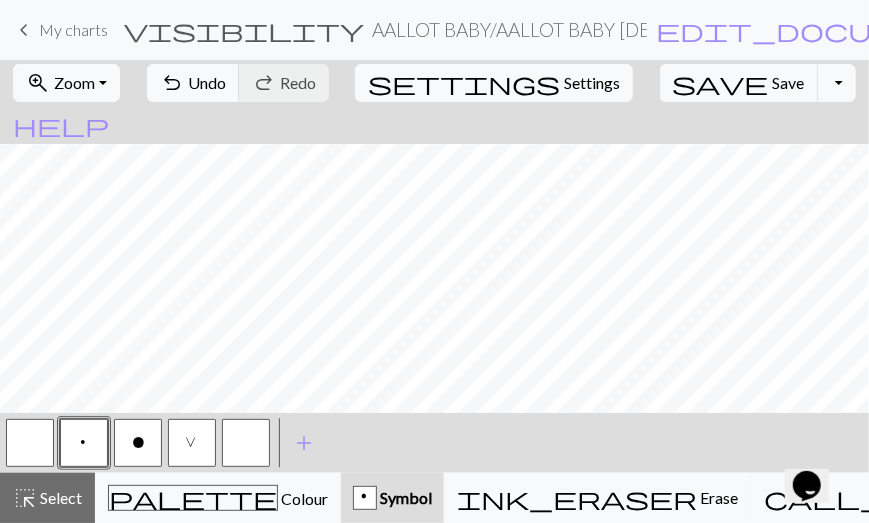 click on "o" at bounding box center [138, 445] 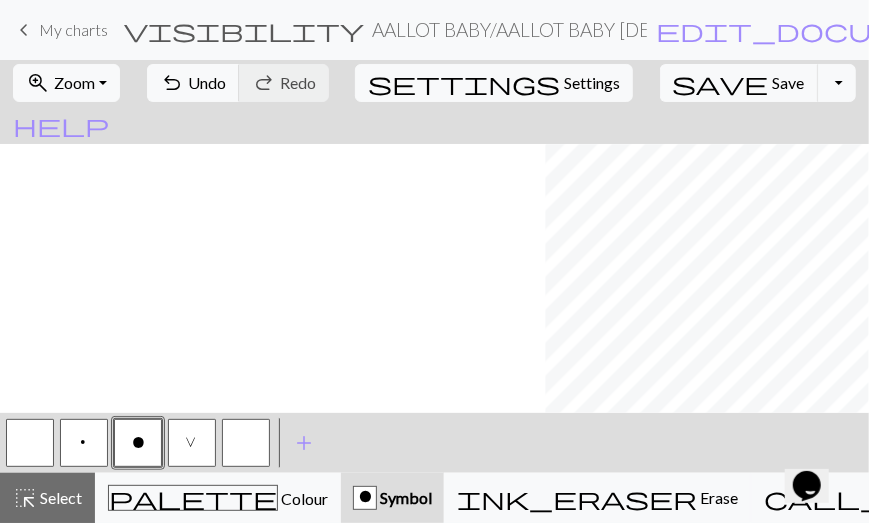 scroll, scrollTop: 217, scrollLeft: 702, axis: both 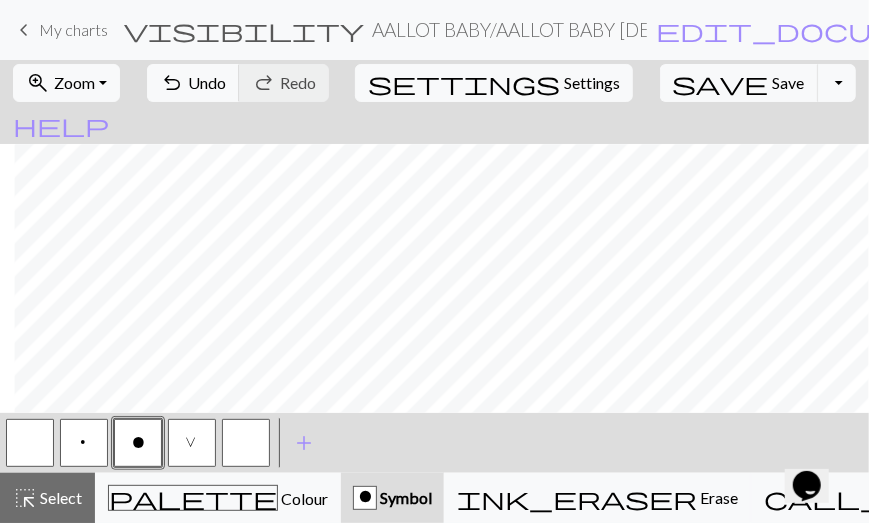 click on "V" at bounding box center (192, 443) 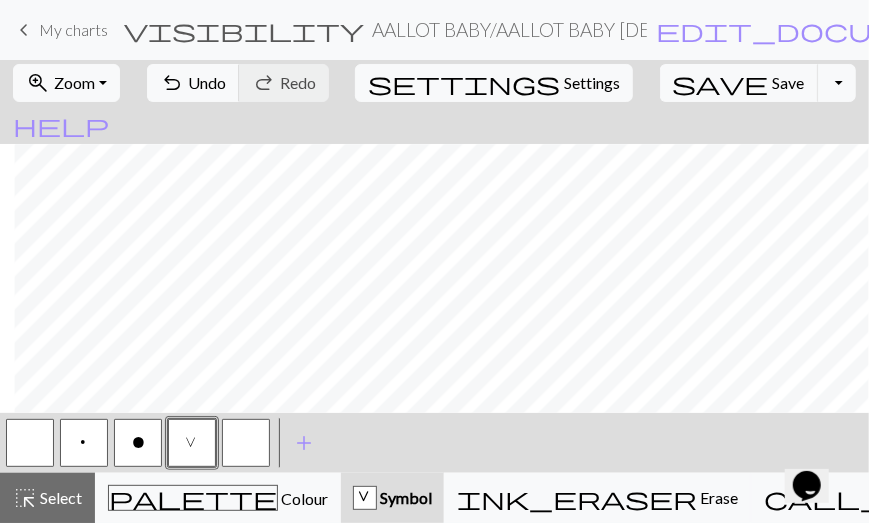 click at bounding box center [30, 443] 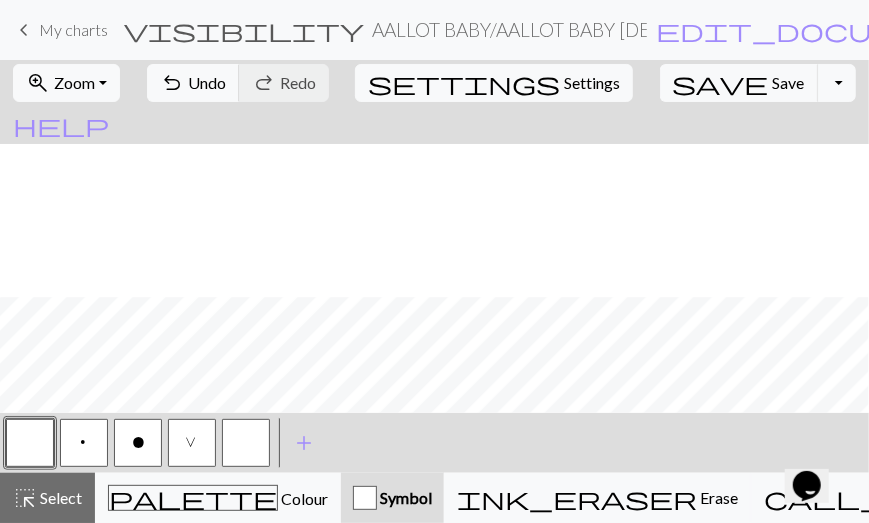 scroll, scrollTop: 217, scrollLeft: 0, axis: vertical 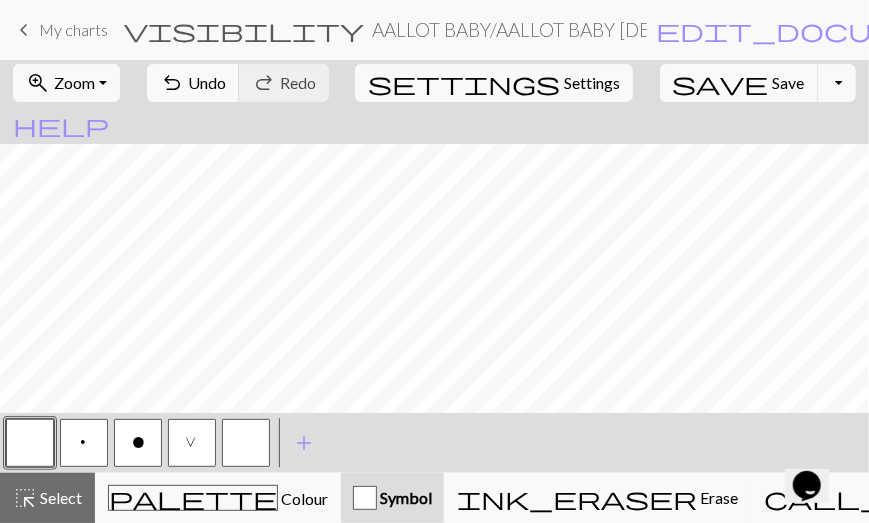 click on "V" at bounding box center [192, 443] 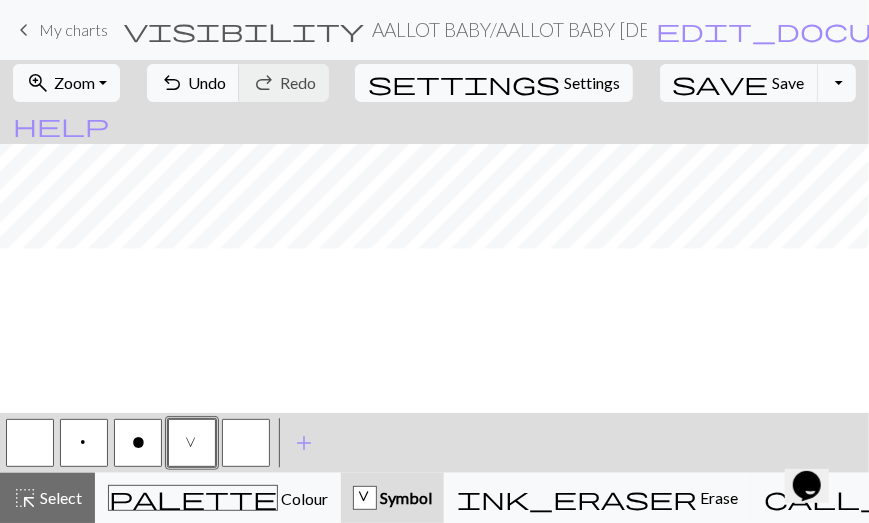 scroll, scrollTop: 13, scrollLeft: 0, axis: vertical 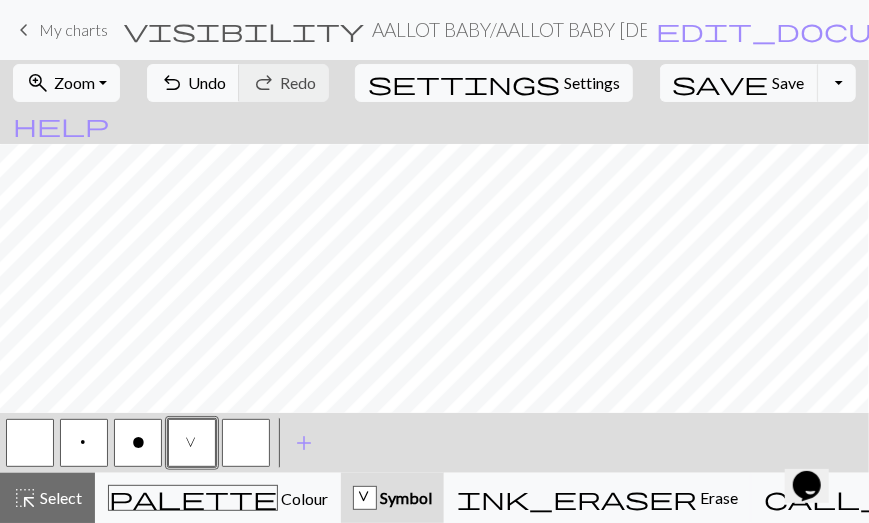 click at bounding box center [246, 443] 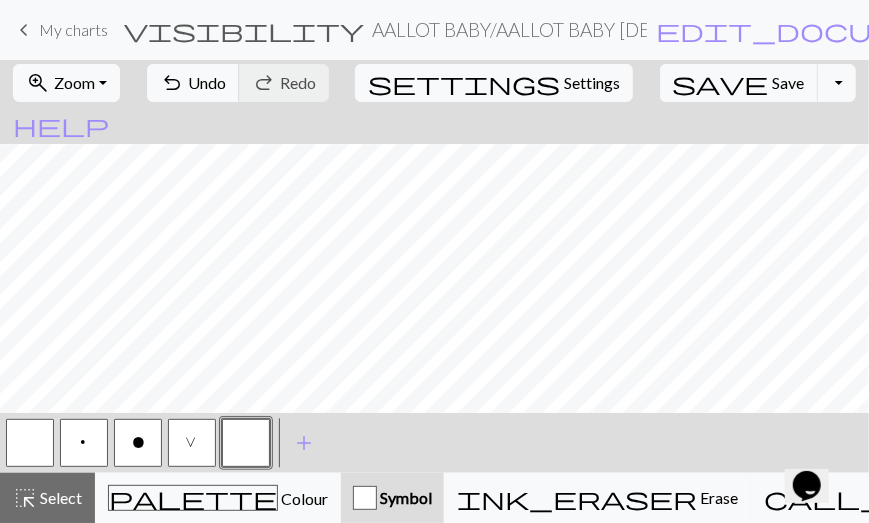 click on "V" at bounding box center [192, 443] 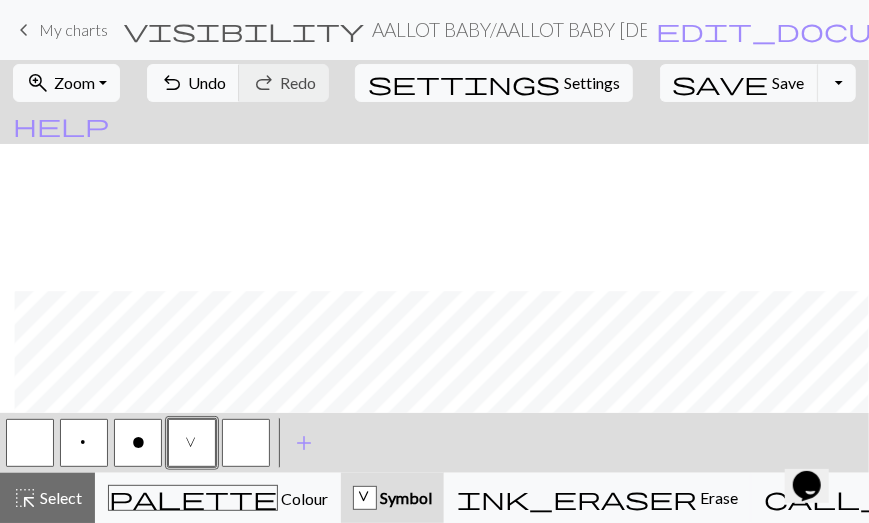 scroll, scrollTop: 217, scrollLeft: 702, axis: both 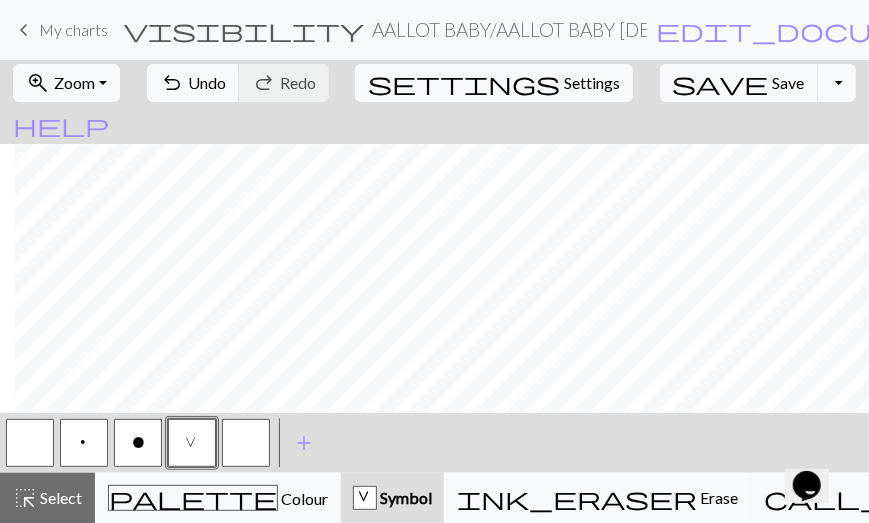 click at bounding box center [246, 443] 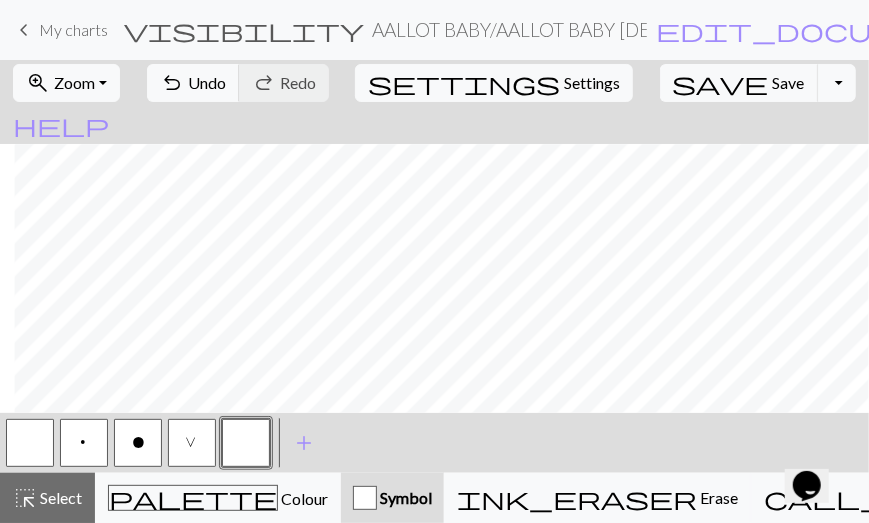 click on "V" at bounding box center [192, 443] 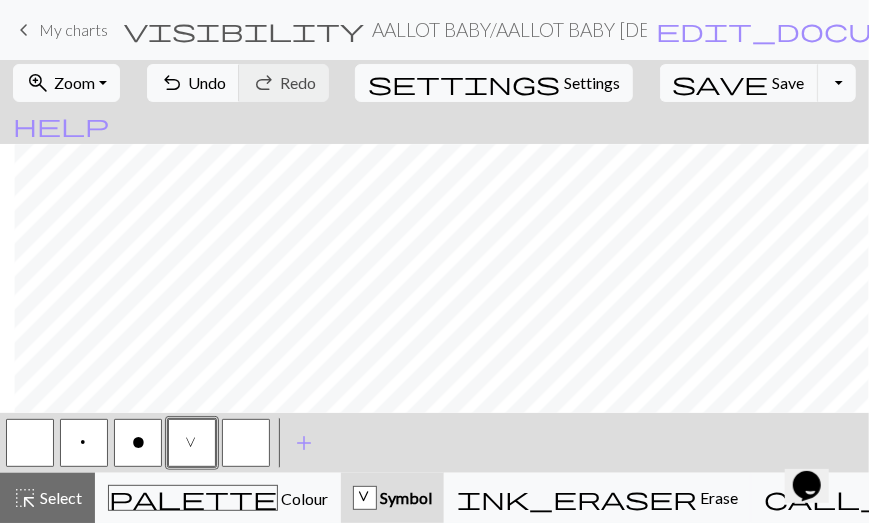 click at bounding box center (246, 443) 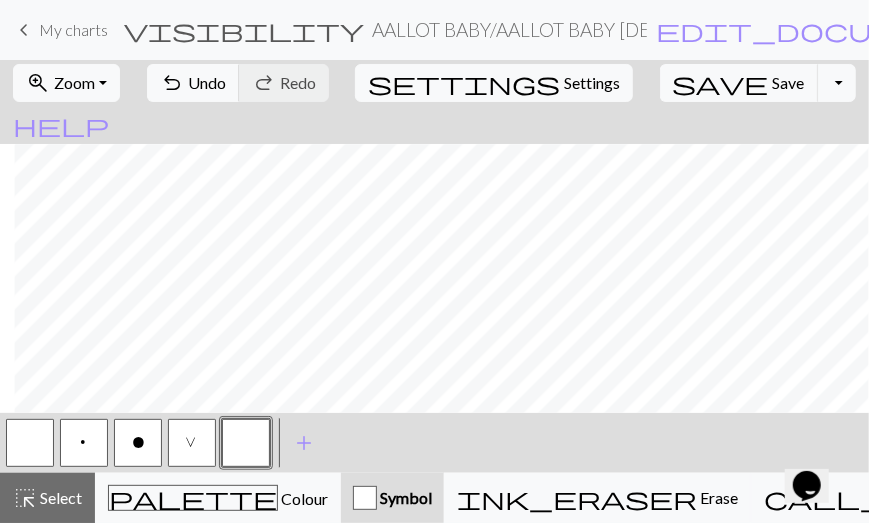 click on "V" at bounding box center (192, 443) 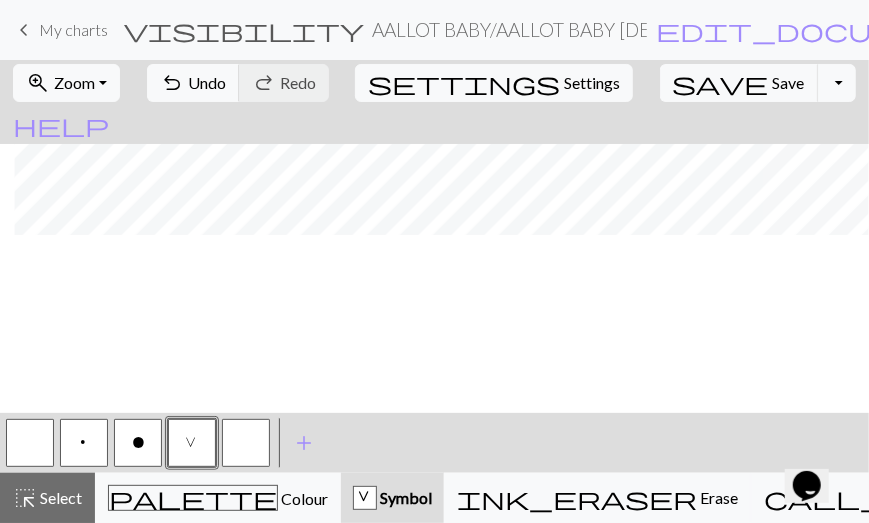 scroll, scrollTop: 0, scrollLeft: 702, axis: horizontal 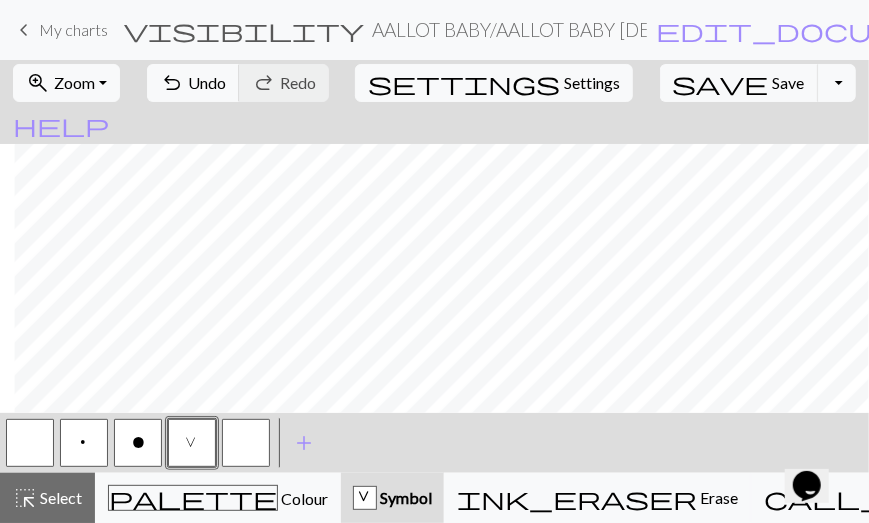click at bounding box center (246, 443) 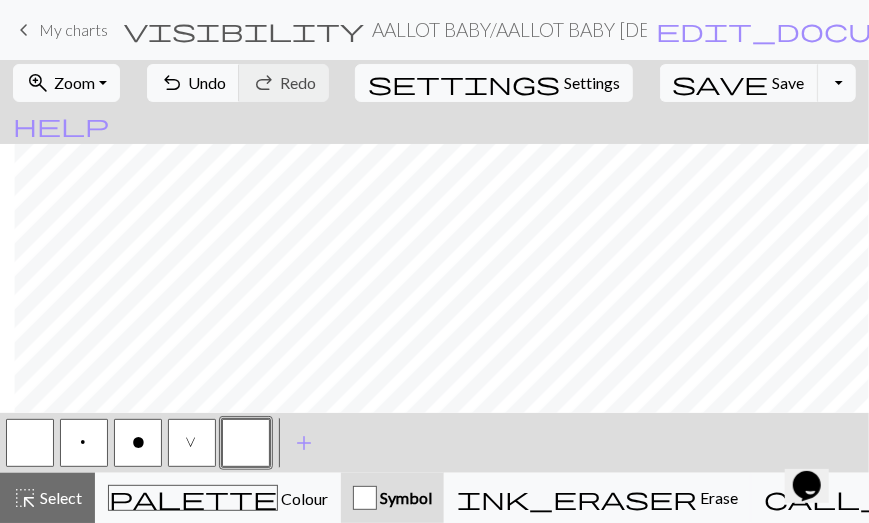 click on "V" at bounding box center (192, 443) 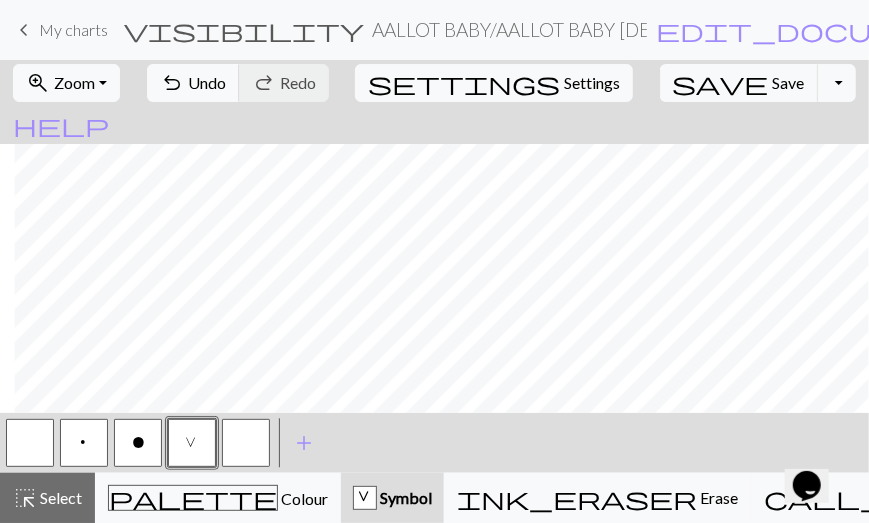 click at bounding box center [246, 443] 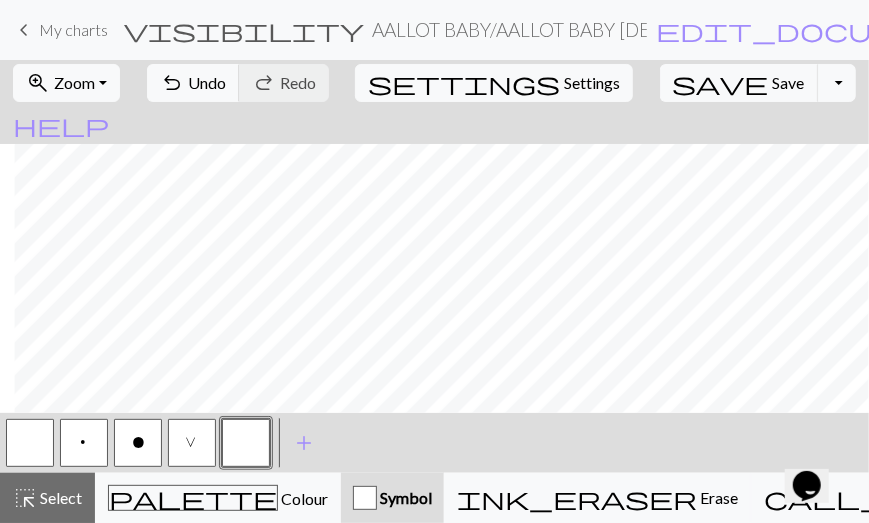 click on "V" at bounding box center (192, 445) 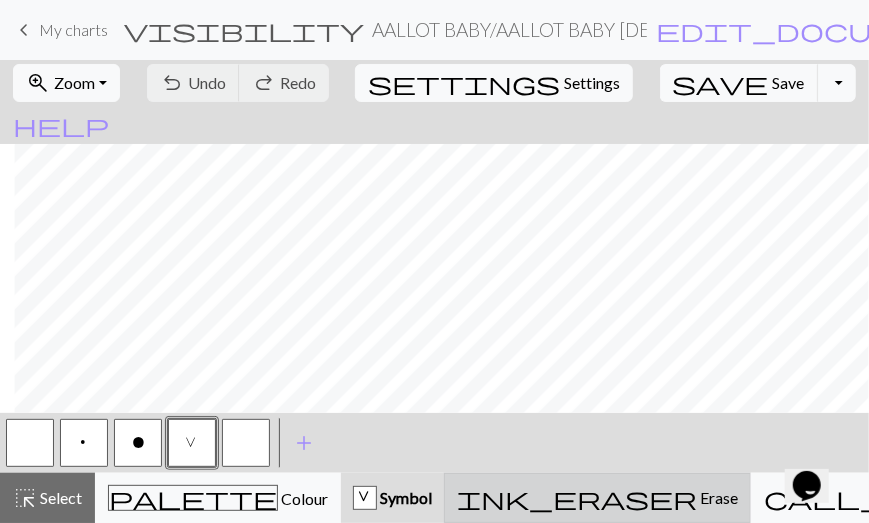 click on "ink_eraser" at bounding box center [577, 498] 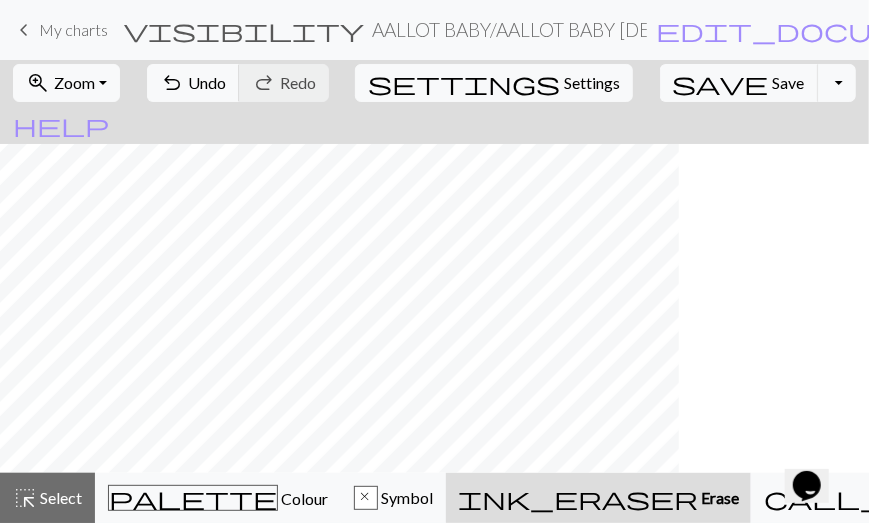 scroll, scrollTop: 0, scrollLeft: 68, axis: horizontal 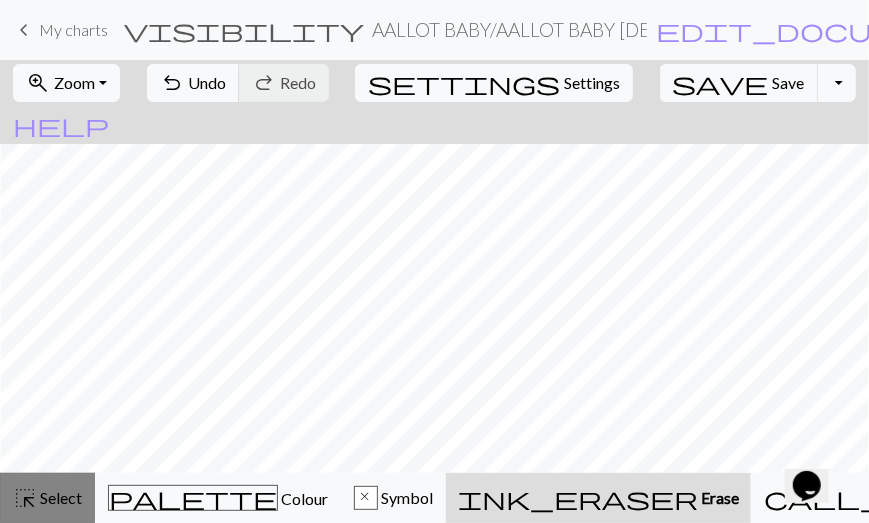 click on "highlight_alt   Select   Select" at bounding box center [47, 498] 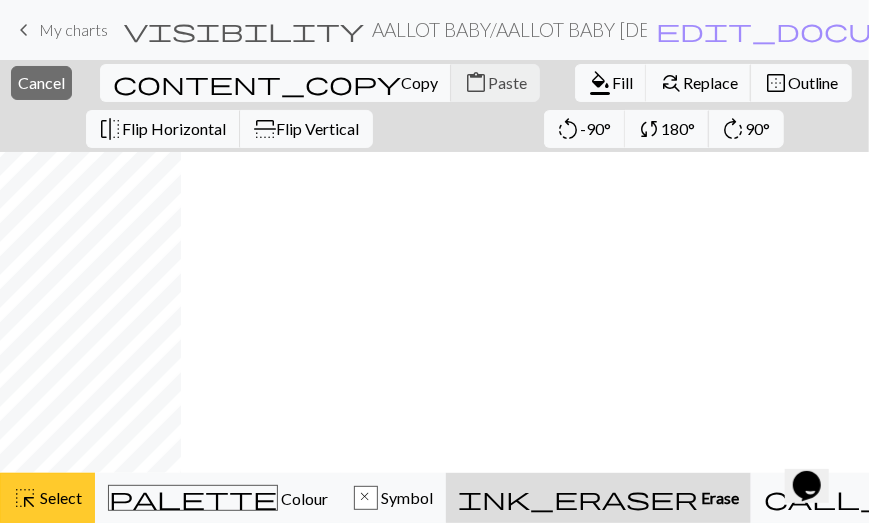 scroll, scrollTop: 0, scrollLeft: 0, axis: both 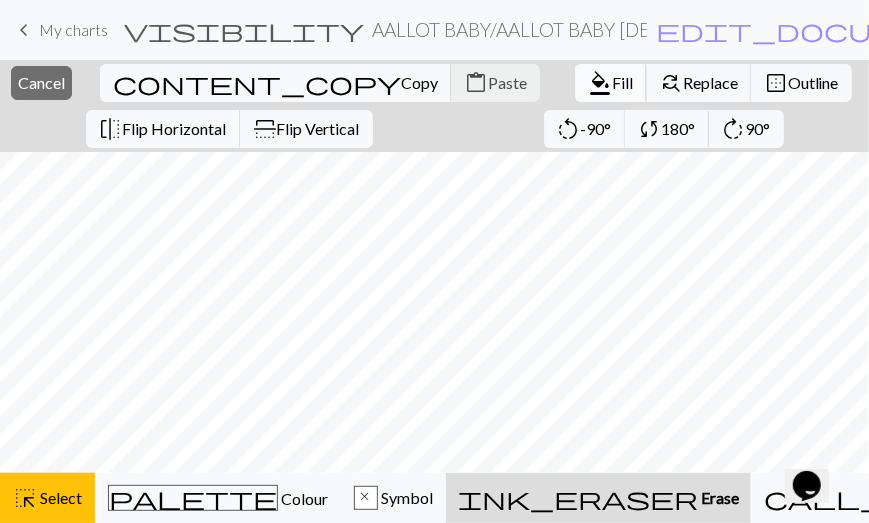 click on "format_color_fill" at bounding box center (600, 83) 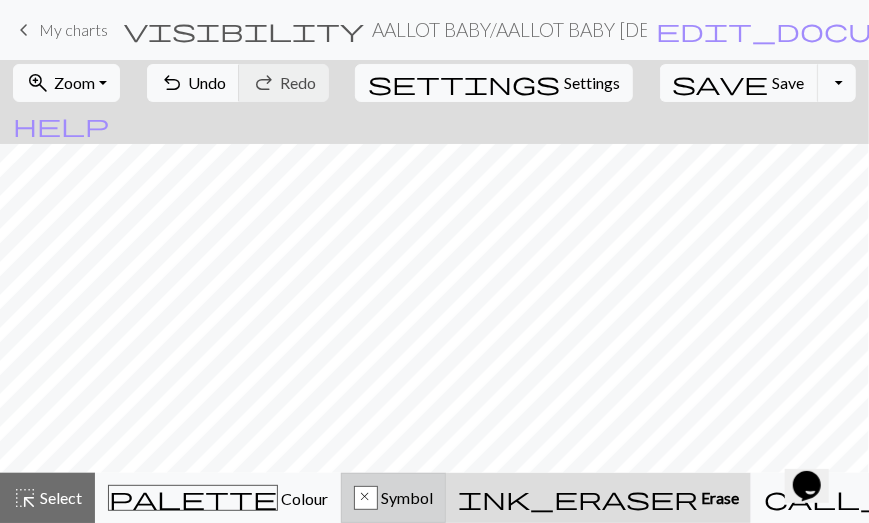 click on "x" at bounding box center (366, 499) 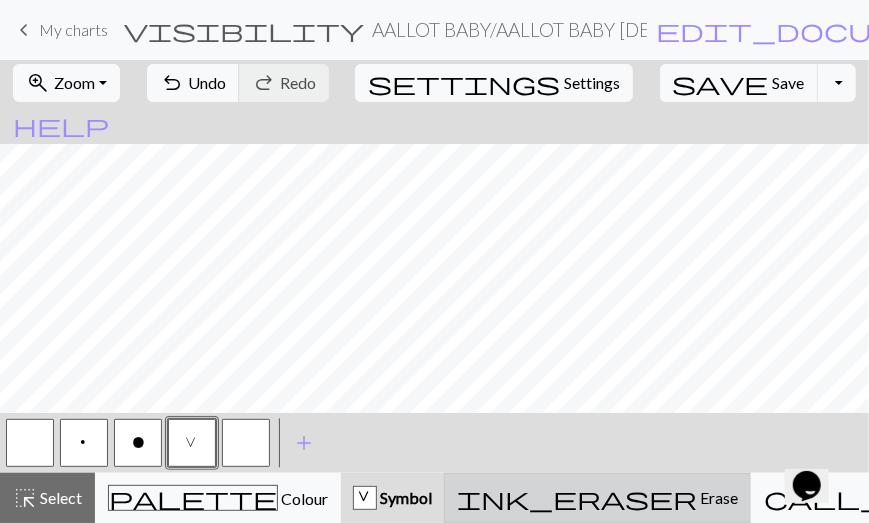 click on "Erase" at bounding box center [717, 497] 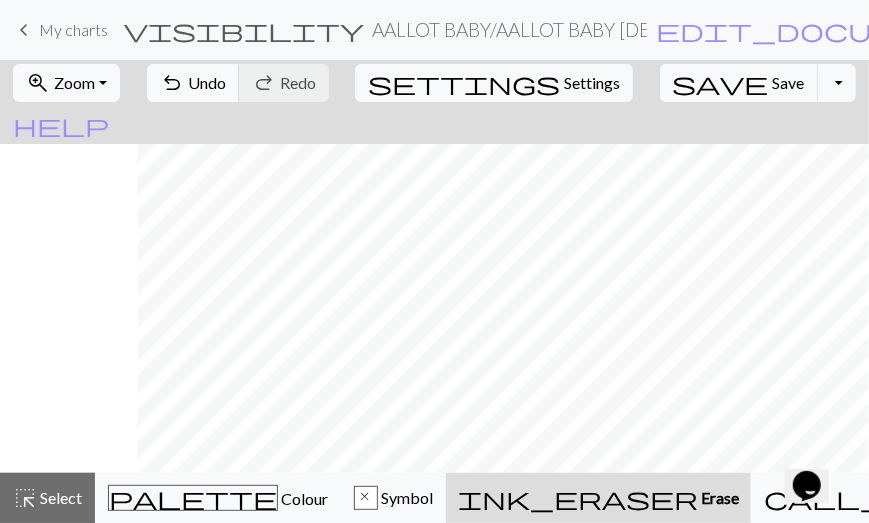 scroll, scrollTop: 0, scrollLeft: 138, axis: horizontal 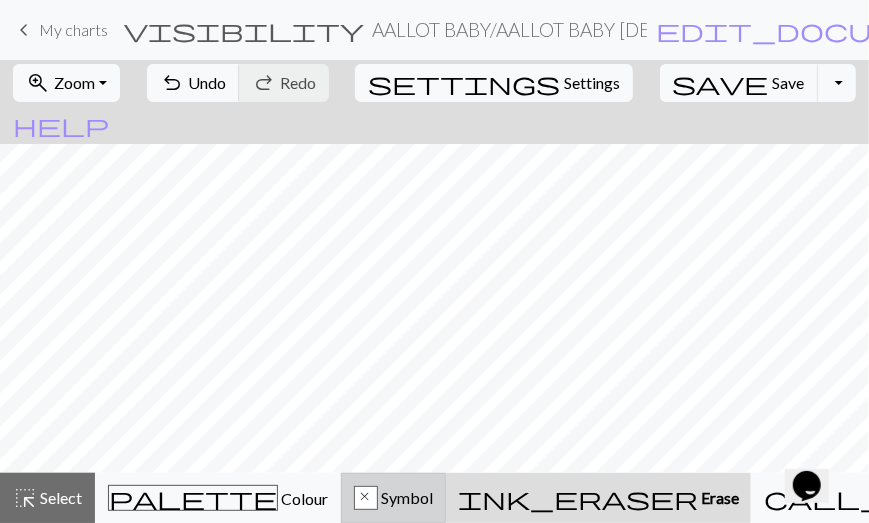 click on "Symbol" at bounding box center (405, 497) 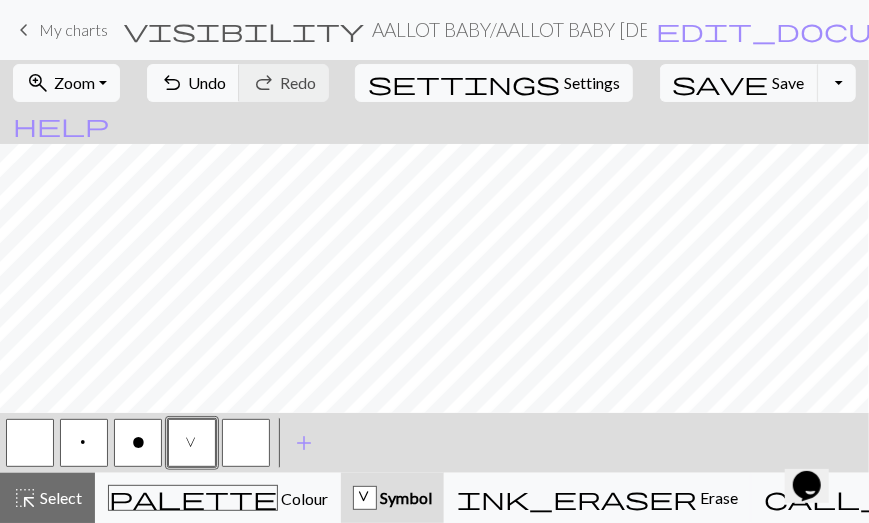 click at bounding box center [246, 443] 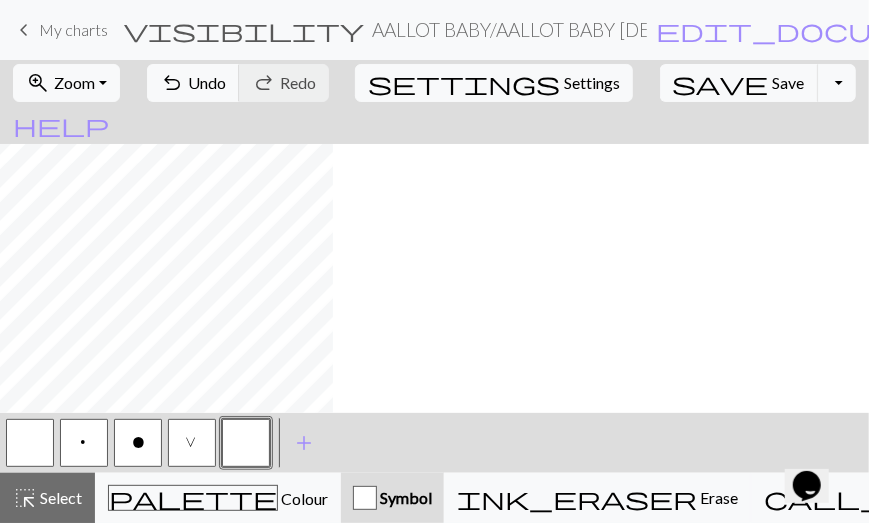 scroll, scrollTop: 2, scrollLeft: 152, axis: both 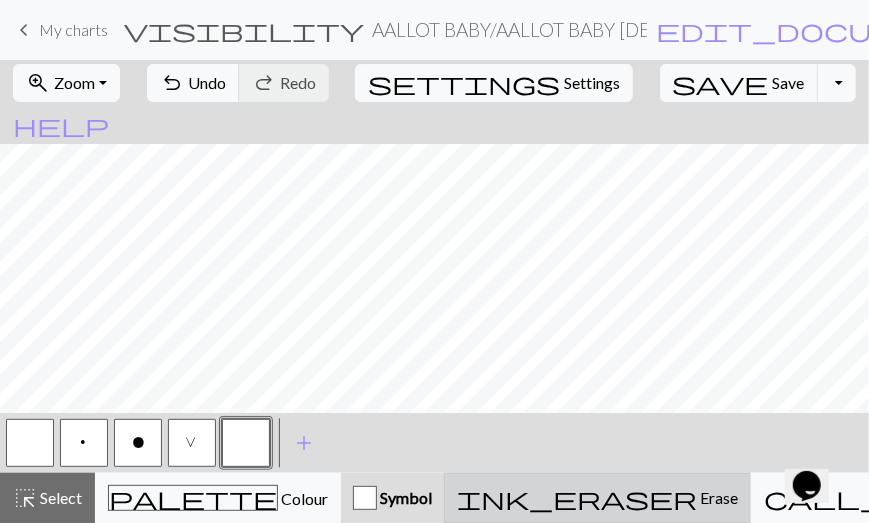 click on "ink_eraser   Erase   Erase" at bounding box center (597, 498) 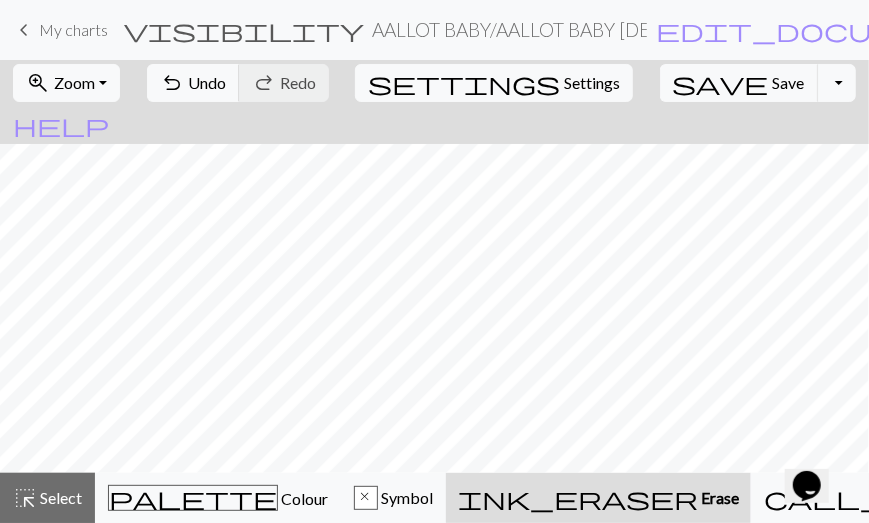 scroll, scrollTop: 53, scrollLeft: 152, axis: both 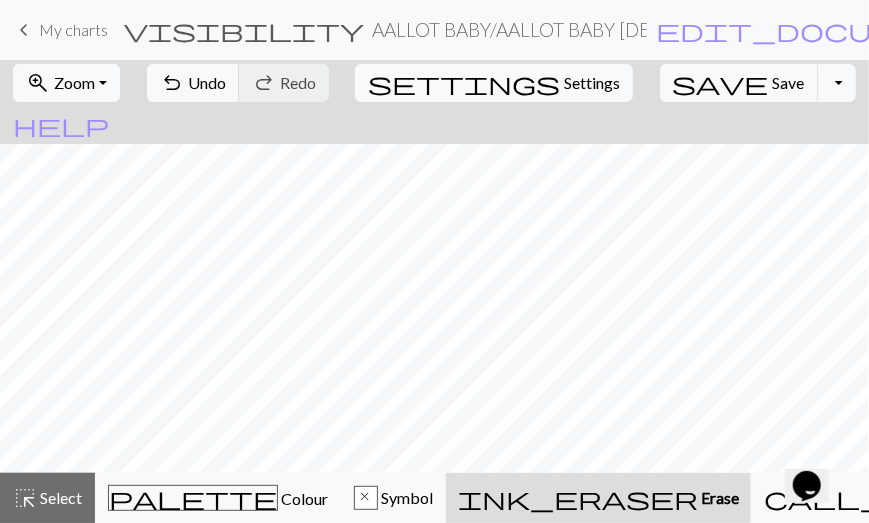 click on "ink_eraser" at bounding box center [578, 498] 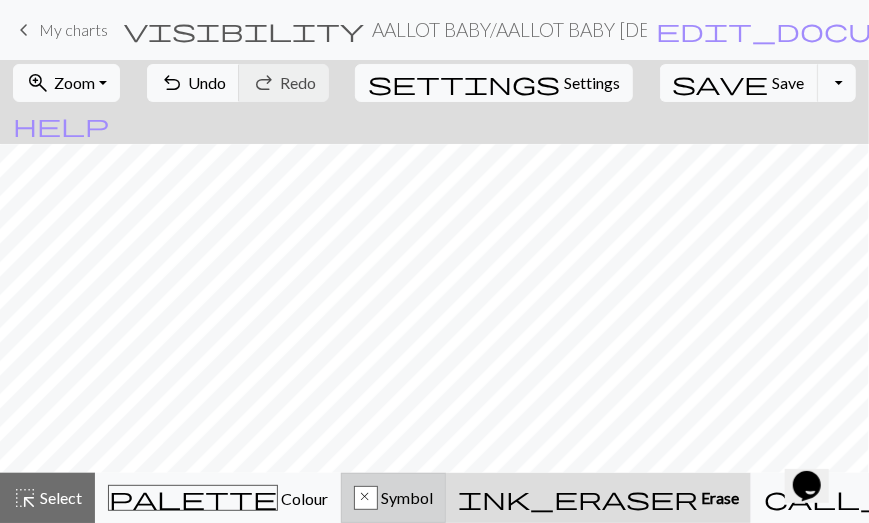 click on "Symbol" at bounding box center [405, 497] 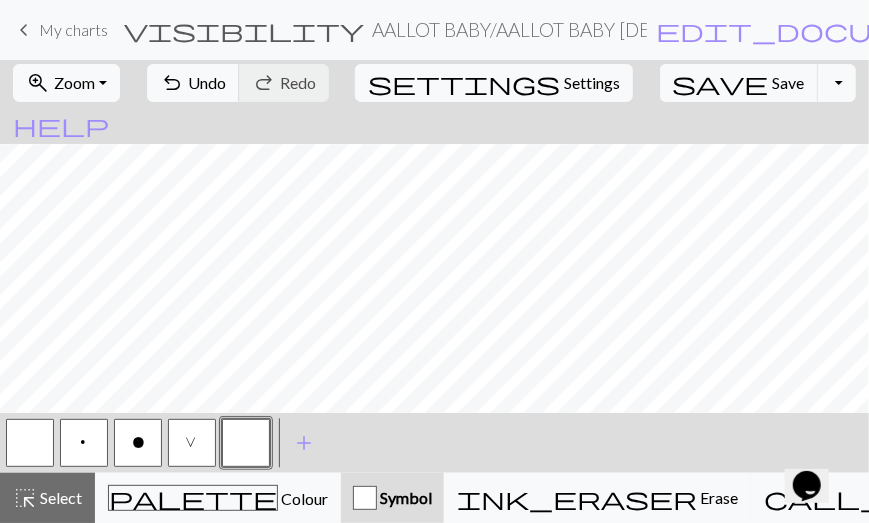 click at bounding box center [30, 443] 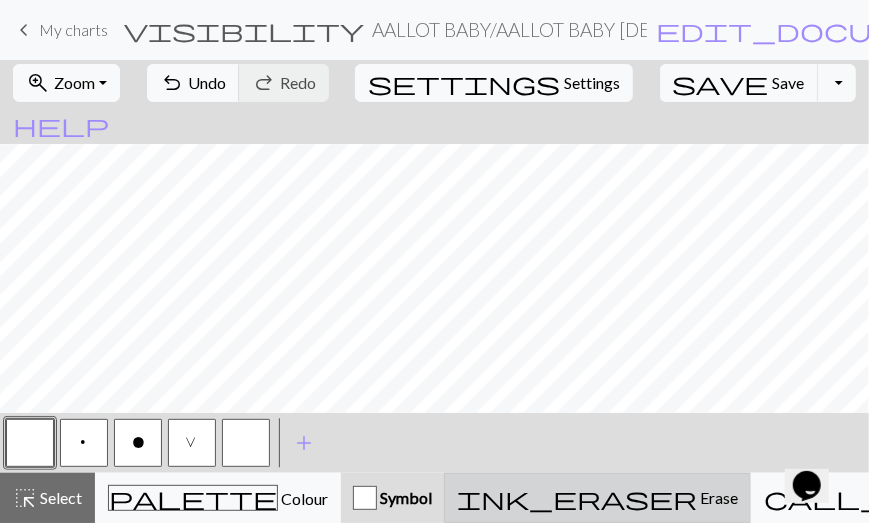 click on "ink_eraser" at bounding box center (577, 498) 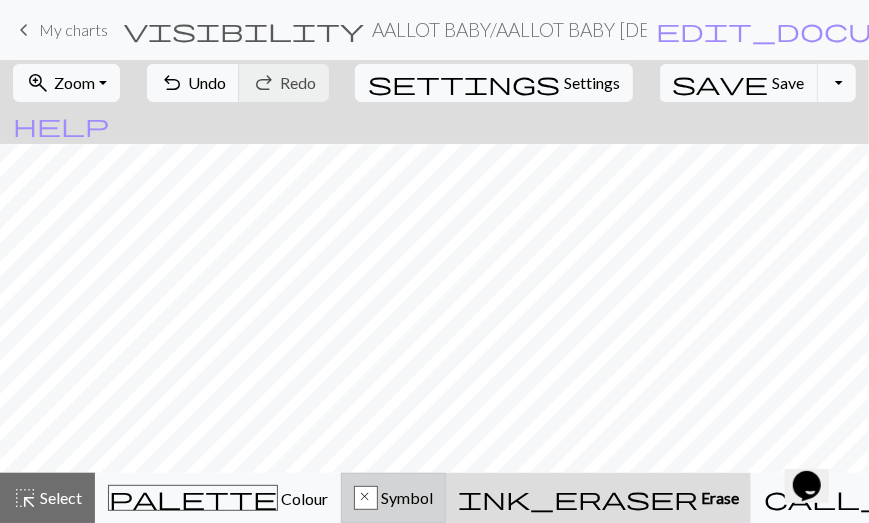 click on "x   Symbol" at bounding box center (393, 498) 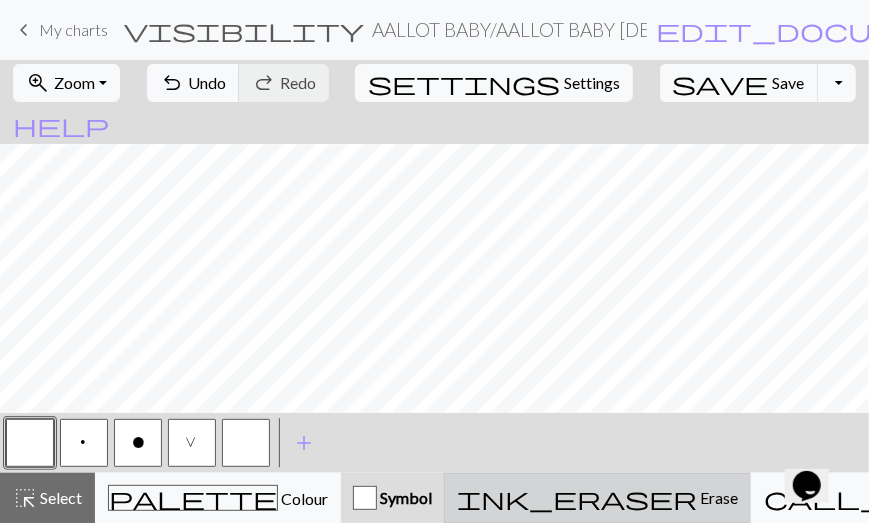 click on "ink_eraser   Erase   Erase" at bounding box center (597, 498) 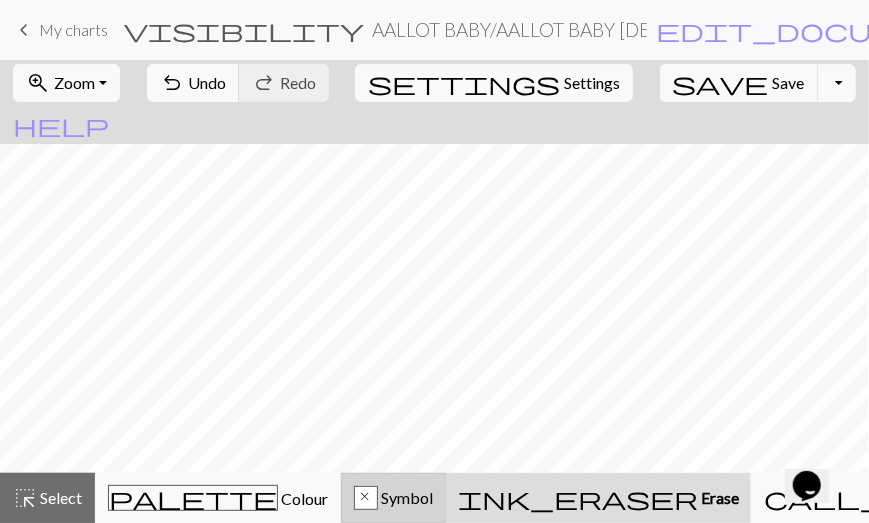 click on "x   Symbol" at bounding box center [393, 498] 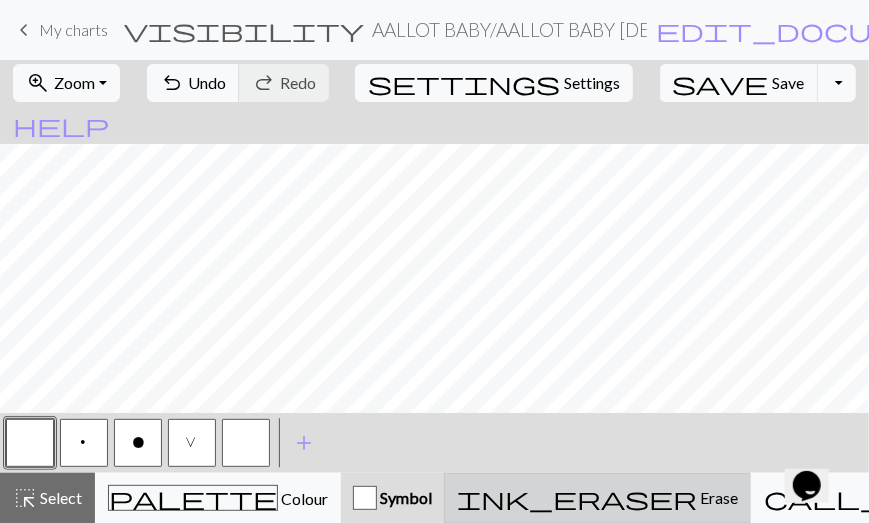 click on "Erase" at bounding box center (717, 497) 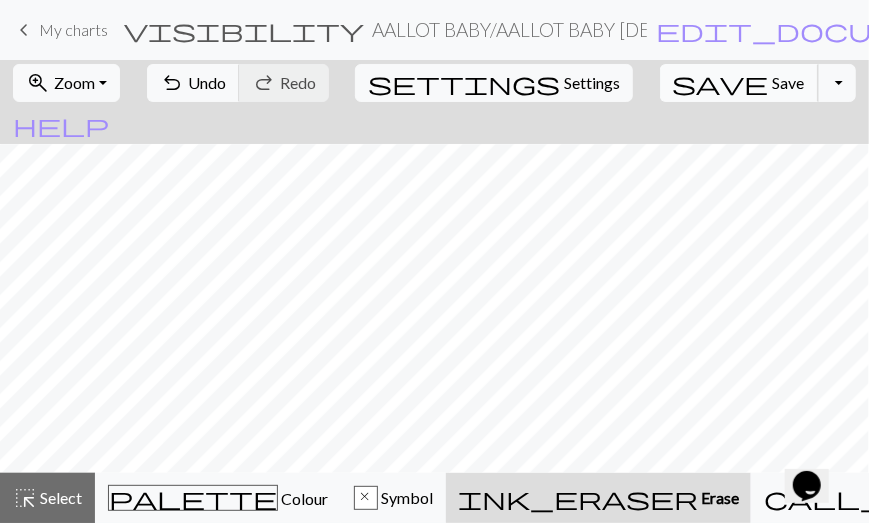 click on "Save" at bounding box center (789, 82) 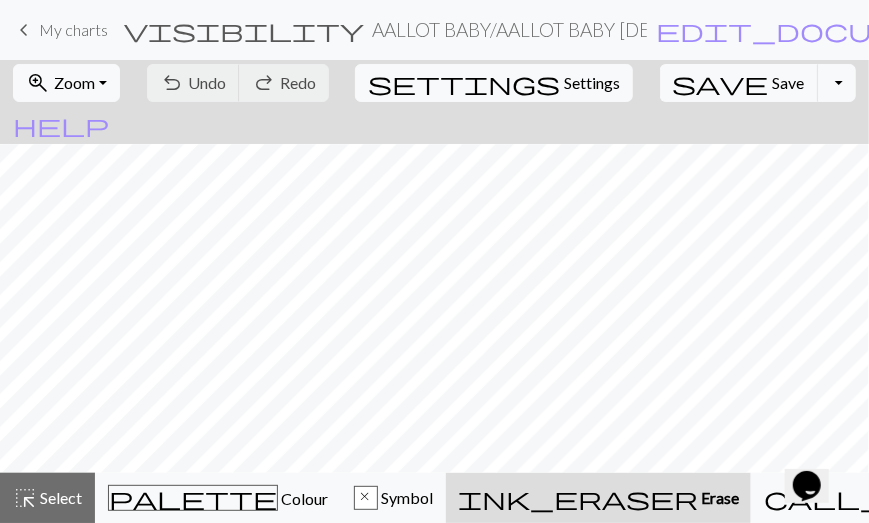 click on "zoom_in Zoom Zoom Fit all Fit width Fit height 50% 100% 150% 200%" at bounding box center [66, 83] 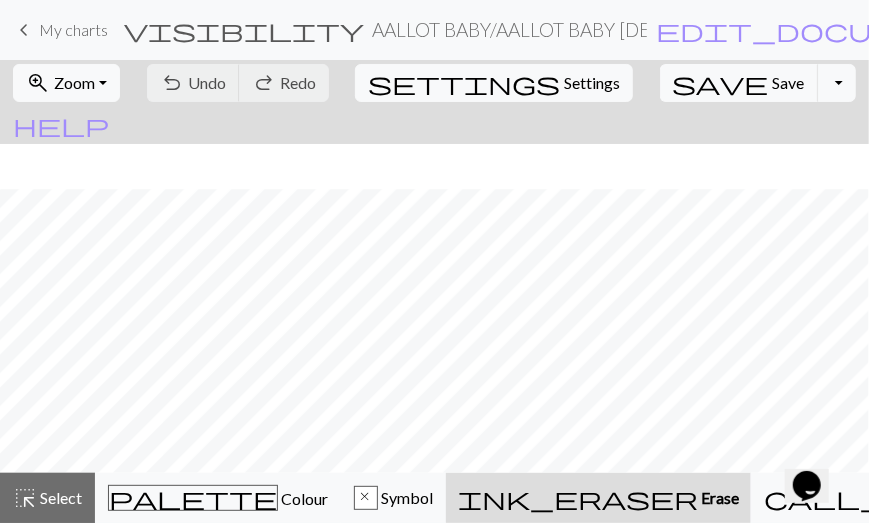 scroll, scrollTop: 45, scrollLeft: 152, axis: both 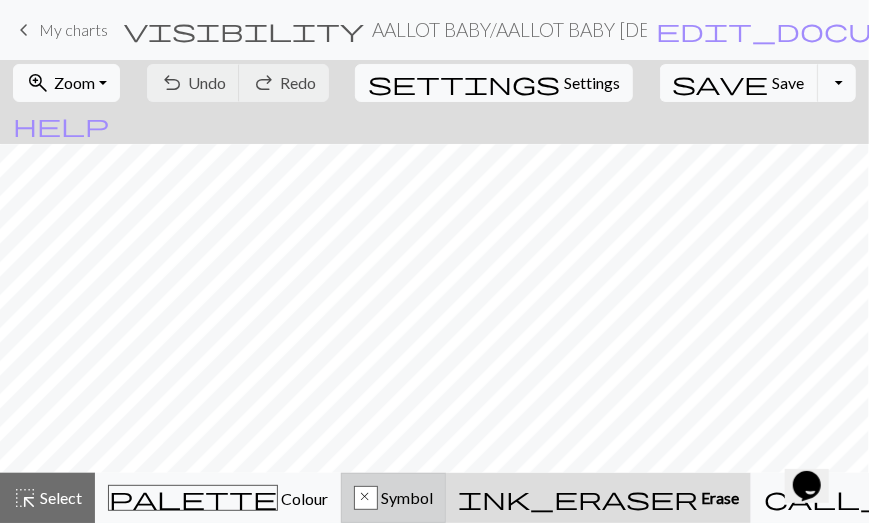 click on "x   Symbol" at bounding box center [393, 498] 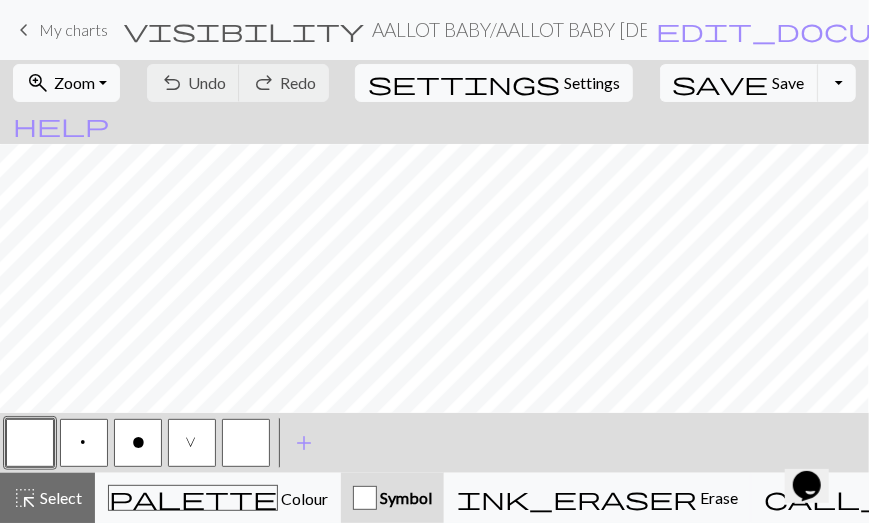 click on "o" at bounding box center [138, 445] 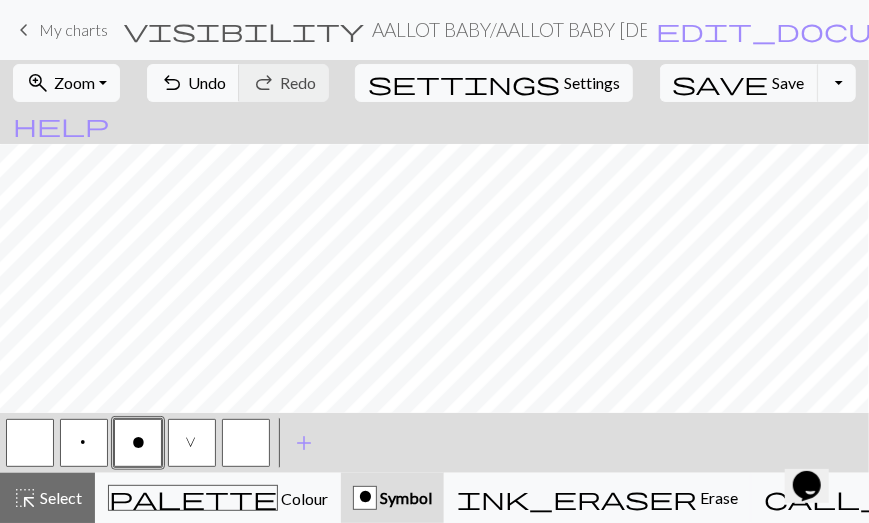 click at bounding box center [246, 443] 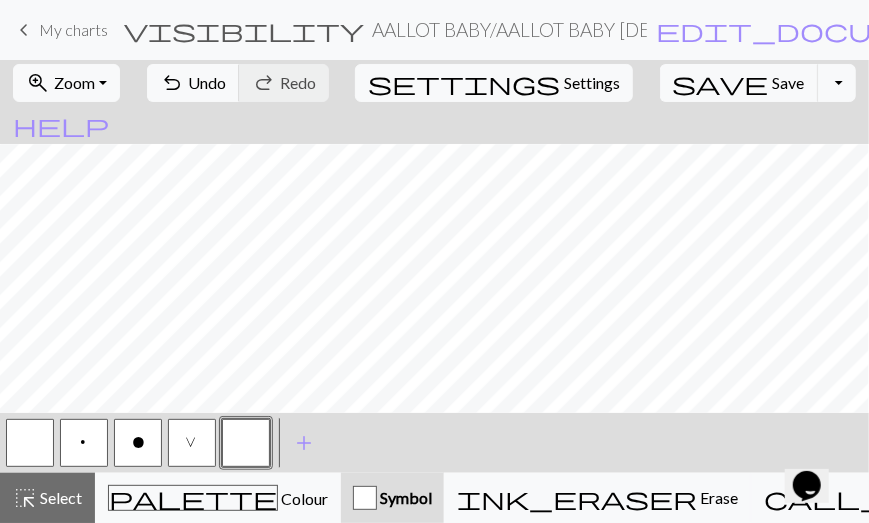 click on "o" at bounding box center [138, 445] 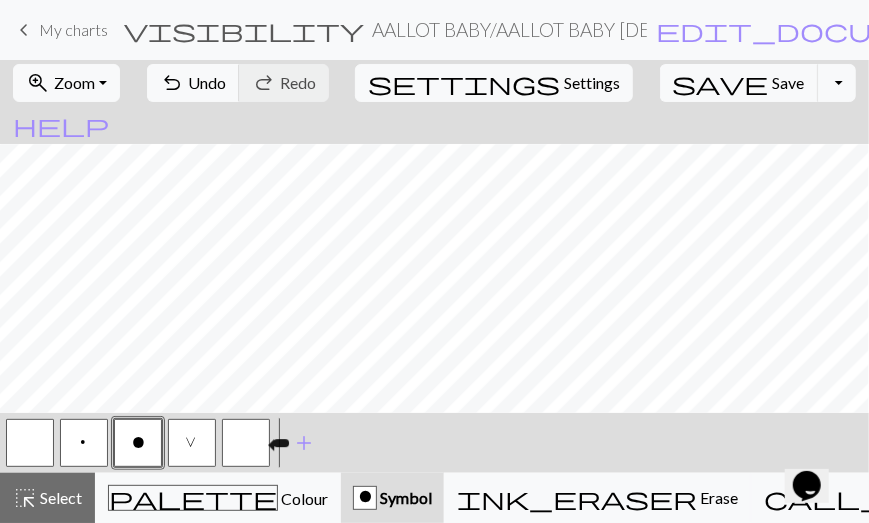 click at bounding box center [246, 443] 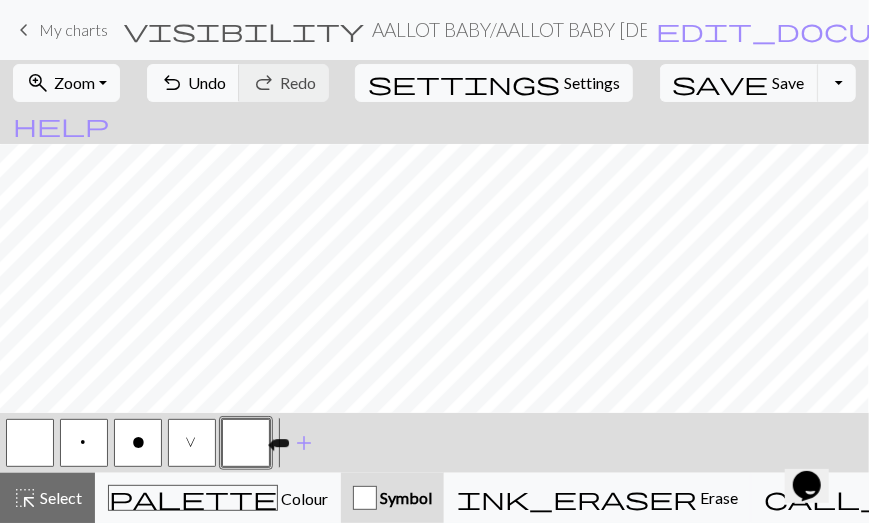 click at bounding box center (246, 443) 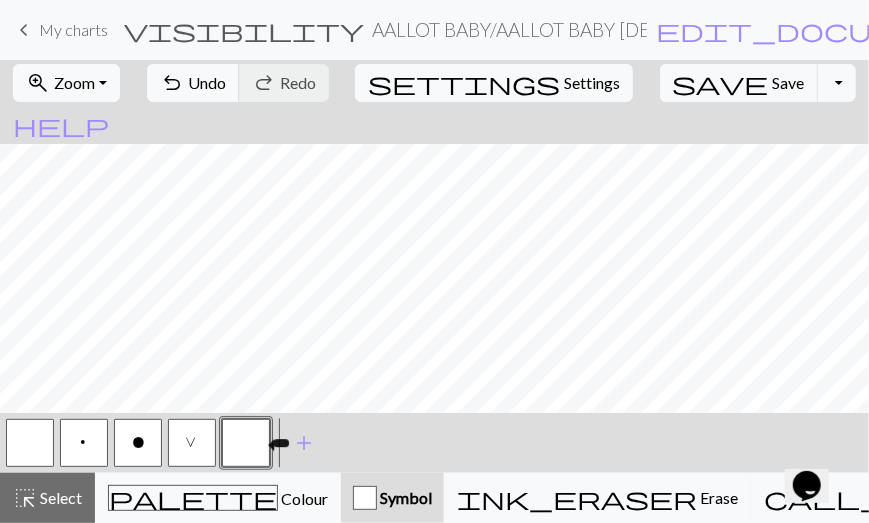 click on "Delete" at bounding box center (238, 423) 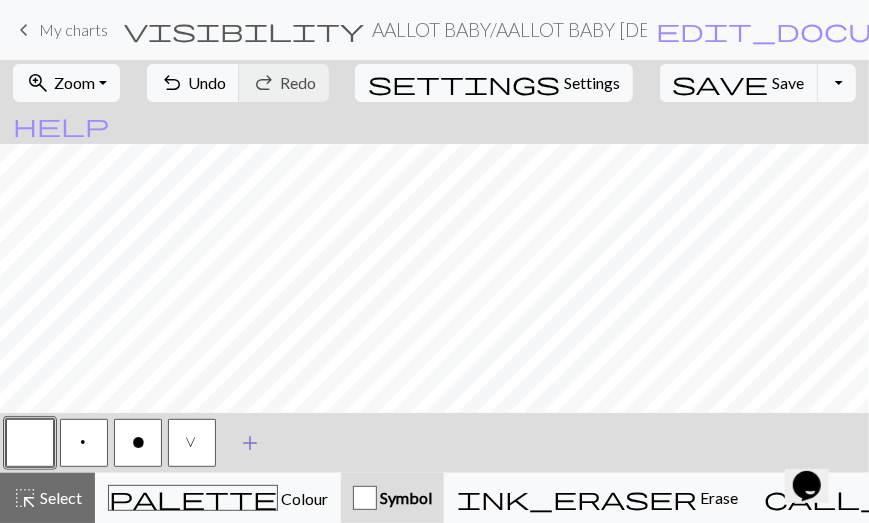 click on "add" at bounding box center [250, 443] 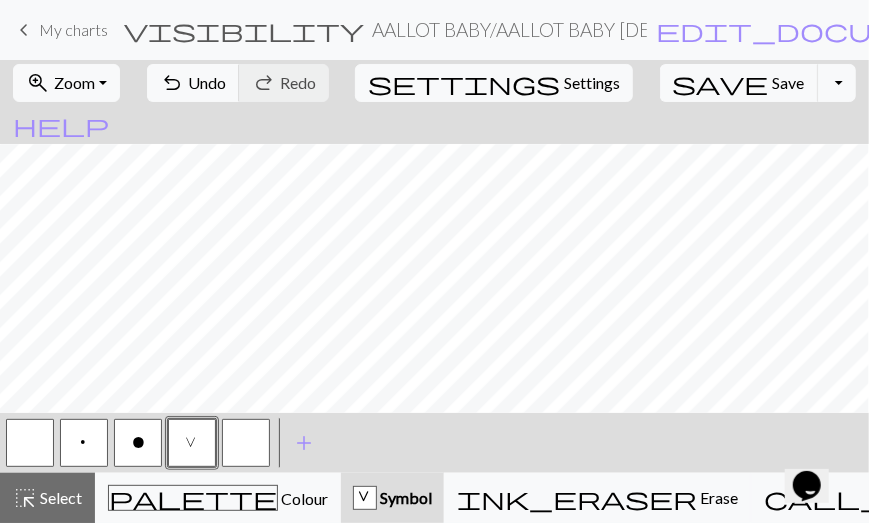 click at bounding box center [246, 443] 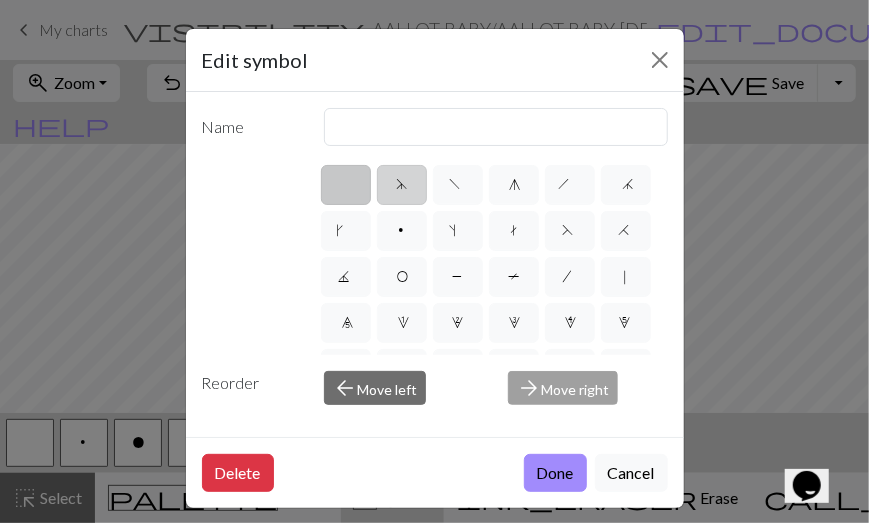 click on "d" at bounding box center (402, 185) 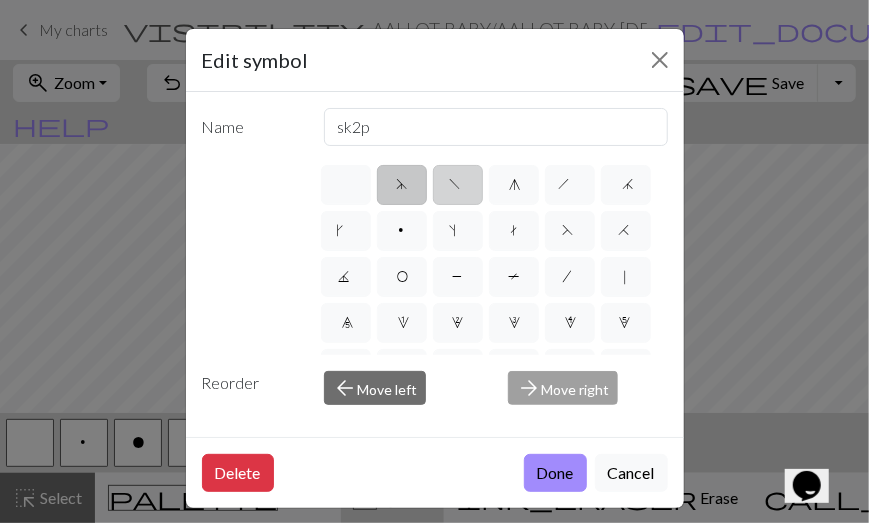 click on "f" at bounding box center (458, 187) 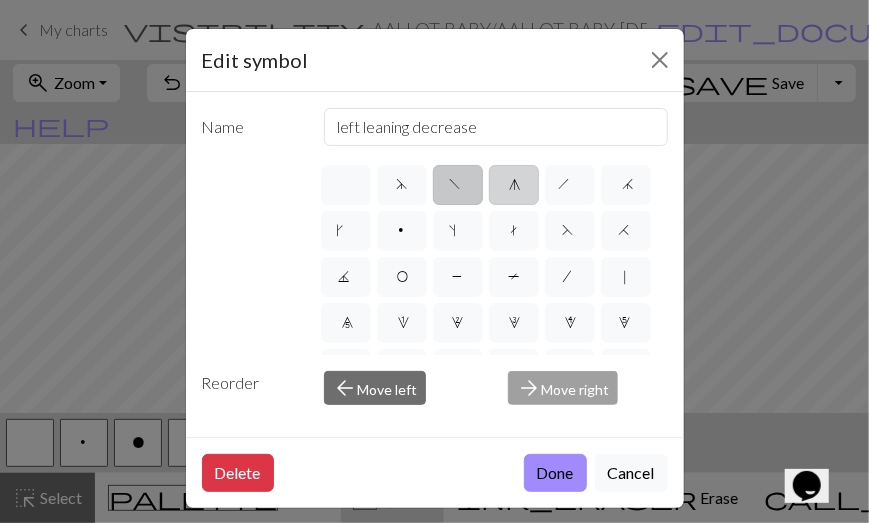 click on "g" at bounding box center [514, 187] 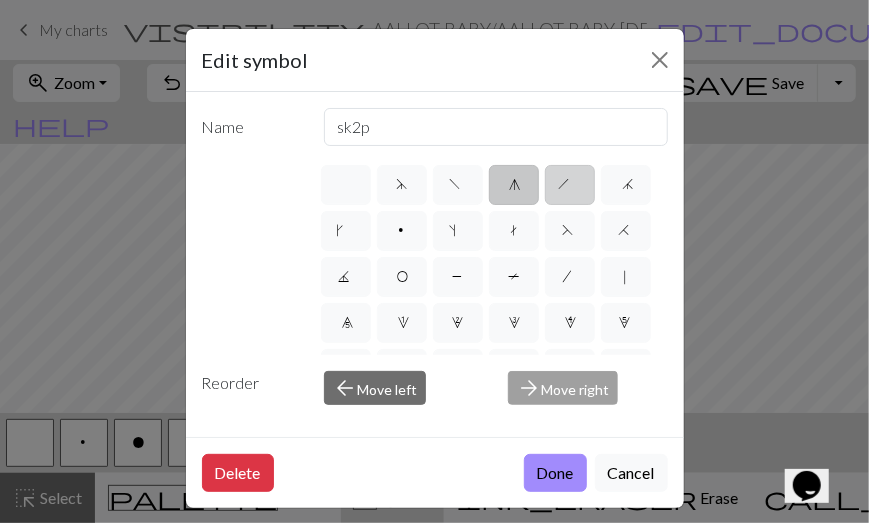 click on "h" at bounding box center [570, 185] 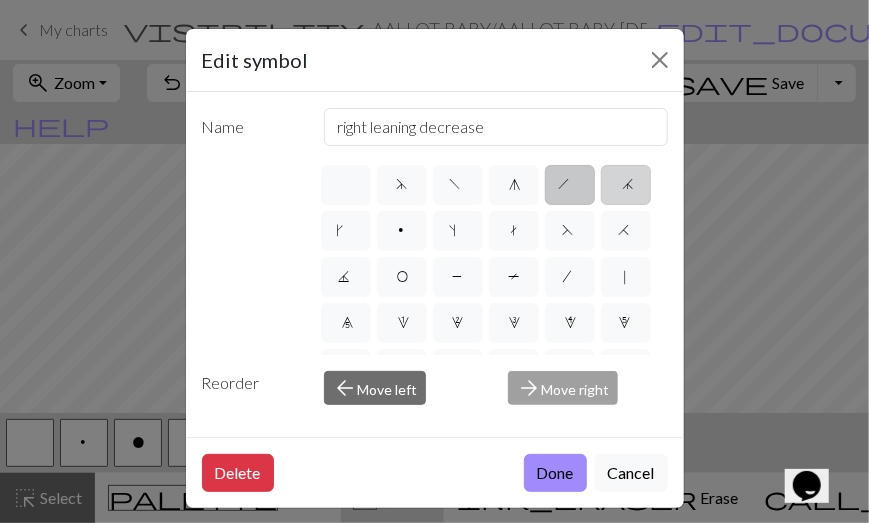 click on "j" at bounding box center [626, 185] 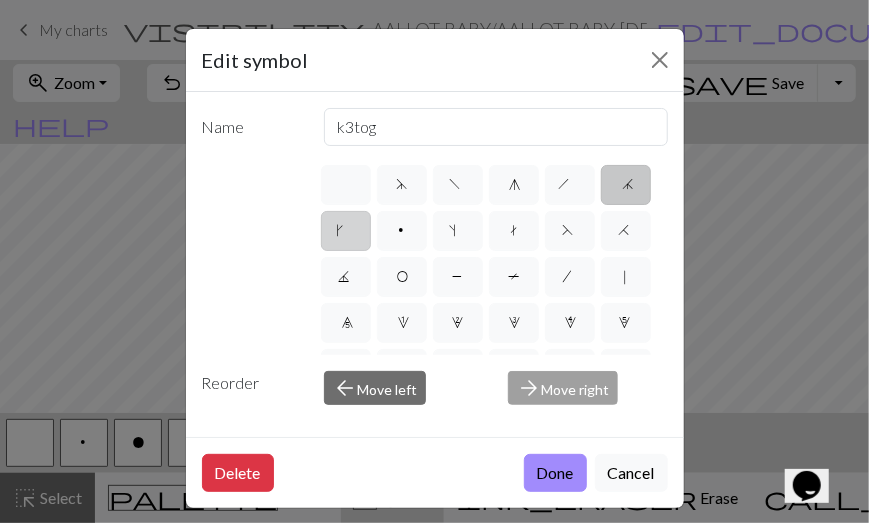 click on "k" at bounding box center (346, 231) 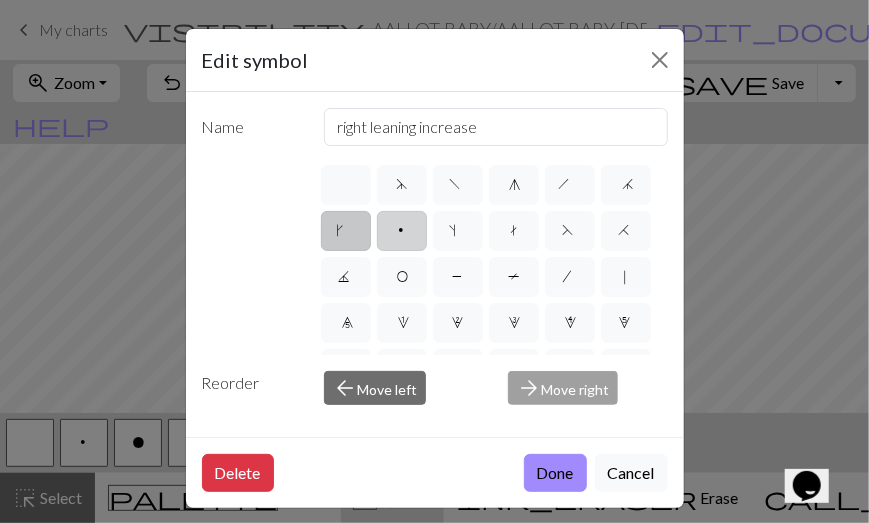 click on "p" at bounding box center (402, 231) 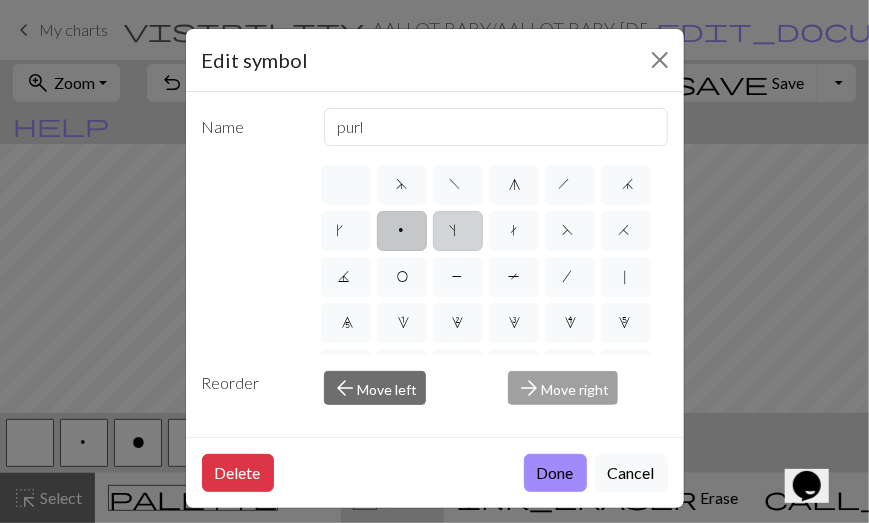 click on "s" at bounding box center [458, 233] 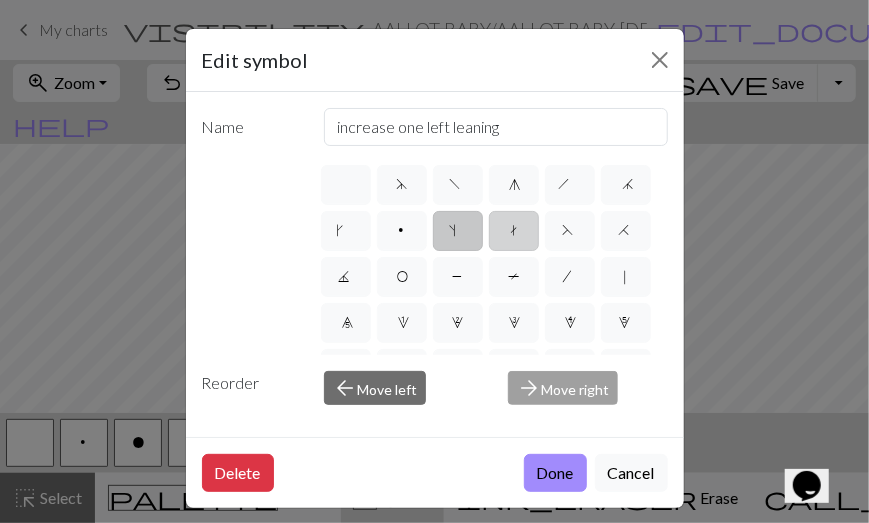 click on "t" at bounding box center [514, 233] 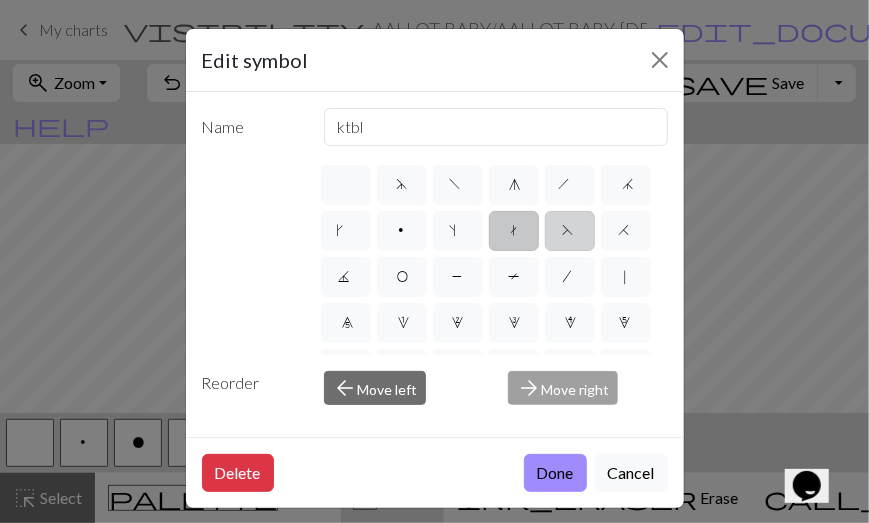 click on "F" at bounding box center (570, 233) 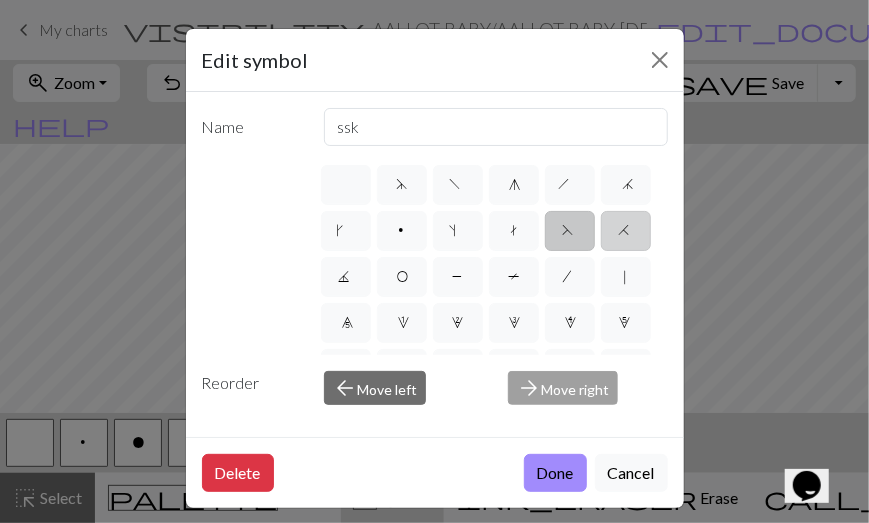 click on "H" at bounding box center (626, 231) 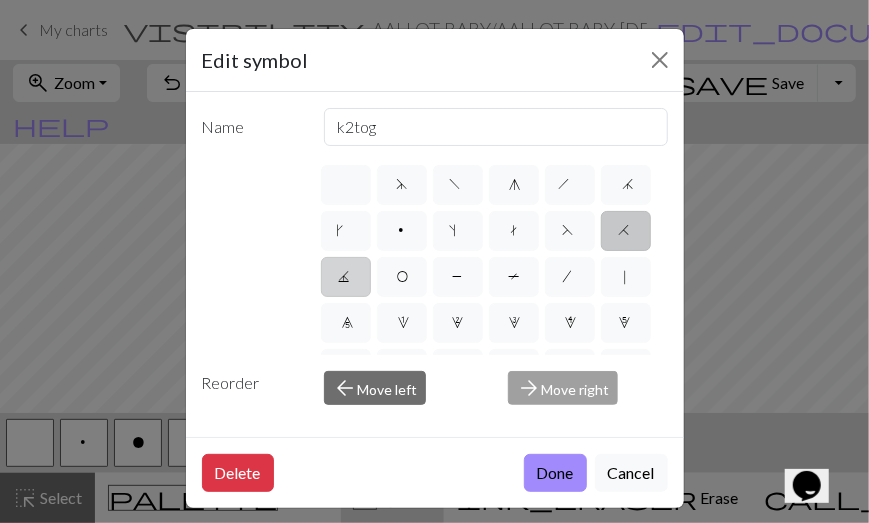 click on "J" at bounding box center [346, 277] 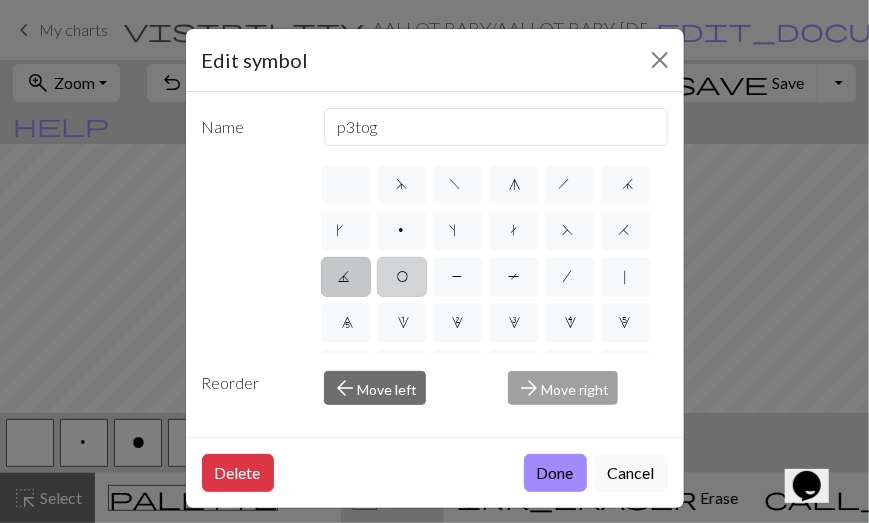 click on "O" at bounding box center [402, 277] 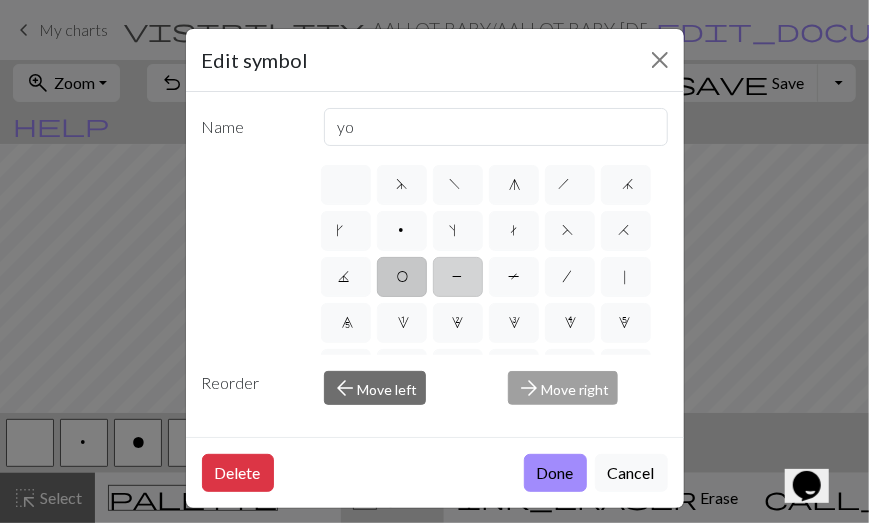 click on "P" at bounding box center (458, 279) 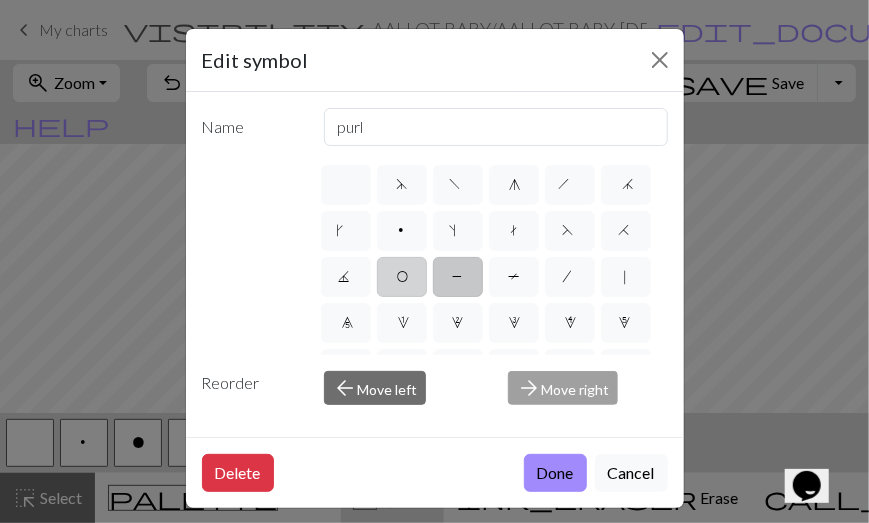 click on "O" at bounding box center [402, 279] 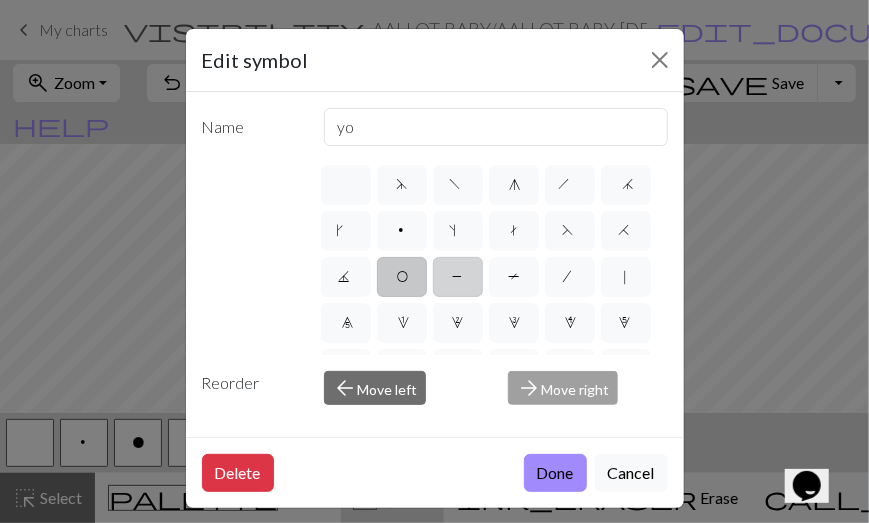 click on "P" at bounding box center (458, 277) 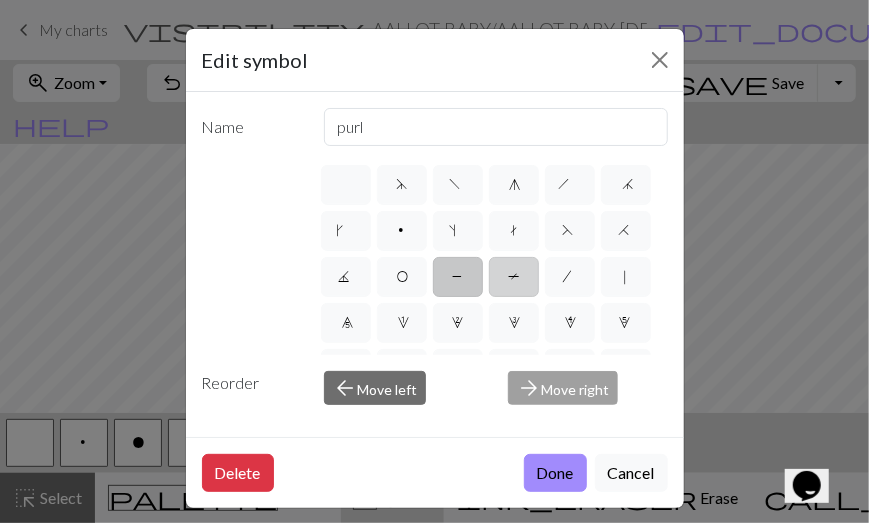 click on "T" at bounding box center (514, 279) 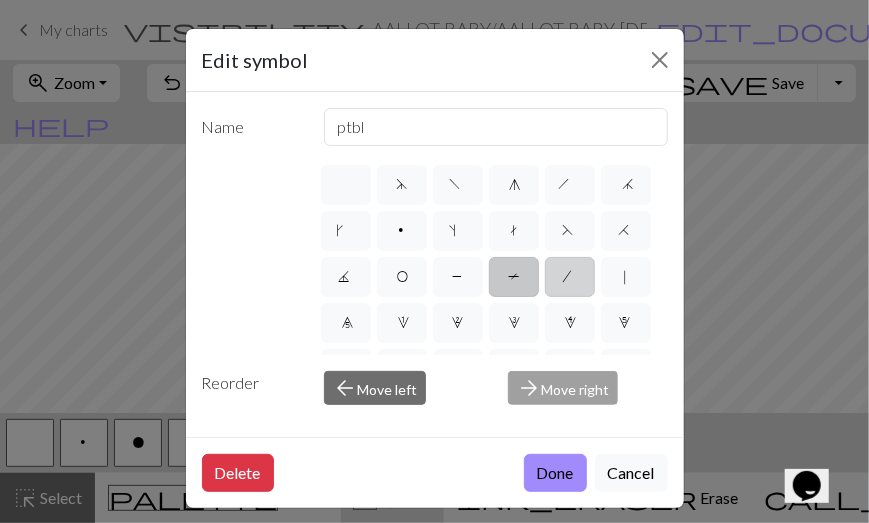 click on "/" at bounding box center (570, 277) 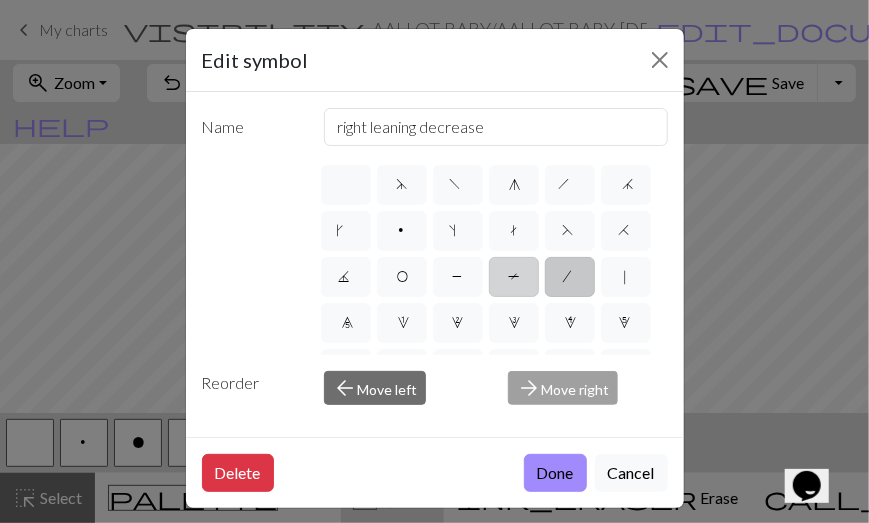 click on "T" at bounding box center [514, 277] 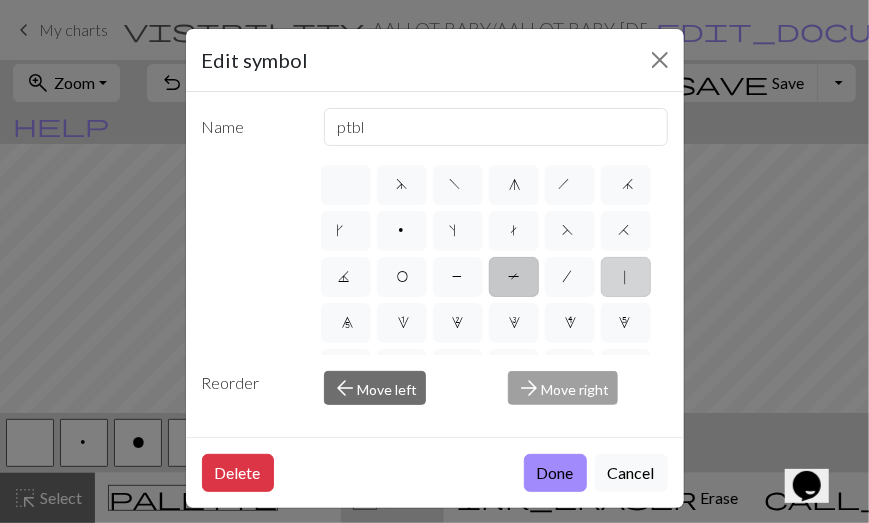 click on "|" at bounding box center [626, 277] 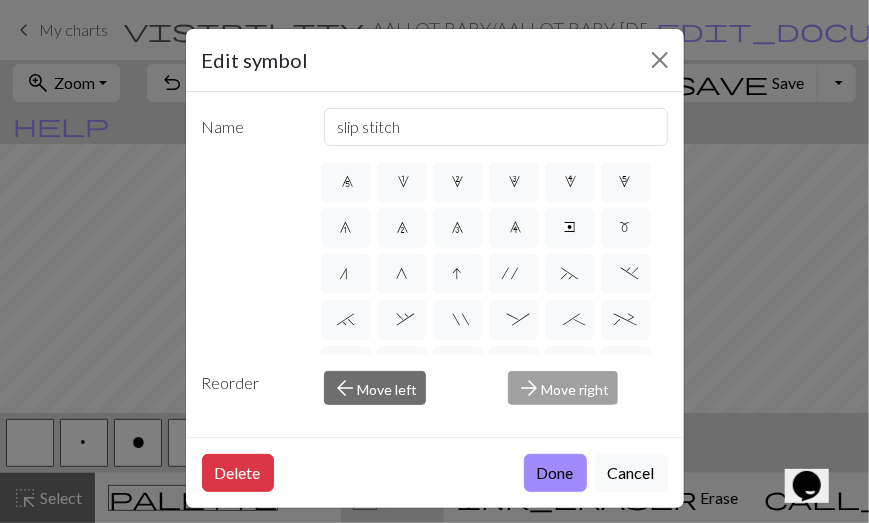 scroll, scrollTop: 160, scrollLeft: 0, axis: vertical 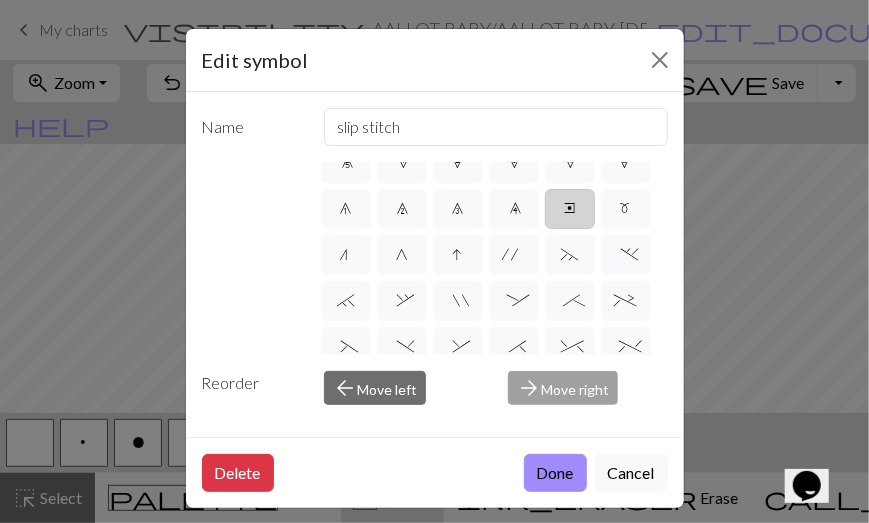 click on "e" at bounding box center [570, 211] 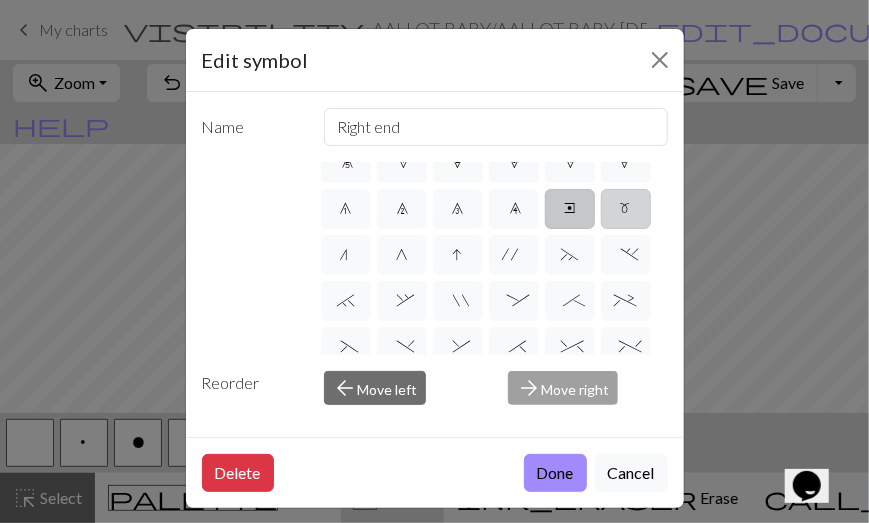 click on "m" at bounding box center [626, 209] 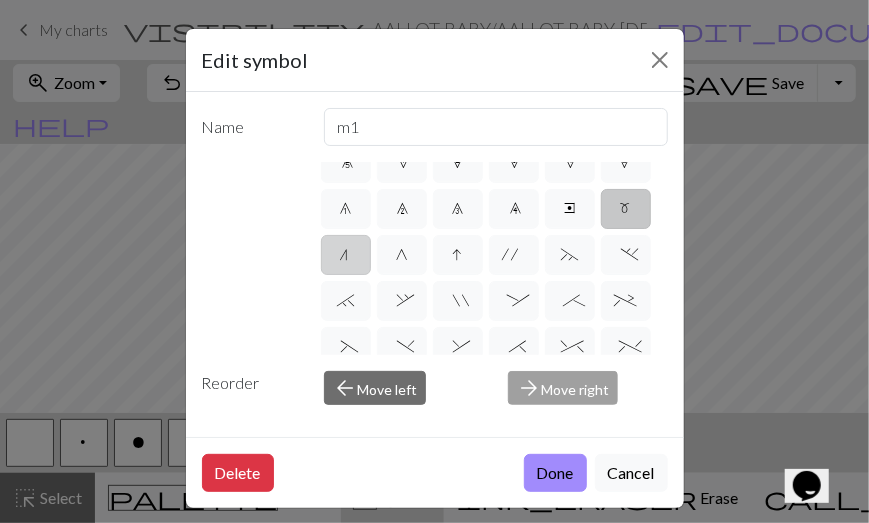 click on "n" at bounding box center [346, 255] 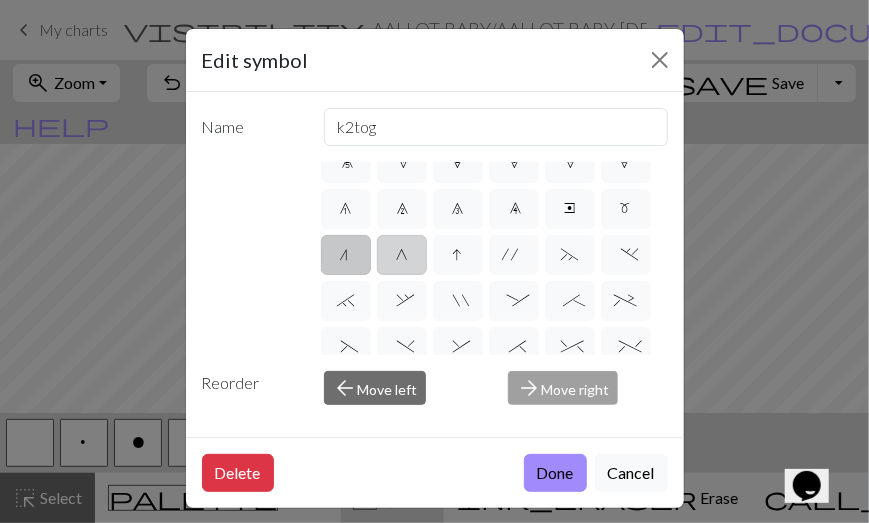 click on "G" at bounding box center (402, 255) 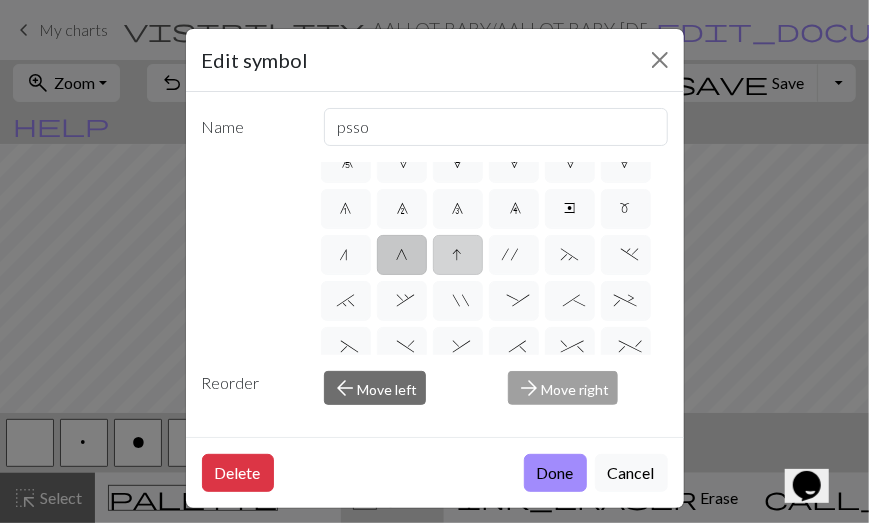 click on "I" at bounding box center [458, 257] 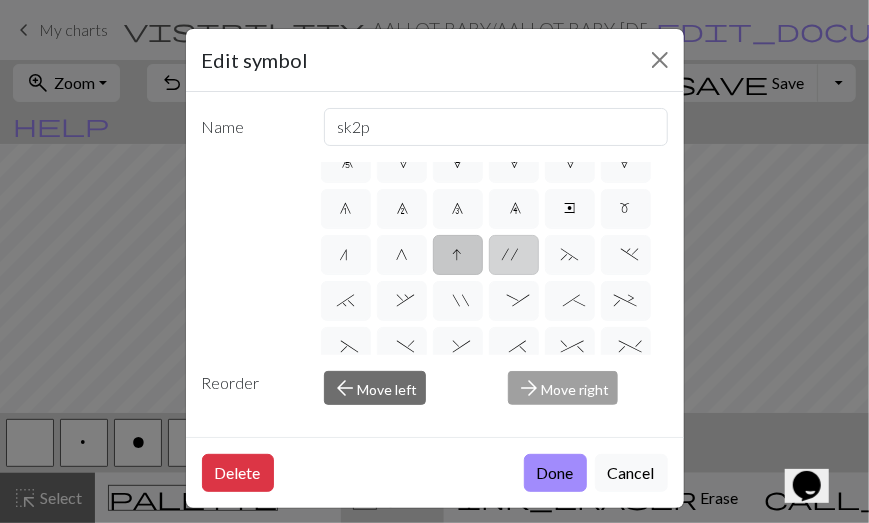 click on "'" at bounding box center (514, 257) 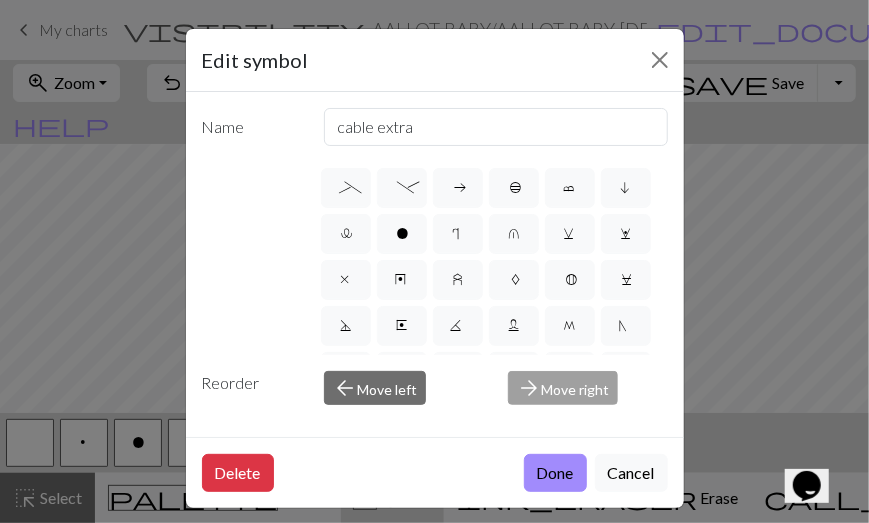 scroll, scrollTop: 400, scrollLeft: 0, axis: vertical 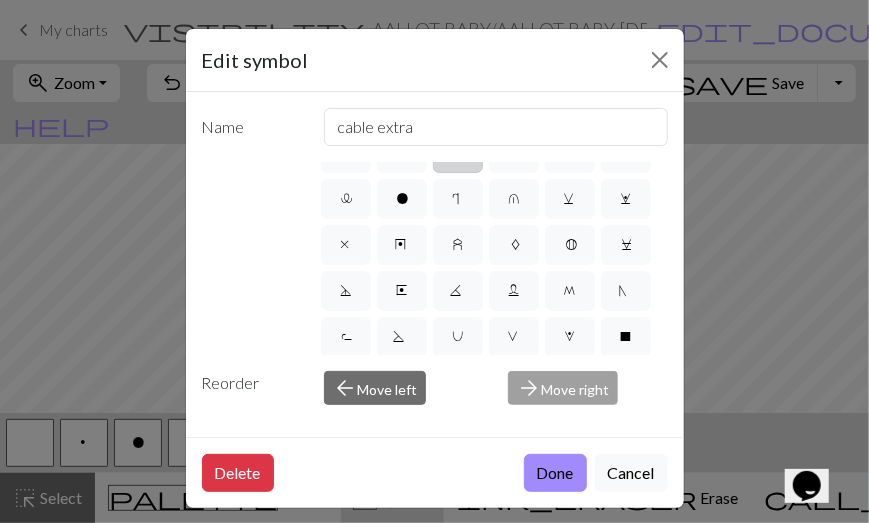 click on "a" at bounding box center [458, 155] 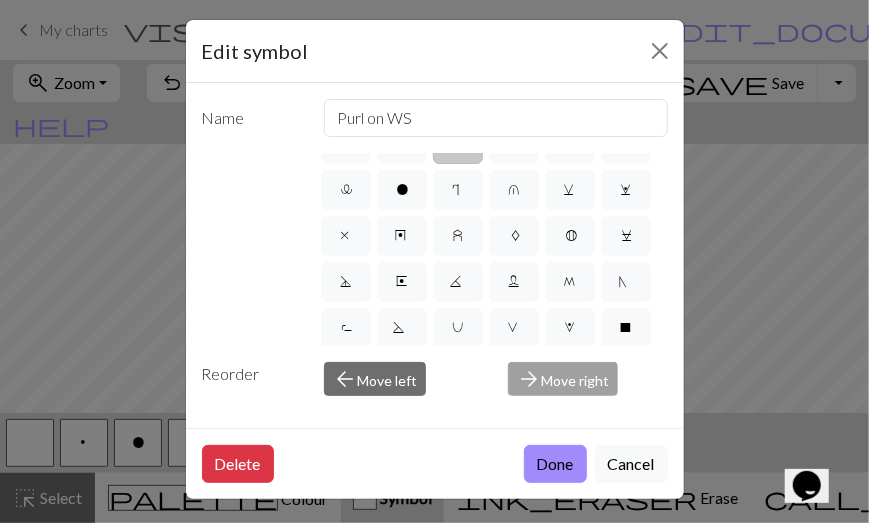 scroll, scrollTop: 0, scrollLeft: 0, axis: both 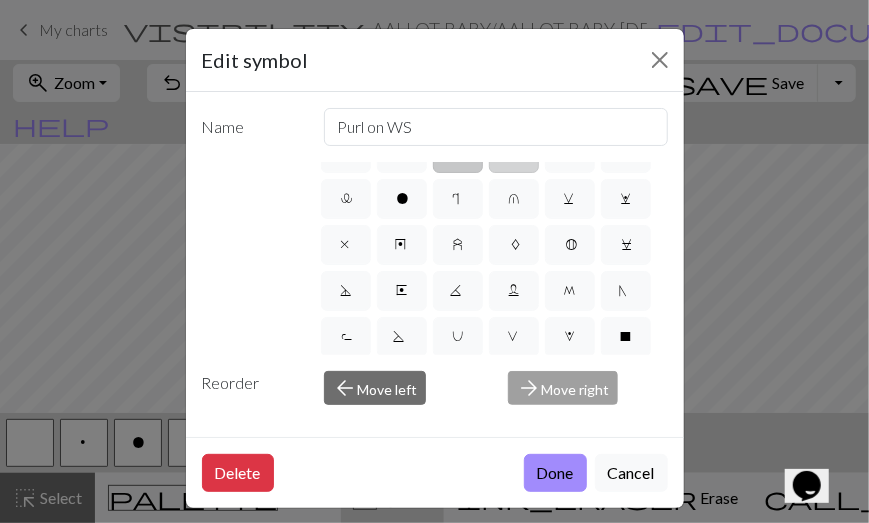 click on "b" at bounding box center [514, 155] 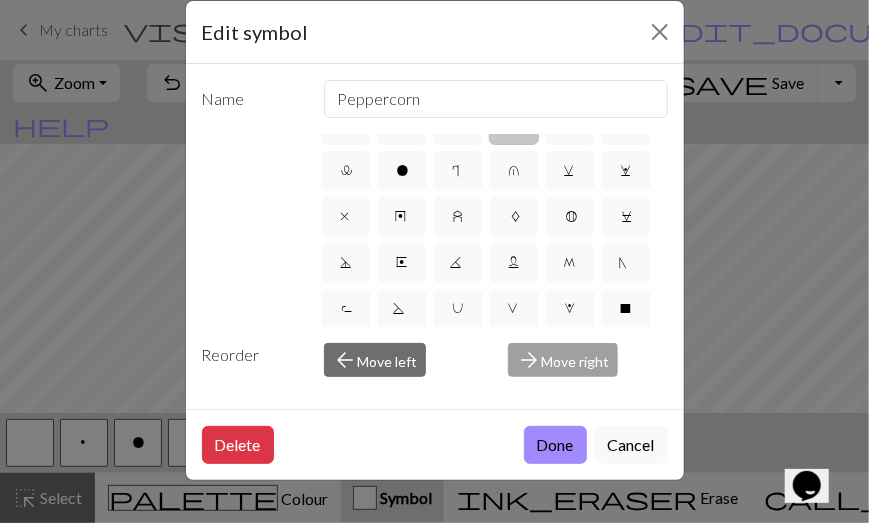 scroll, scrollTop: 14, scrollLeft: 0, axis: vertical 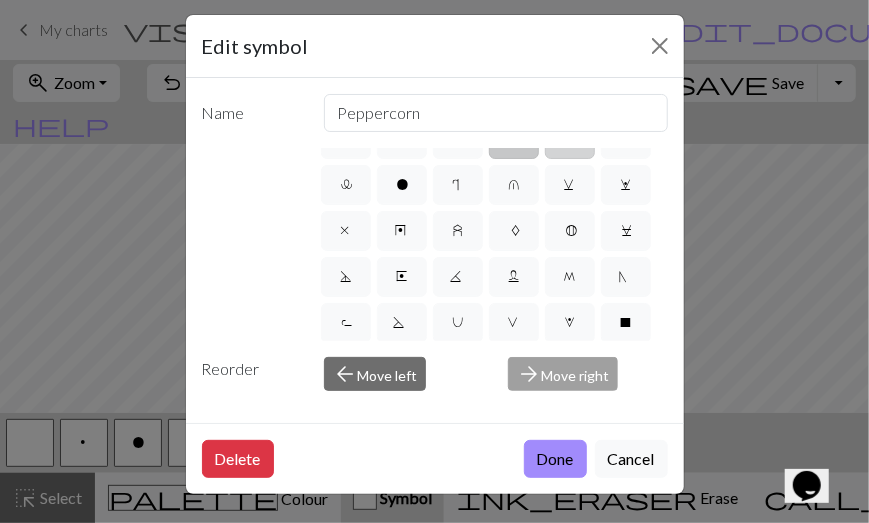 click on "c" at bounding box center (570, 141) 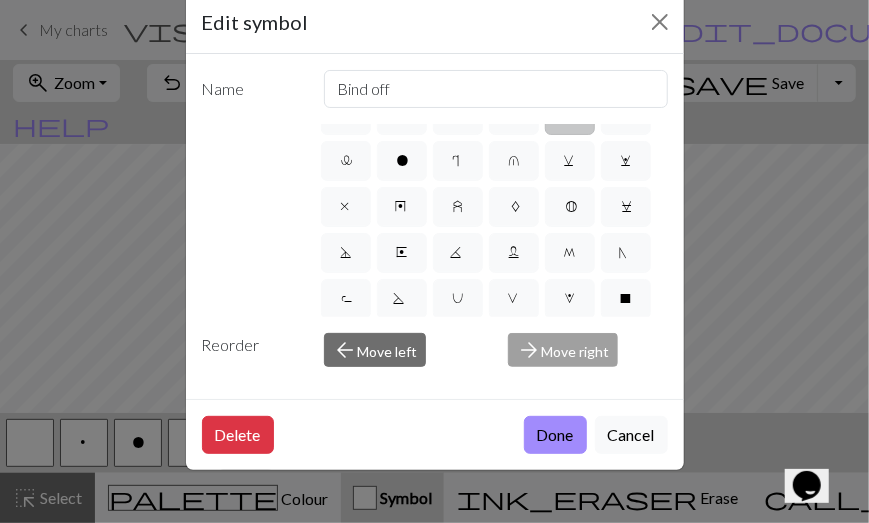 scroll, scrollTop: 24, scrollLeft: 0, axis: vertical 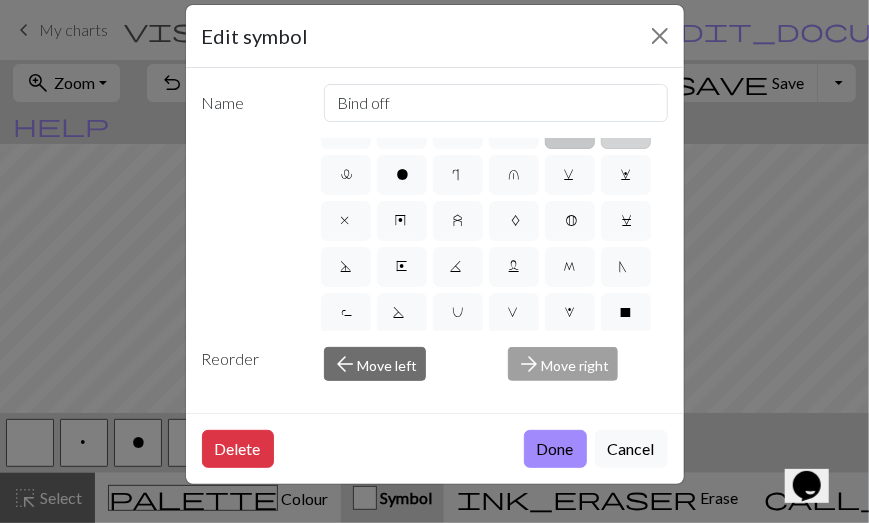 click on "i" at bounding box center [626, 131] 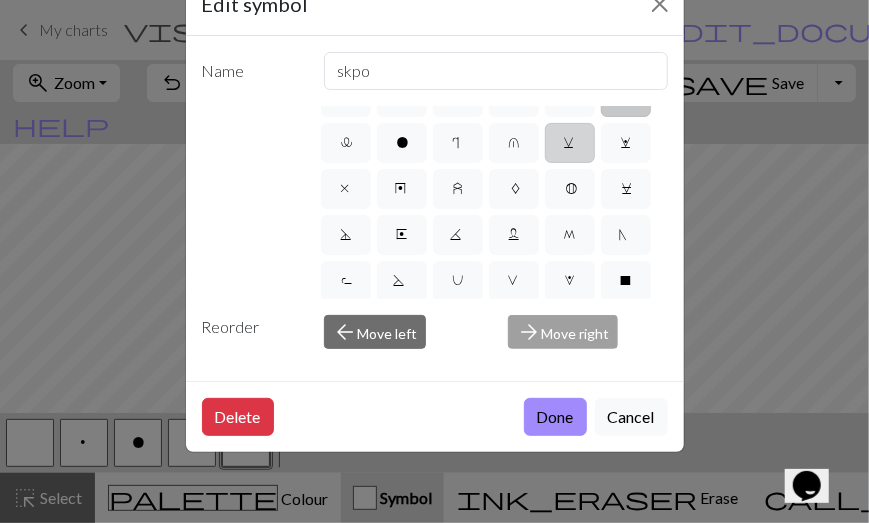 scroll, scrollTop: 54, scrollLeft: 0, axis: vertical 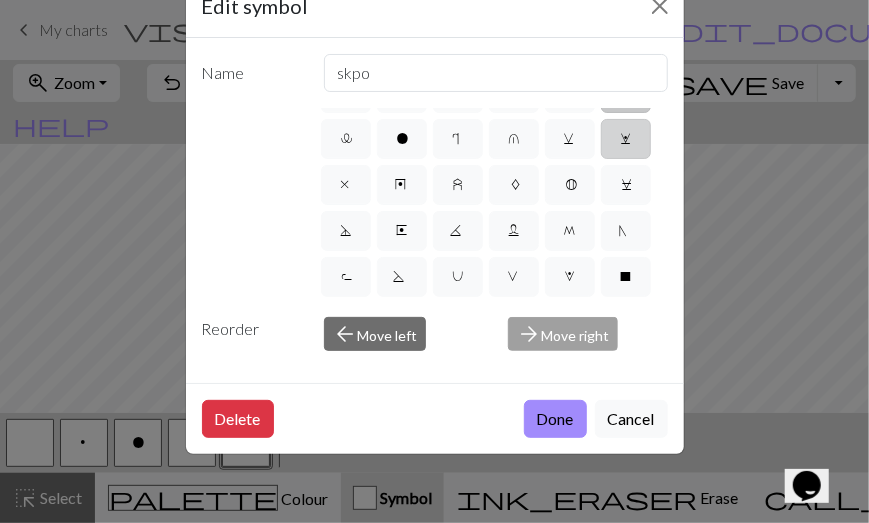 click on "w" at bounding box center [626, 141] 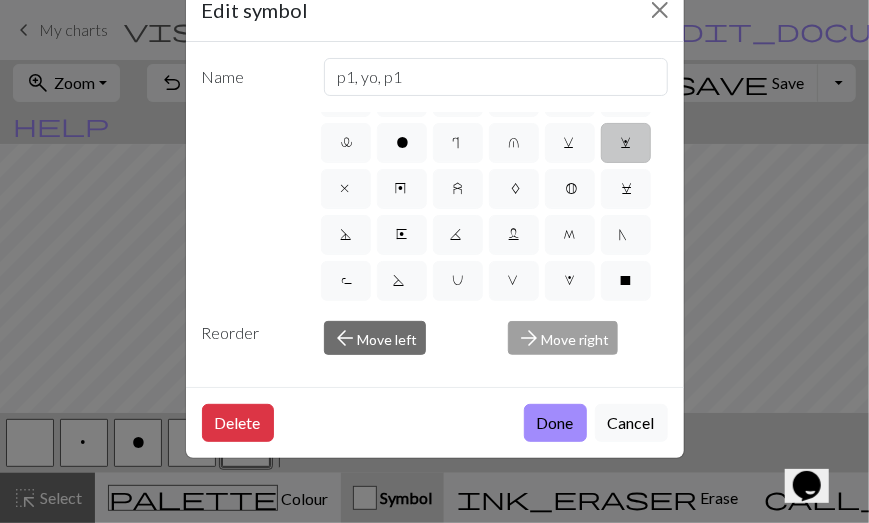 scroll, scrollTop: 48, scrollLeft: 0, axis: vertical 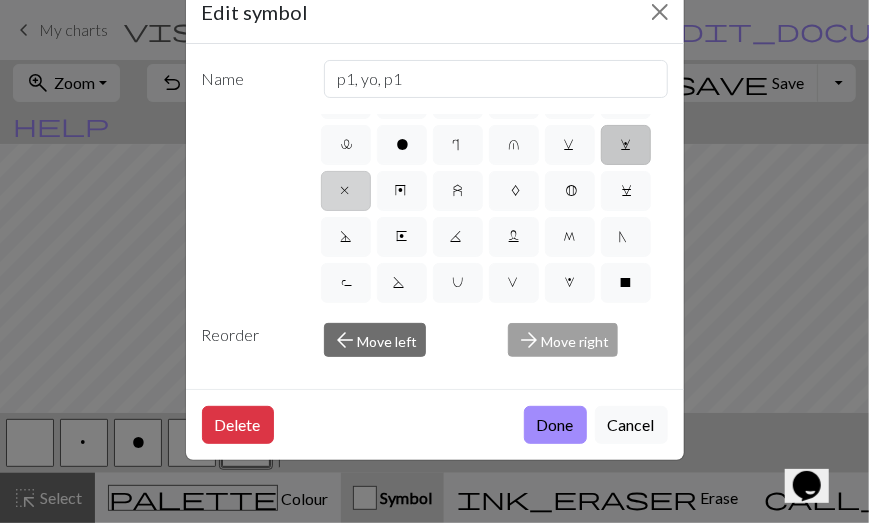 click on "x" at bounding box center [346, 193] 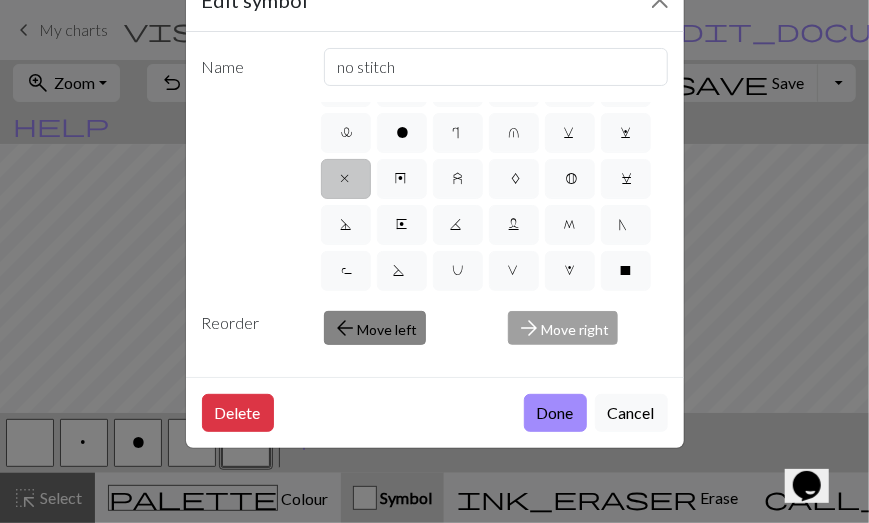 scroll, scrollTop: 48, scrollLeft: 0, axis: vertical 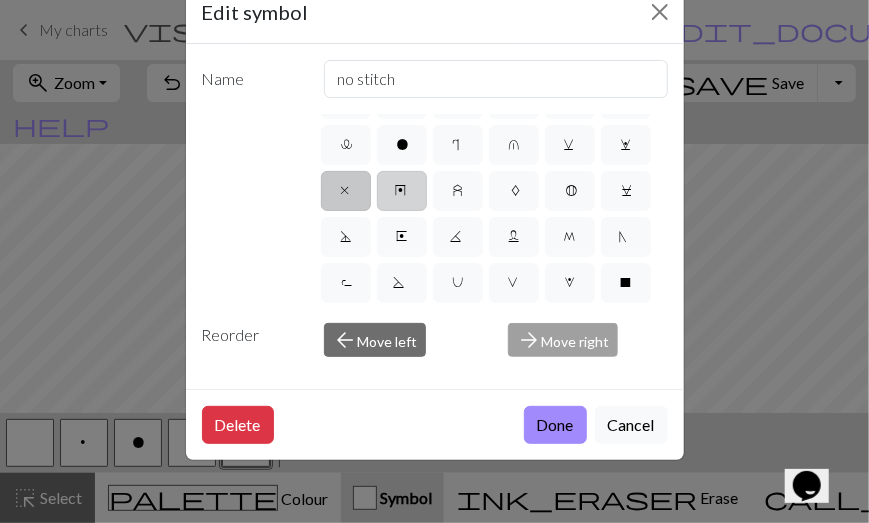 click on "y" at bounding box center (402, 193) 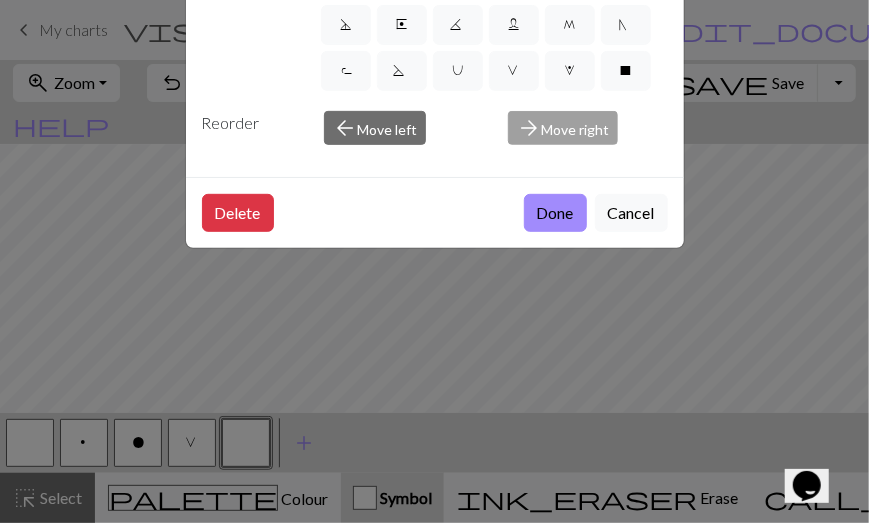 scroll, scrollTop: 0, scrollLeft: 0, axis: both 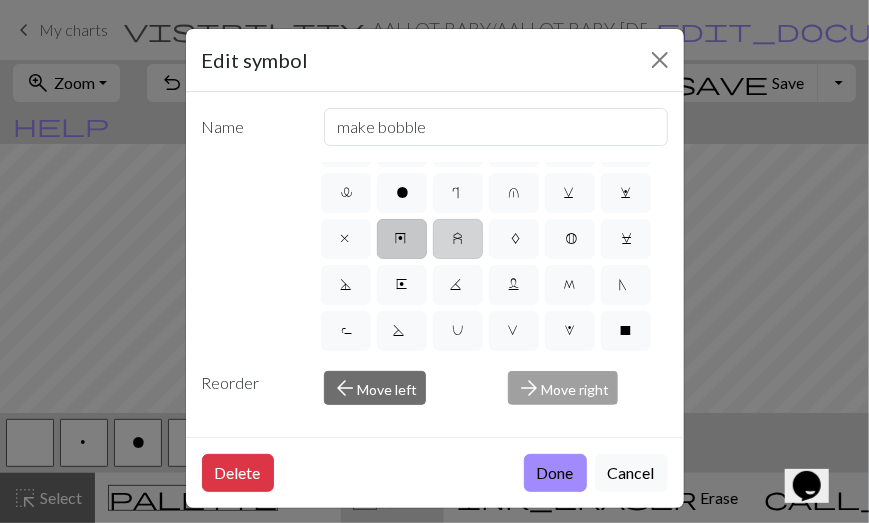 click on "z" at bounding box center [458, 239] 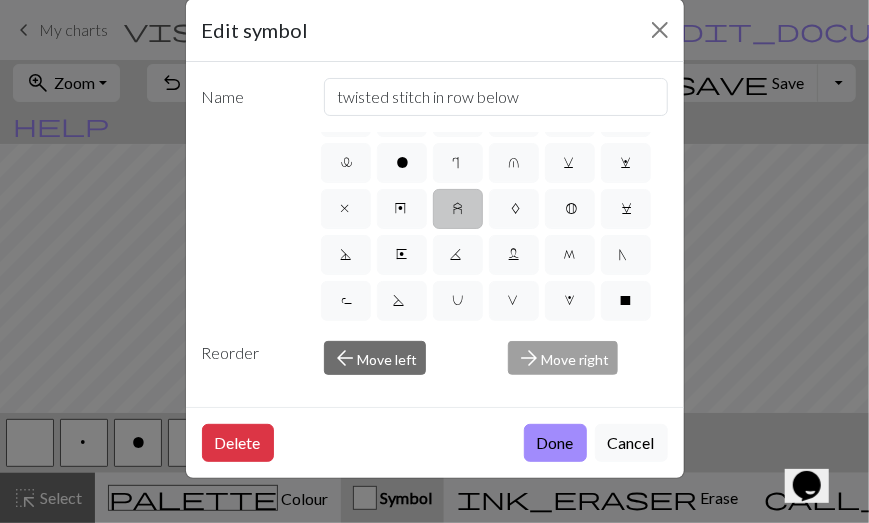 scroll, scrollTop: 0, scrollLeft: 0, axis: both 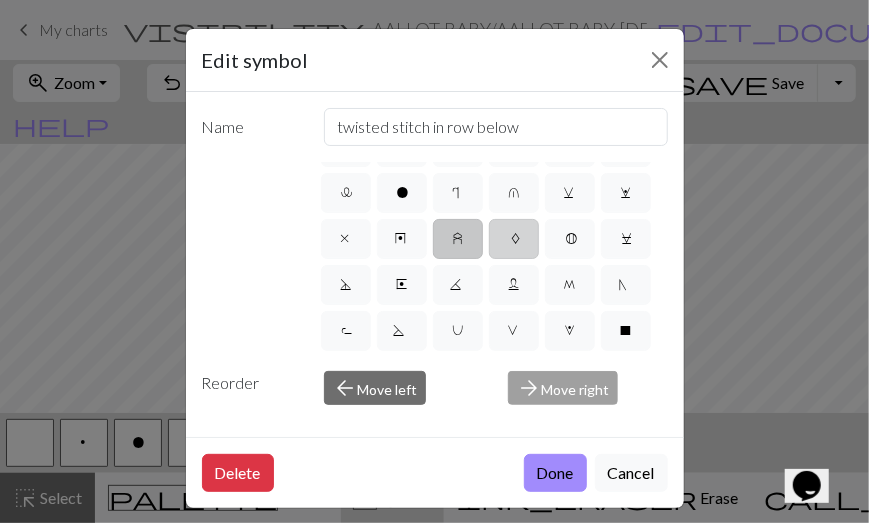 click on "A" at bounding box center [514, 239] 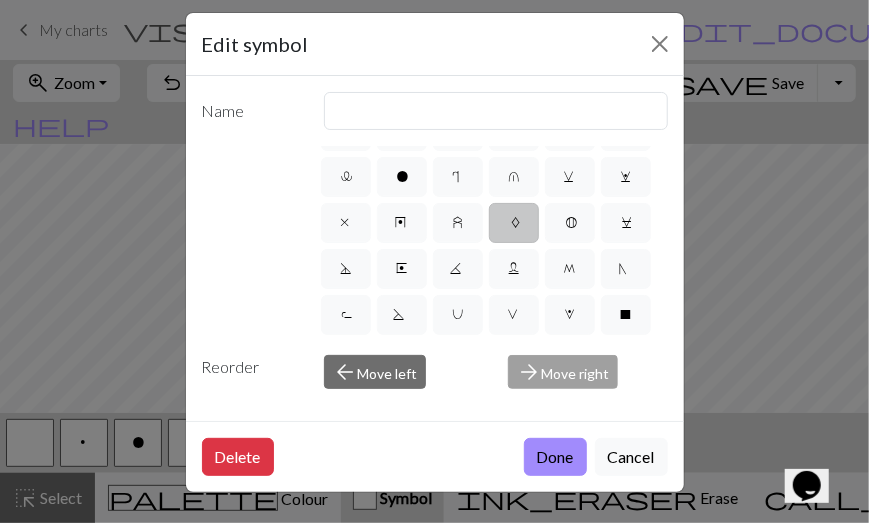 scroll, scrollTop: 0, scrollLeft: 0, axis: both 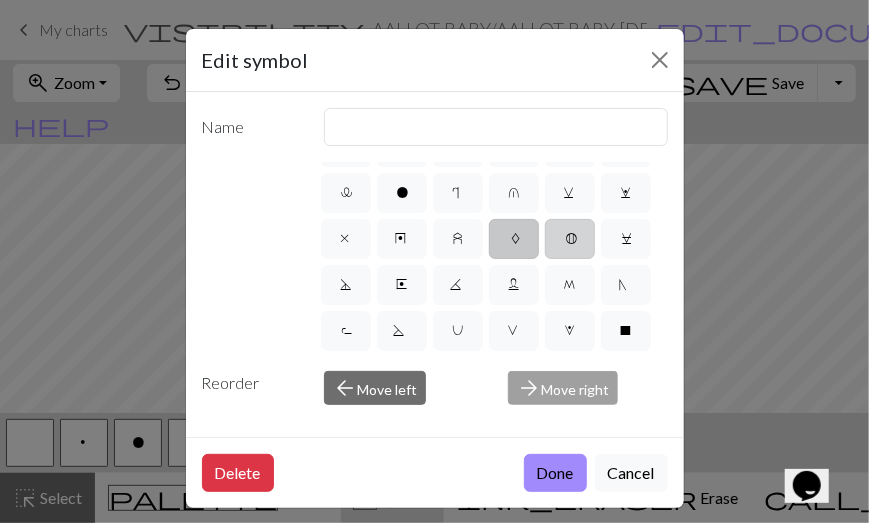 click on "B" at bounding box center (570, 241) 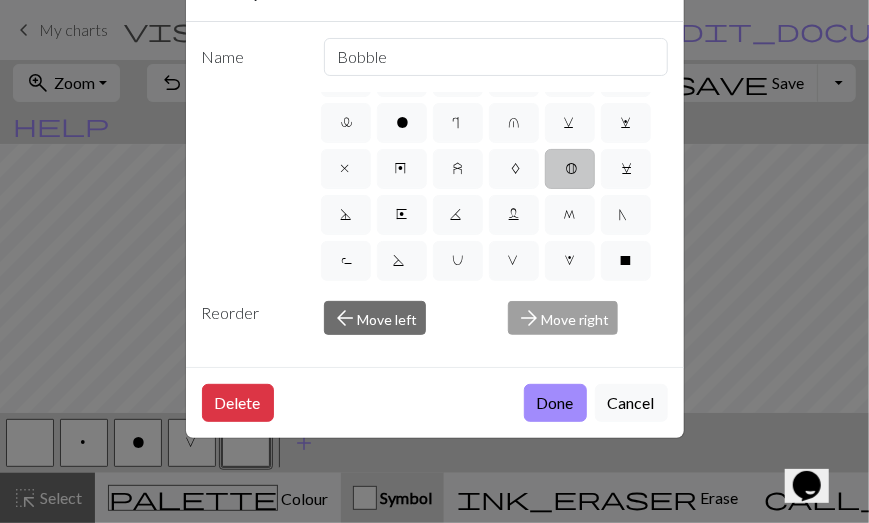 scroll, scrollTop: 64, scrollLeft: 0, axis: vertical 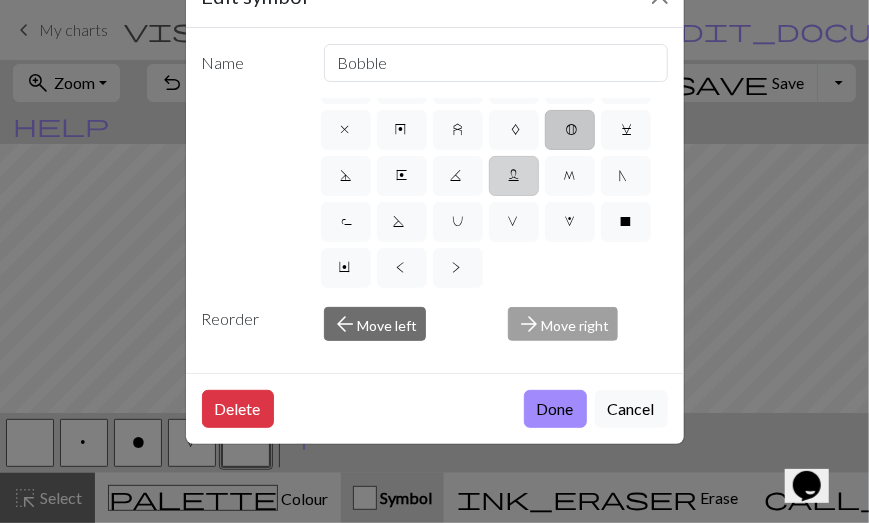 click on "L" at bounding box center (514, 178) 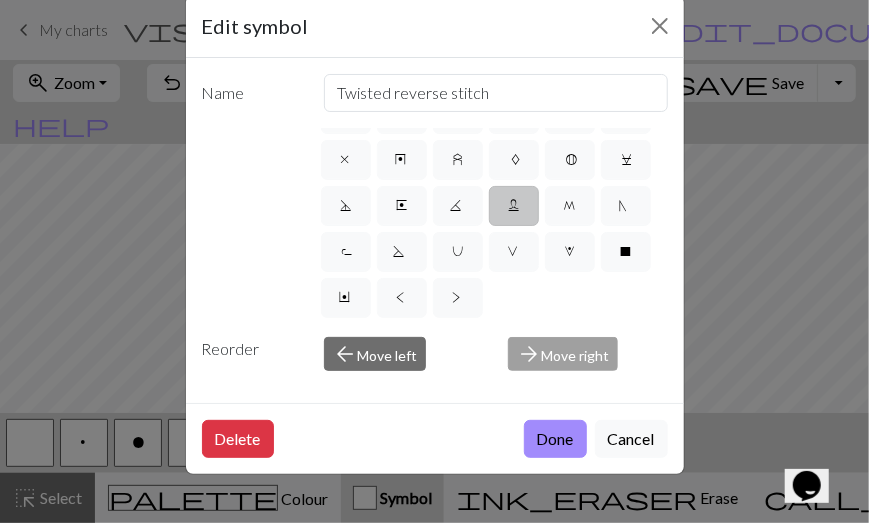 scroll, scrollTop: 34, scrollLeft: 0, axis: vertical 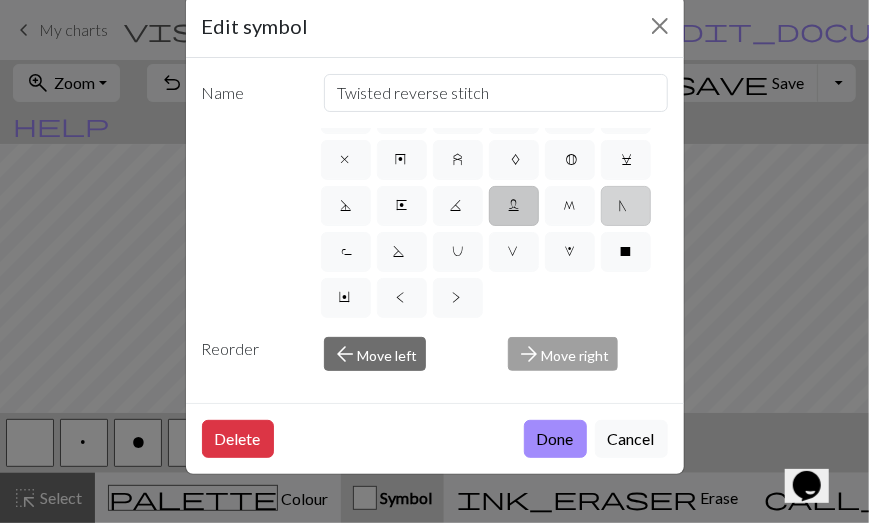 click on "N" at bounding box center [626, 206] 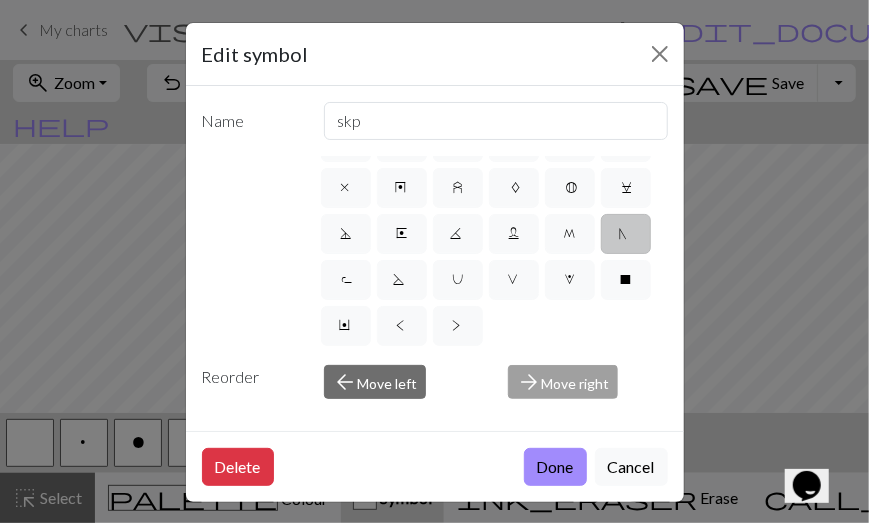 scroll, scrollTop: 5, scrollLeft: 0, axis: vertical 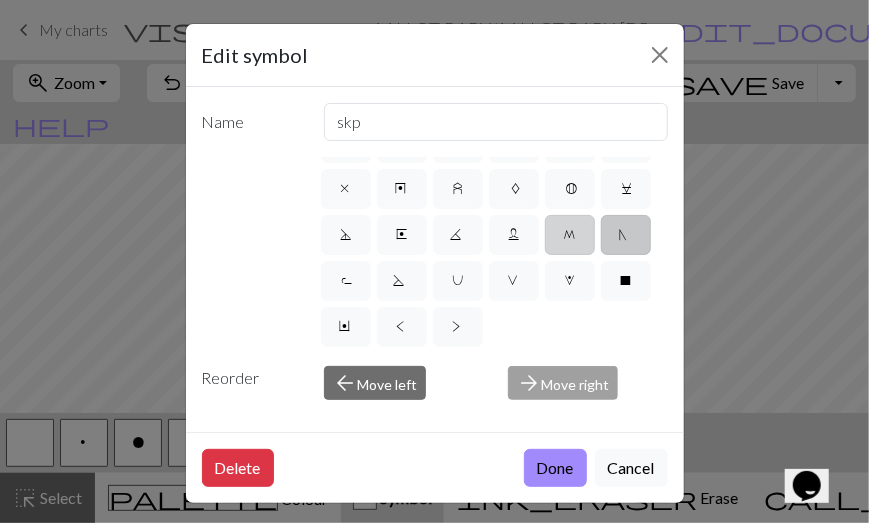 click on "M" at bounding box center (570, 235) 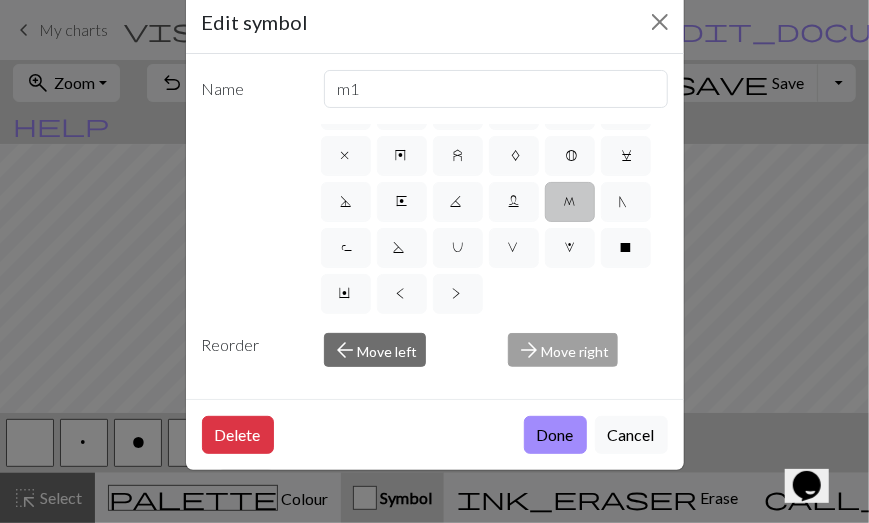 scroll, scrollTop: 38, scrollLeft: 0, axis: vertical 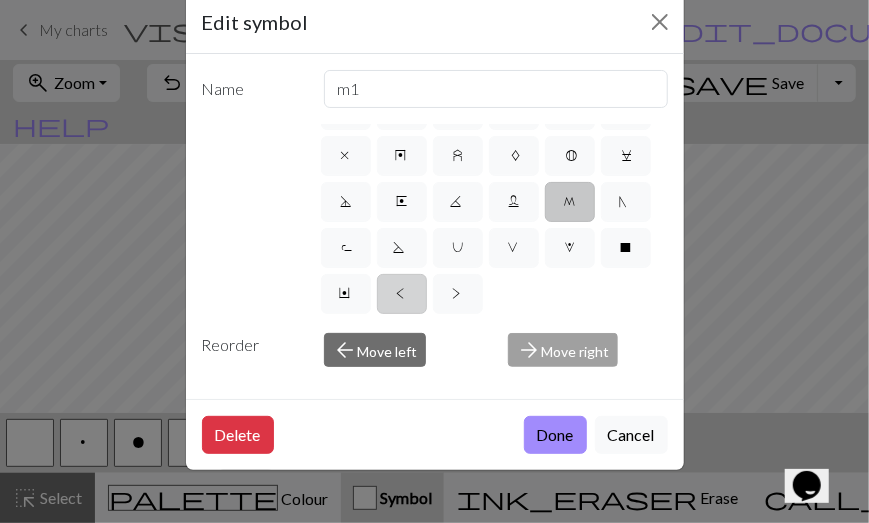 click on "<" at bounding box center [402, 294] 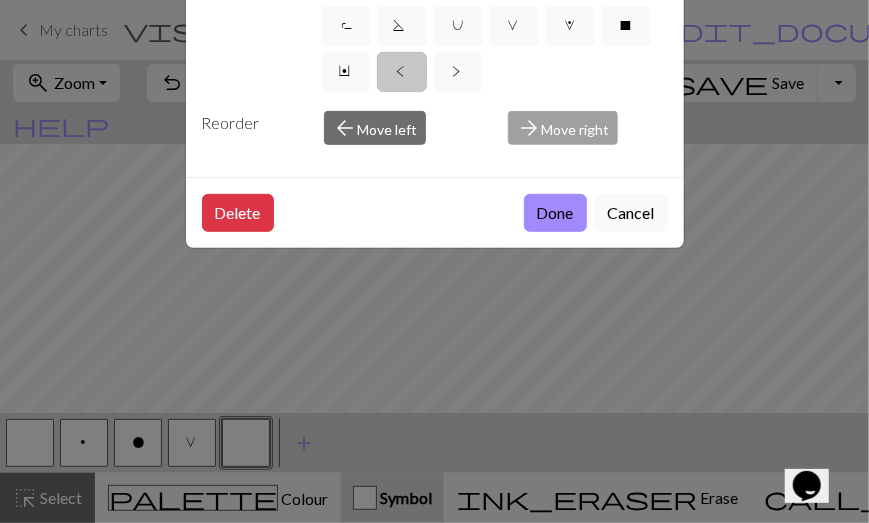 scroll, scrollTop: 0, scrollLeft: 0, axis: both 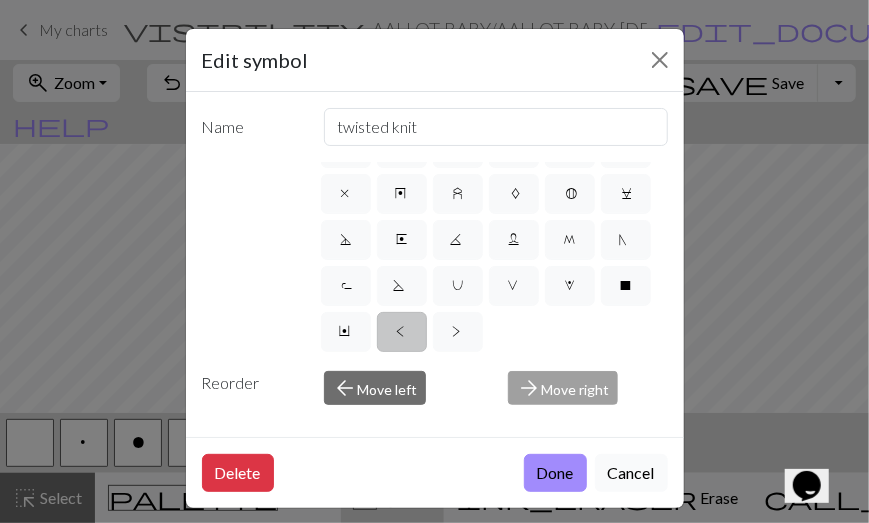 click on "Cancel" at bounding box center [631, 473] 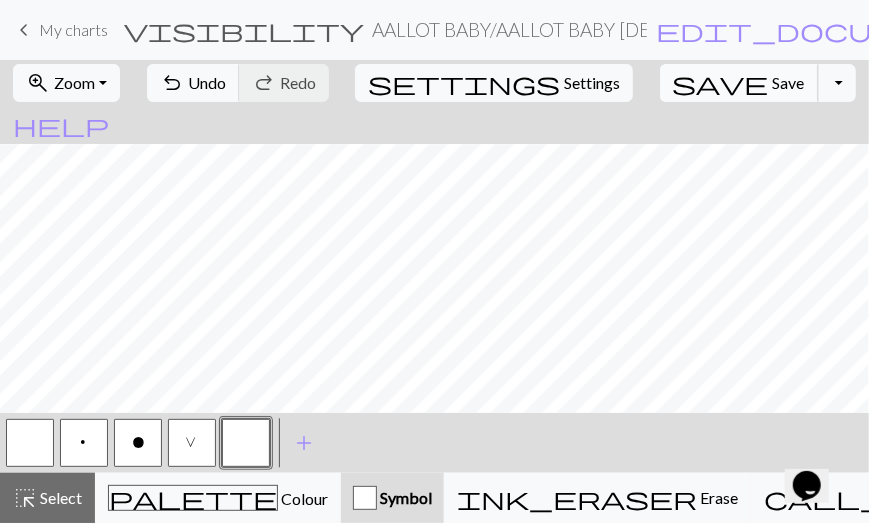 click on "Save" at bounding box center (789, 82) 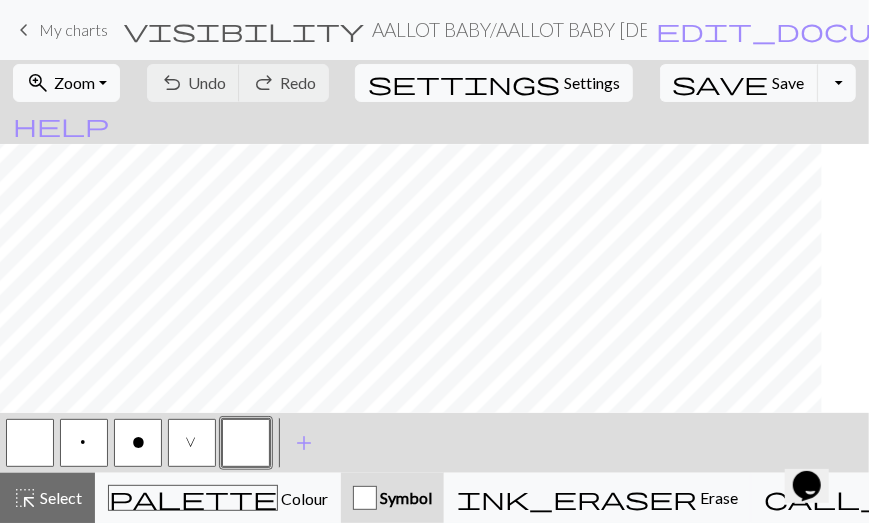 scroll, scrollTop: 39, scrollLeft: 482, axis: both 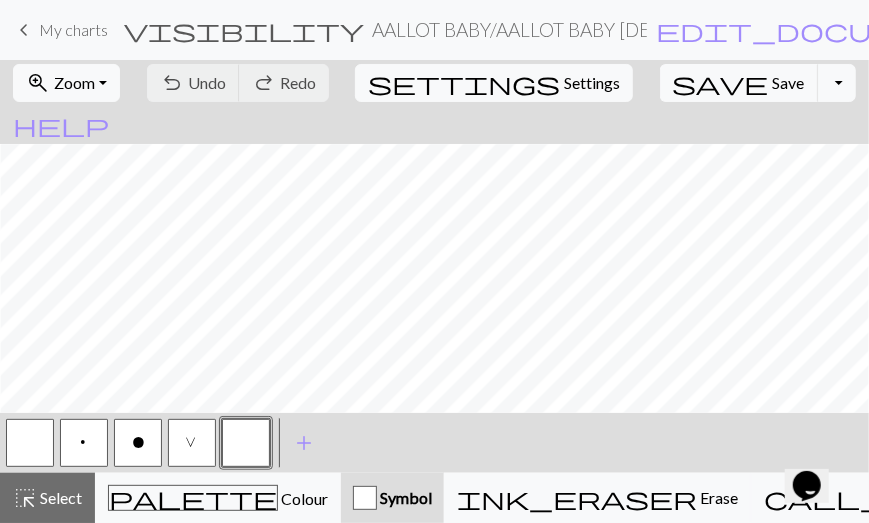 click on "o" at bounding box center [138, 443] 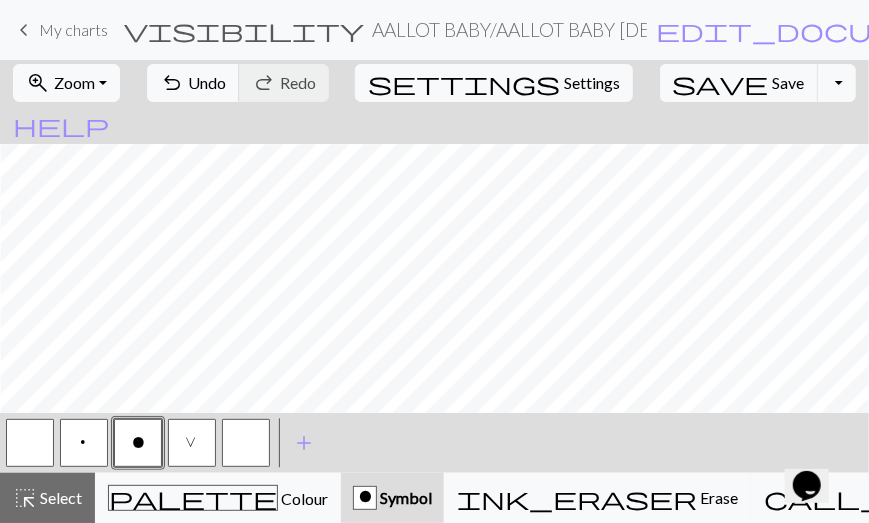 click at bounding box center [246, 443] 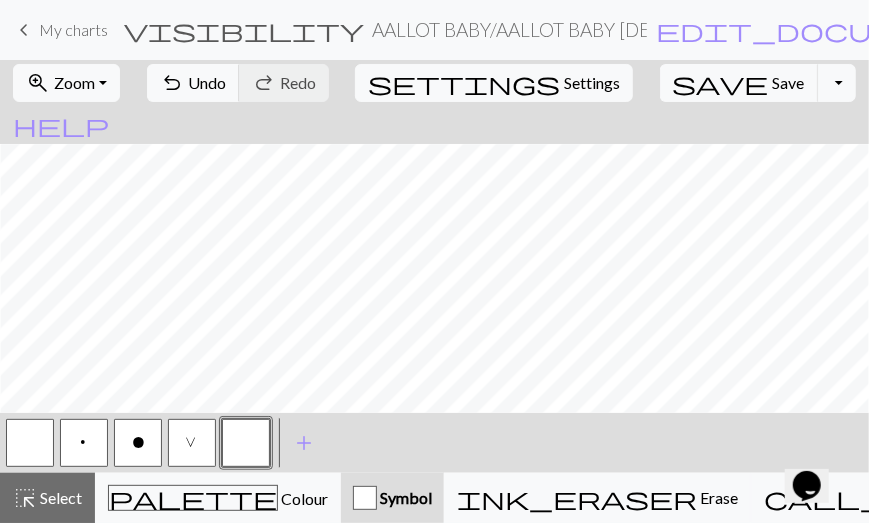 click on "o" at bounding box center [138, 443] 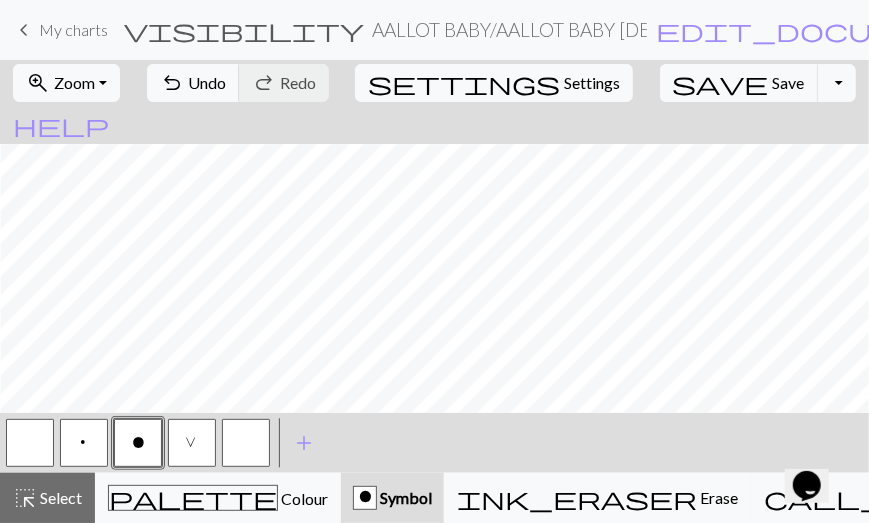 click at bounding box center [246, 443] 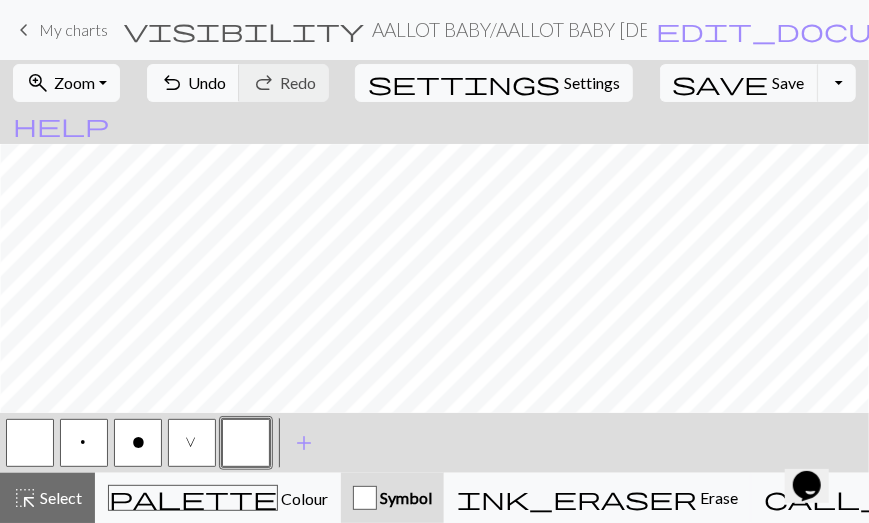 scroll, scrollTop: 39, scrollLeft: 3, axis: both 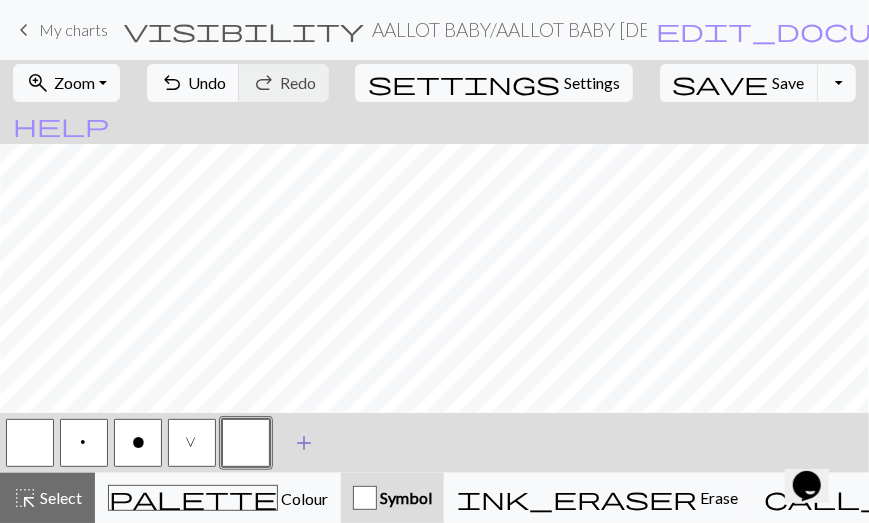 click on "add" at bounding box center (304, 443) 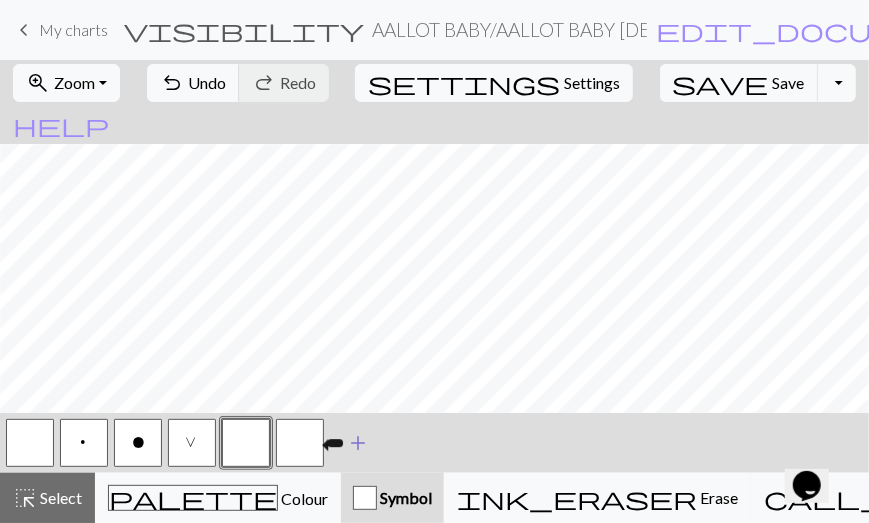 click at bounding box center (300, 443) 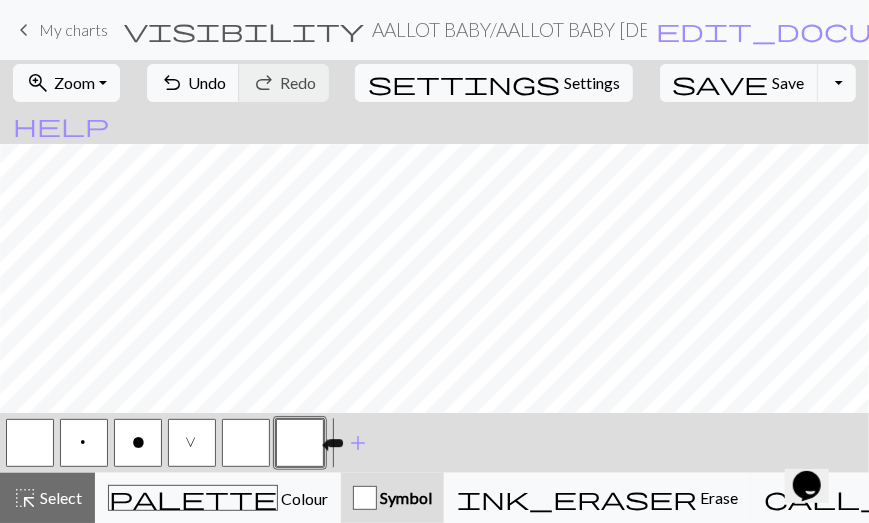 click at bounding box center (300, 443) 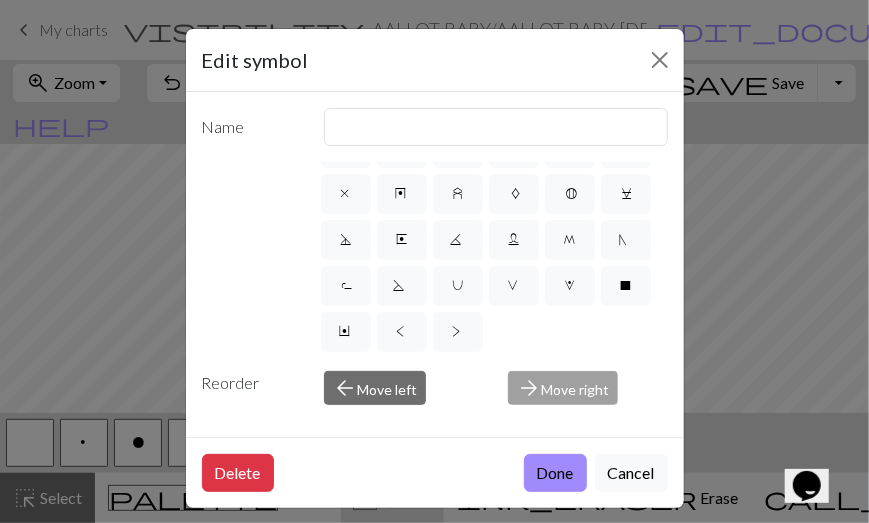 scroll, scrollTop: 588, scrollLeft: 0, axis: vertical 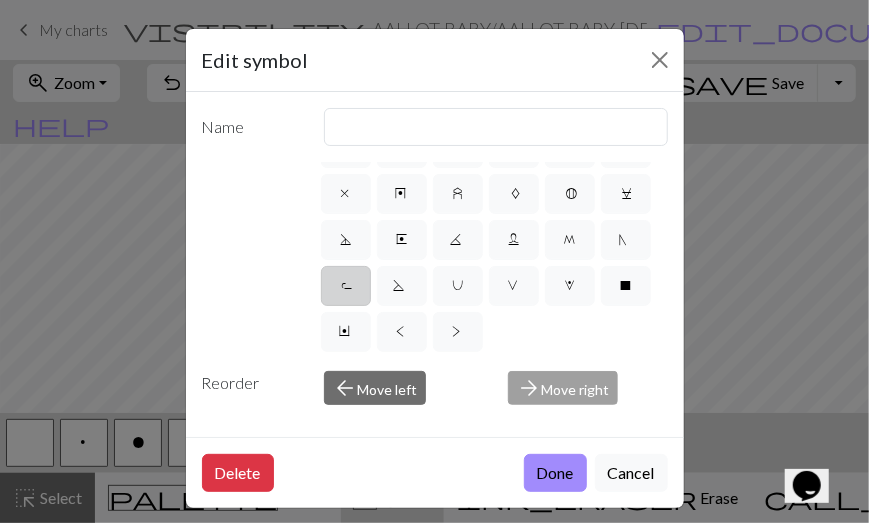 click on "R" at bounding box center (346, 286) 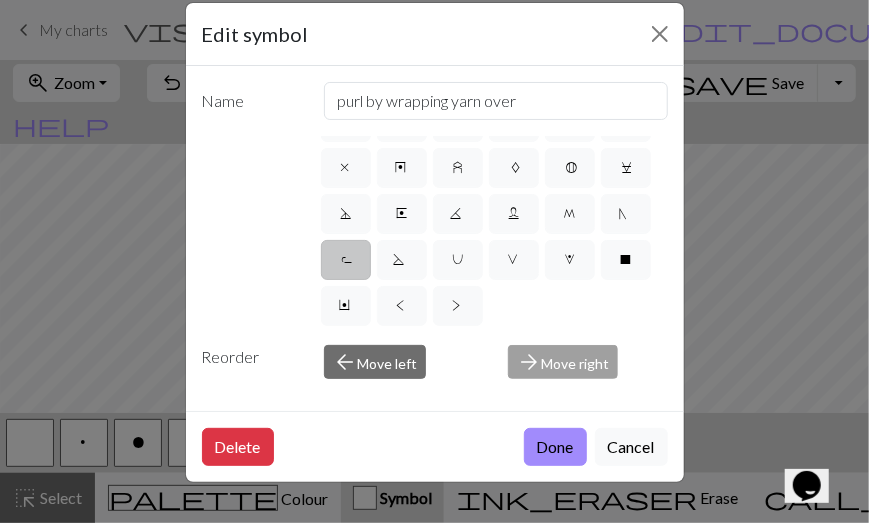 scroll, scrollTop: 24, scrollLeft: 0, axis: vertical 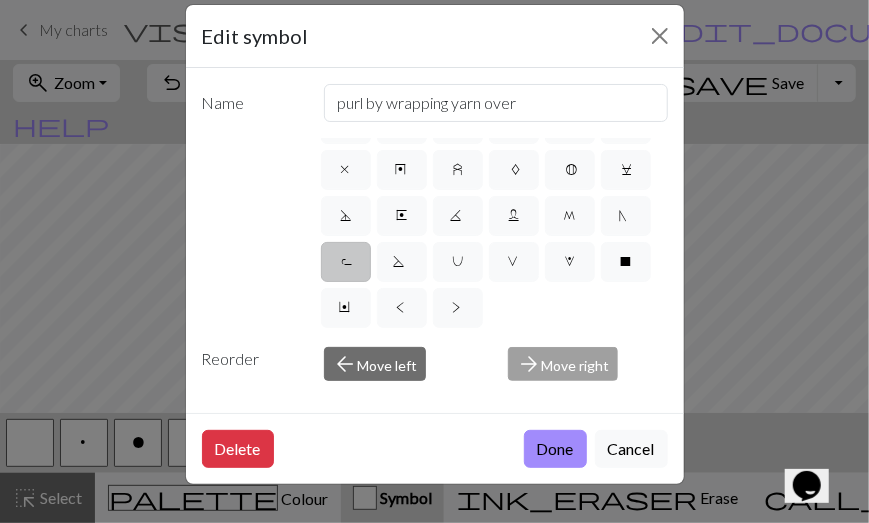 click on "X" at bounding box center (626, 262) 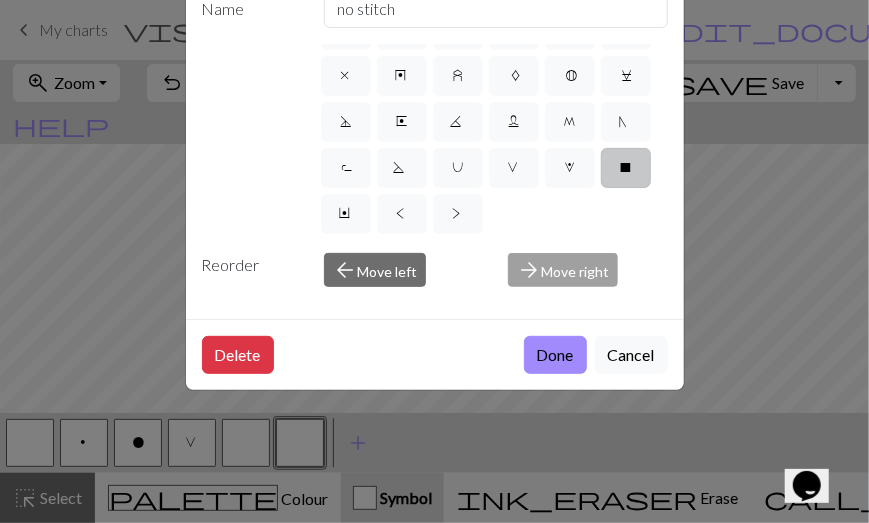 scroll, scrollTop: 110, scrollLeft: 0, axis: vertical 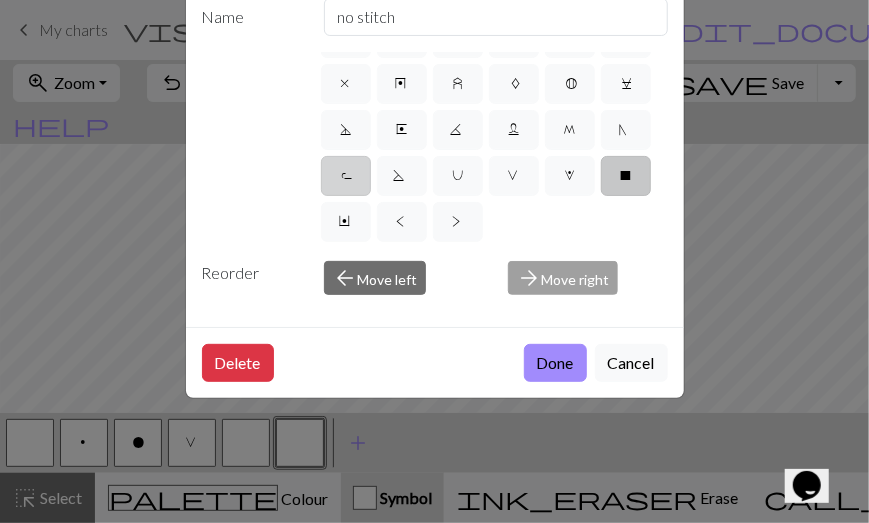 click on "R" at bounding box center [346, 178] 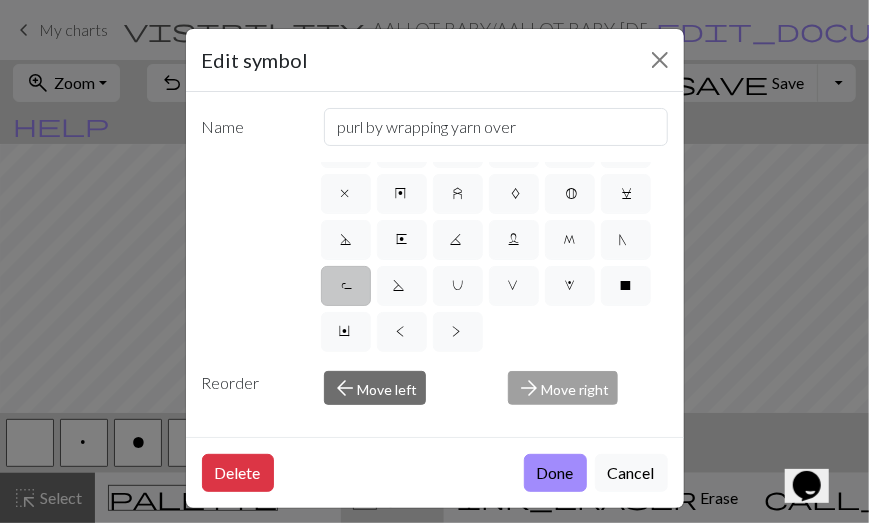 scroll, scrollTop: 0, scrollLeft: 0, axis: both 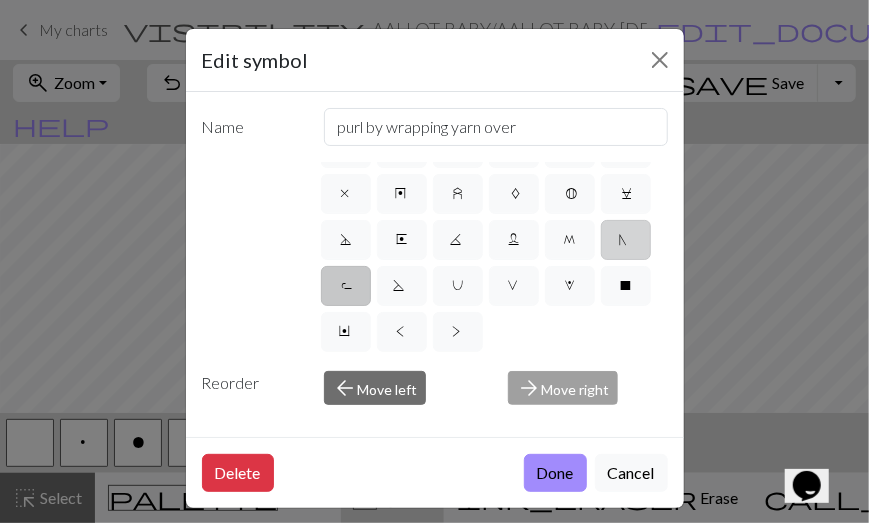 click on "N" at bounding box center [626, 240] 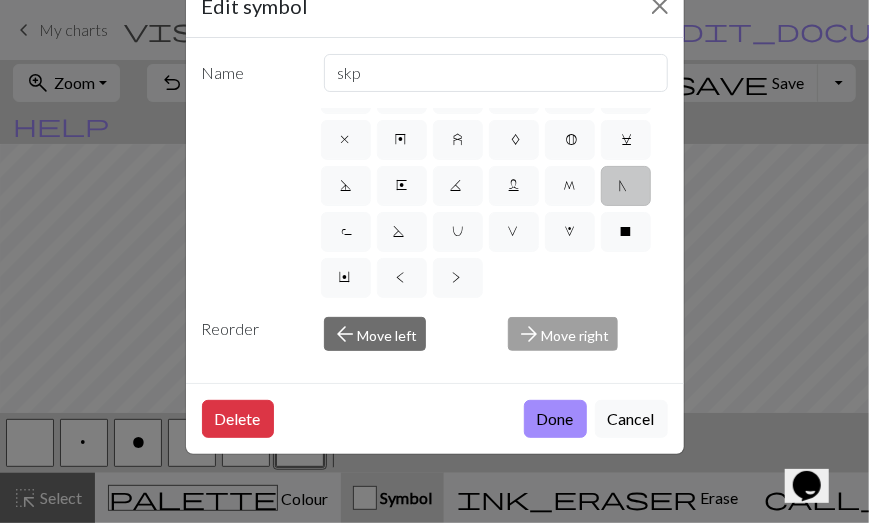 scroll, scrollTop: 14, scrollLeft: 0, axis: vertical 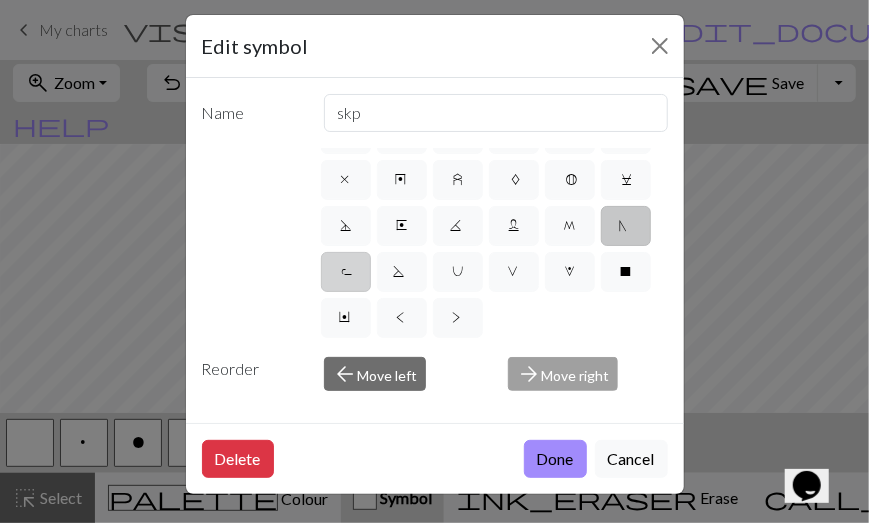 click on "R" at bounding box center [346, 274] 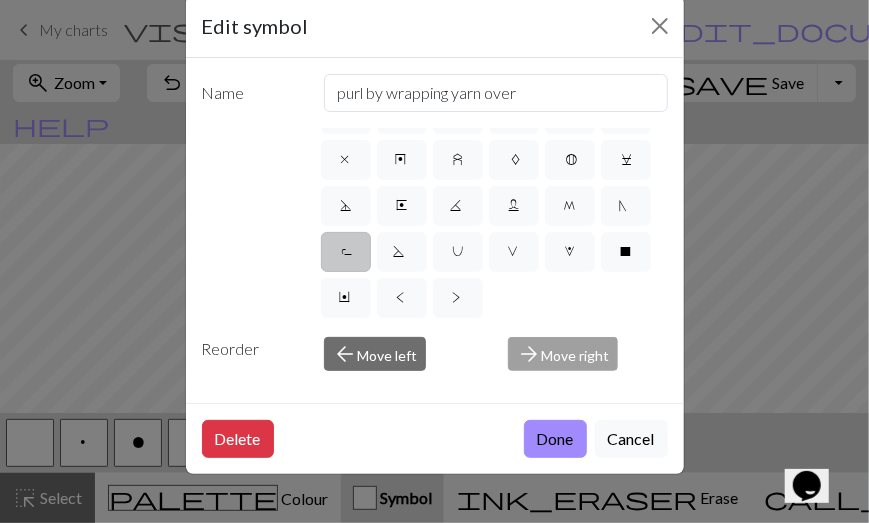 scroll, scrollTop: 26, scrollLeft: 0, axis: vertical 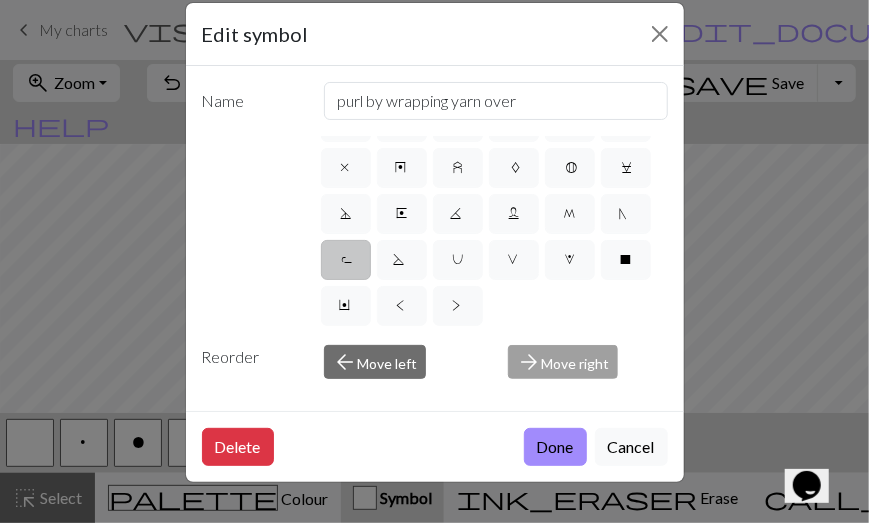 click on "R" at bounding box center [346, 262] 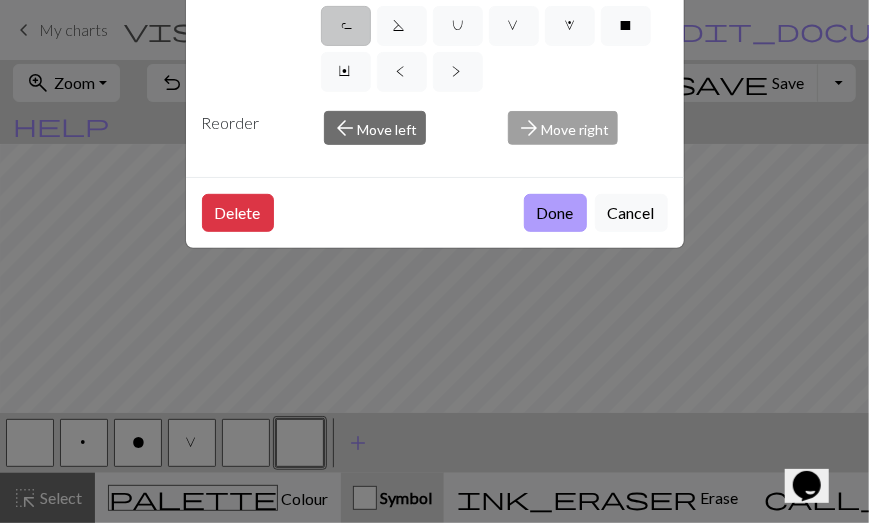 click on "Done" at bounding box center [555, 213] 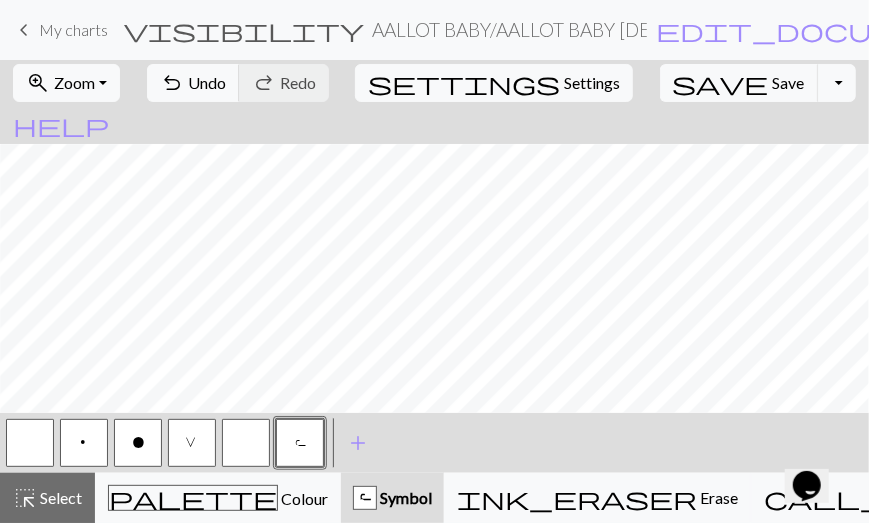 click at bounding box center [246, 443] 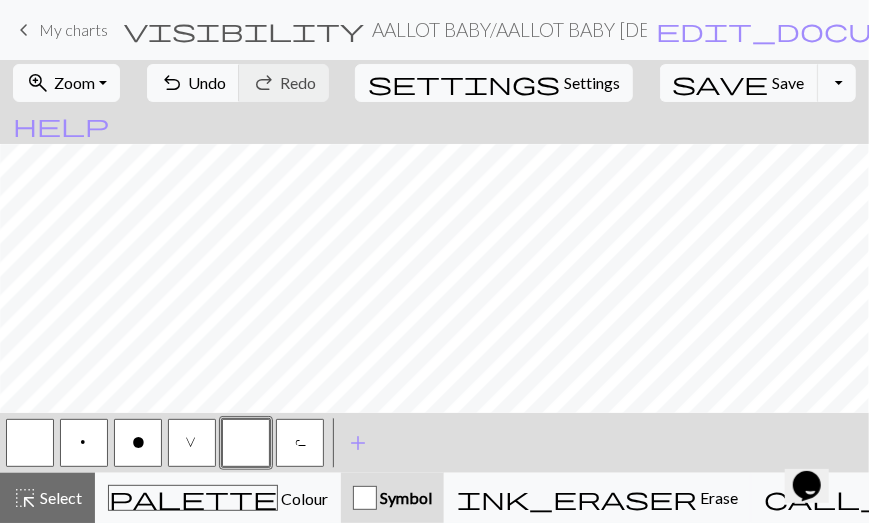 click at bounding box center (246, 443) 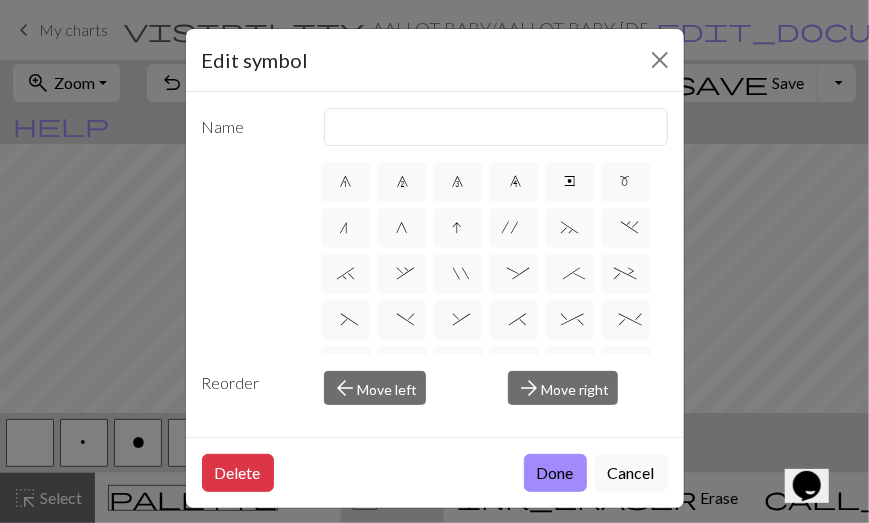 scroll, scrollTop: 189, scrollLeft: 0, axis: vertical 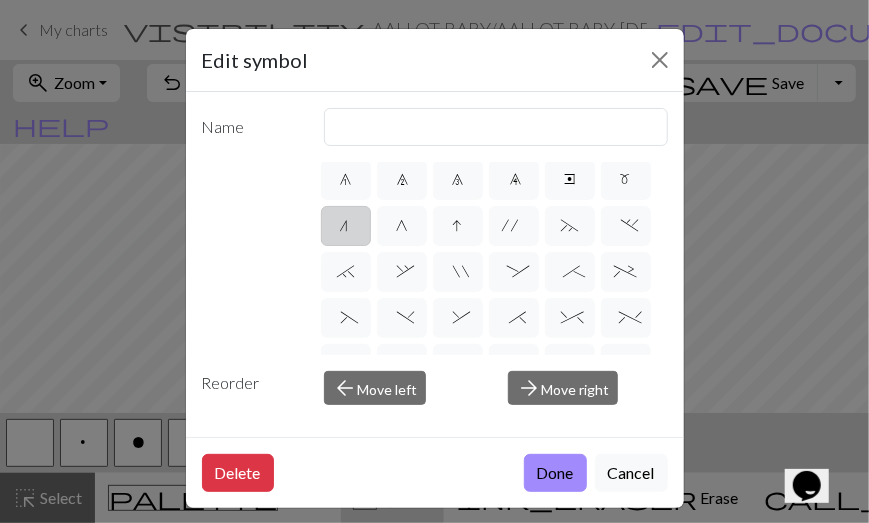 click on "n" at bounding box center (346, 226) 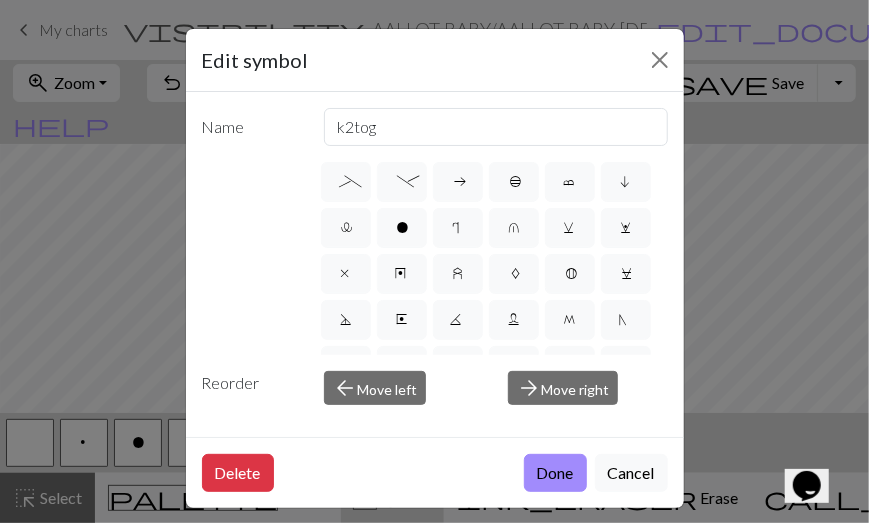 scroll, scrollTop: 377, scrollLeft: 0, axis: vertical 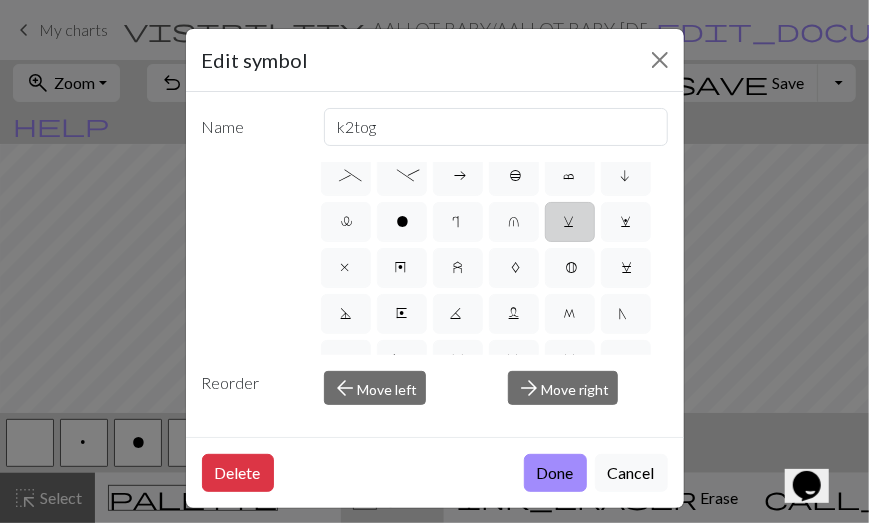 click on "v" at bounding box center [570, 222] 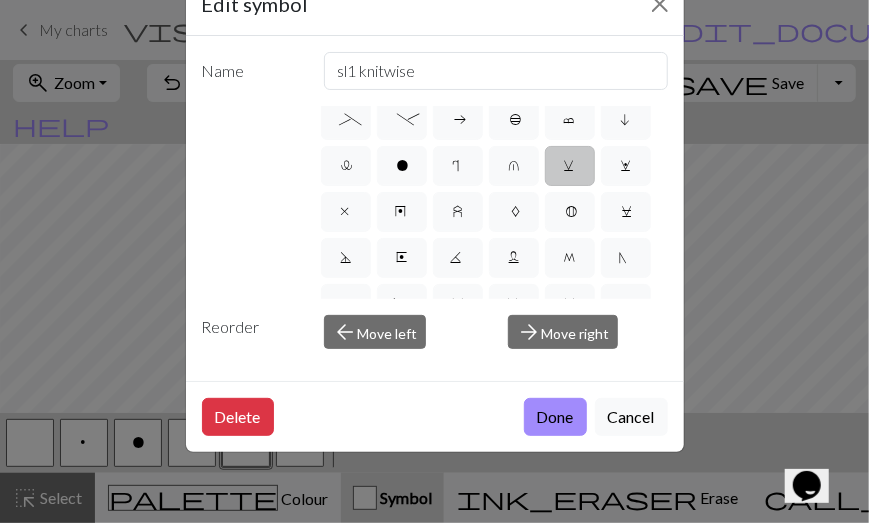 scroll, scrollTop: 0, scrollLeft: 0, axis: both 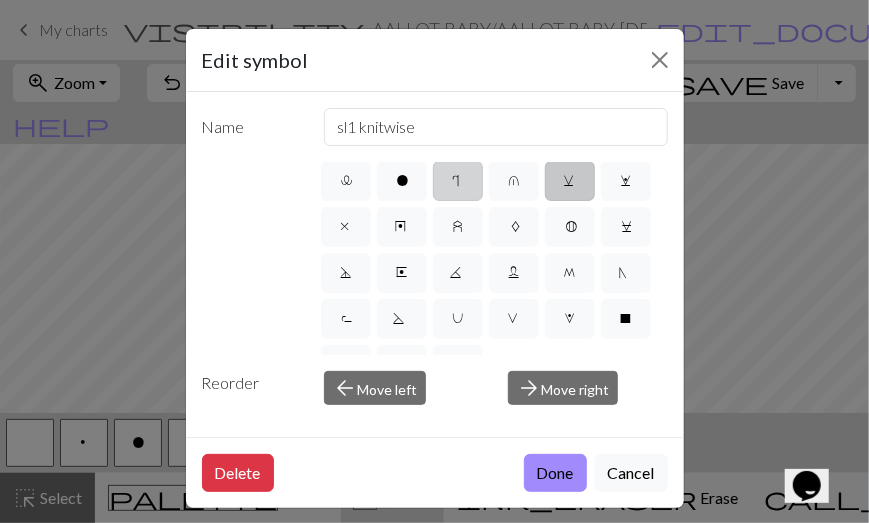 click on "r" at bounding box center [458, 183] 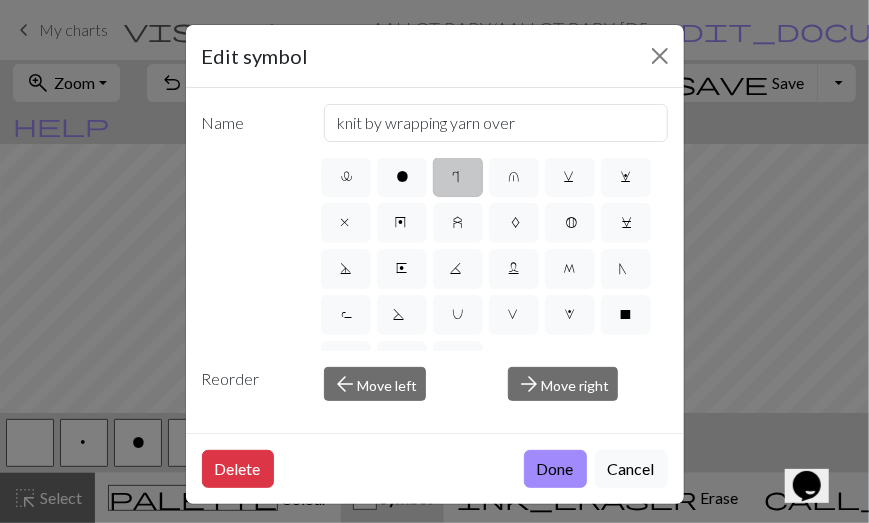 scroll, scrollTop: 2, scrollLeft: 0, axis: vertical 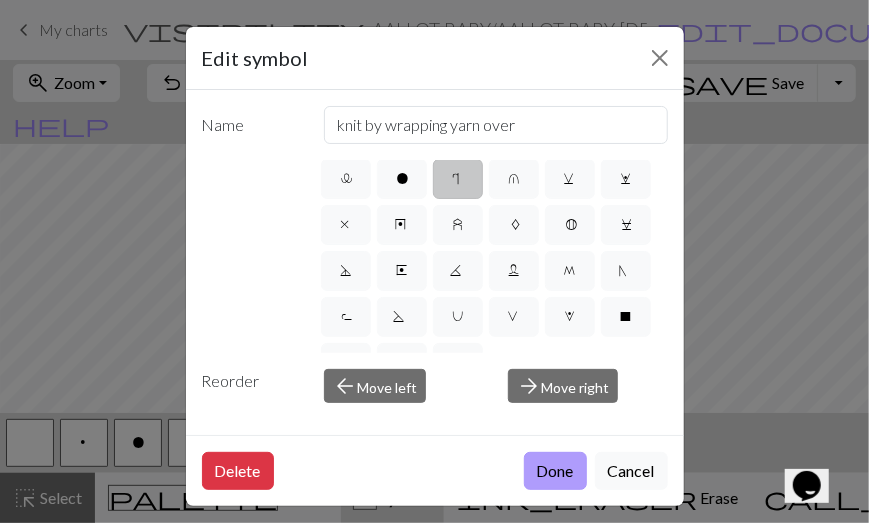 click on "Done" at bounding box center [555, 471] 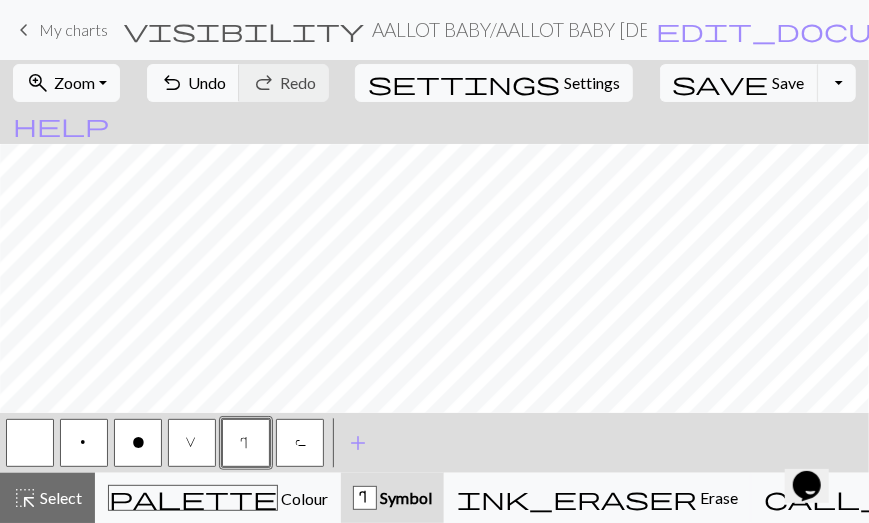 click on "R" at bounding box center [300, 445] 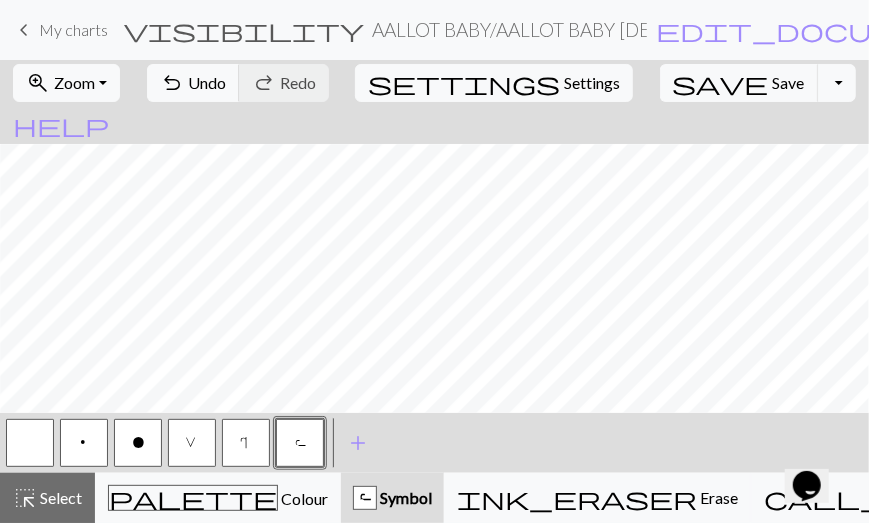 click on "o" at bounding box center (138, 445) 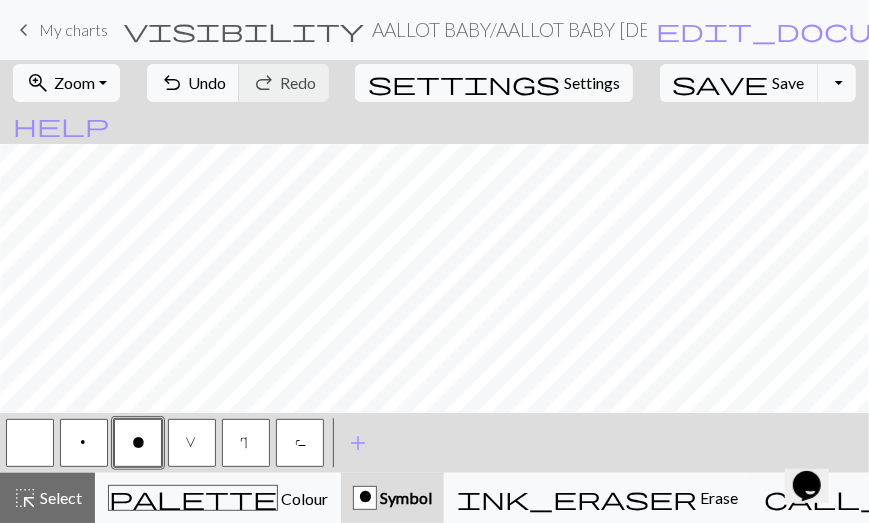 click at bounding box center (30, 443) 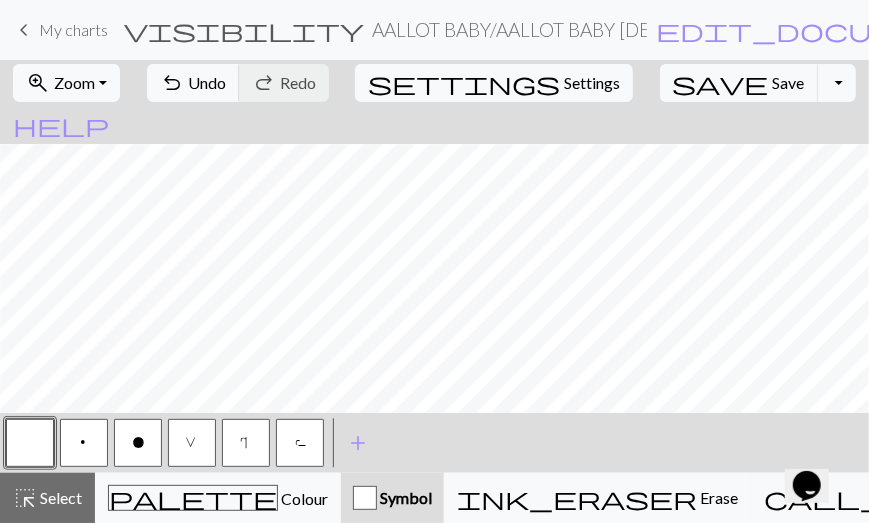 click on "o" at bounding box center (138, 443) 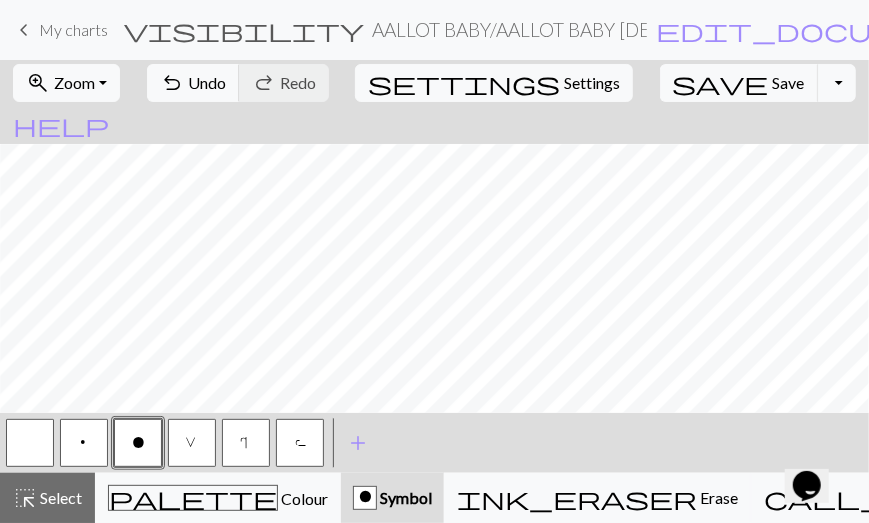 click at bounding box center (30, 443) 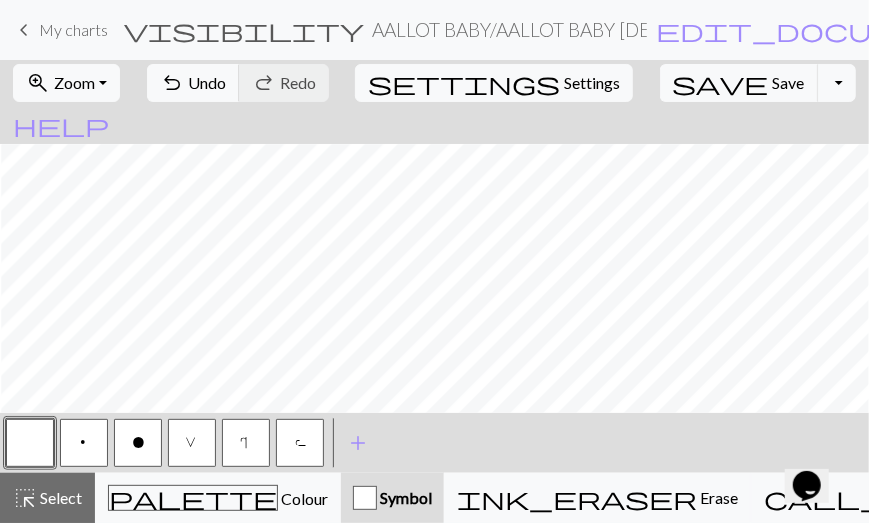 scroll, scrollTop: 39, scrollLeft: 673, axis: both 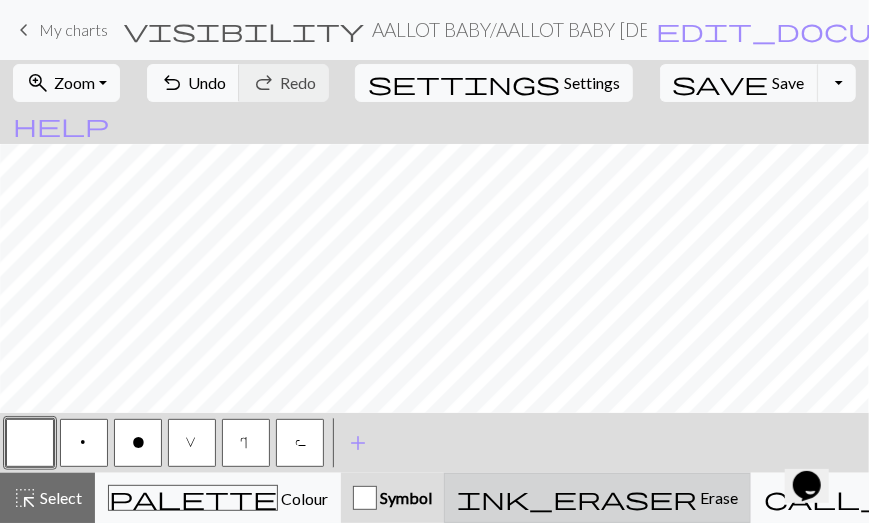 click on "ink_eraser" at bounding box center [577, 498] 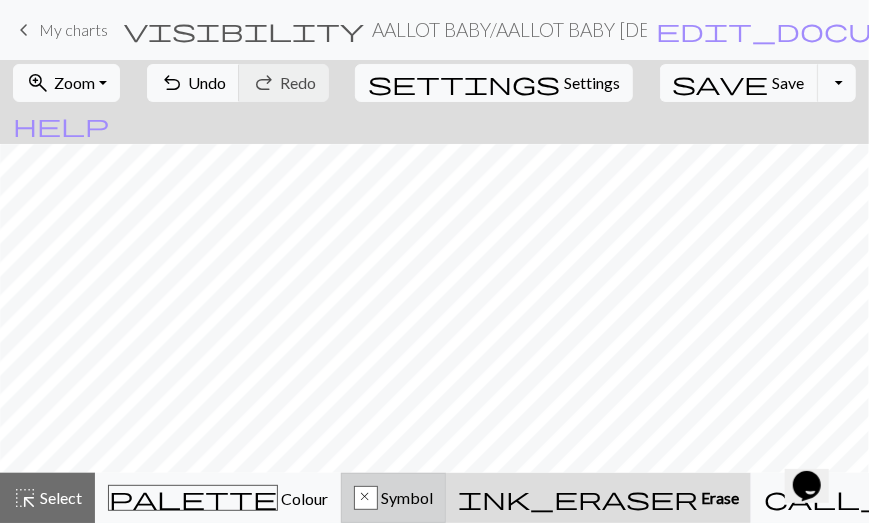 click on "x   Symbol" at bounding box center [393, 498] 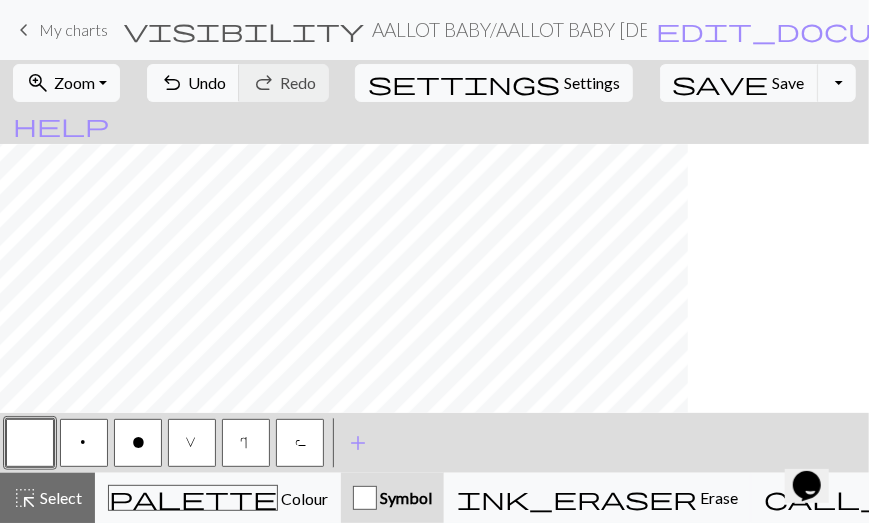scroll, scrollTop: 39, scrollLeft: 475, axis: both 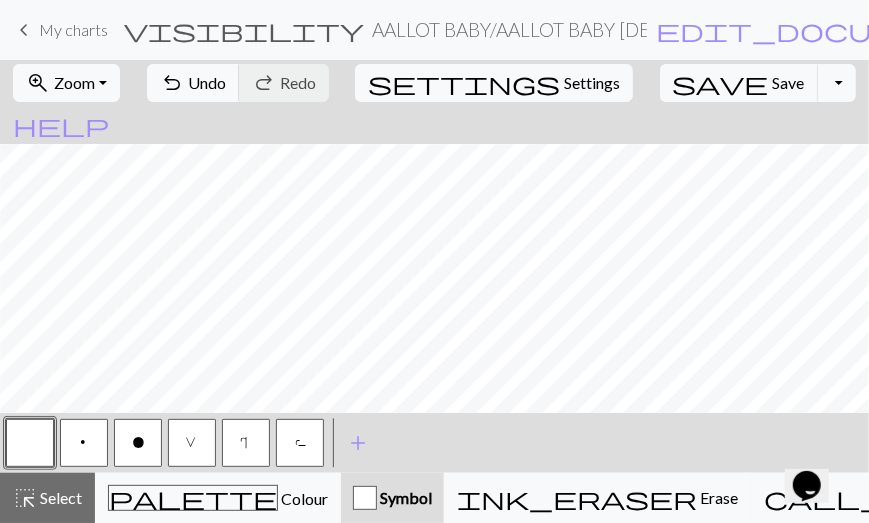 click on "o" at bounding box center (138, 443) 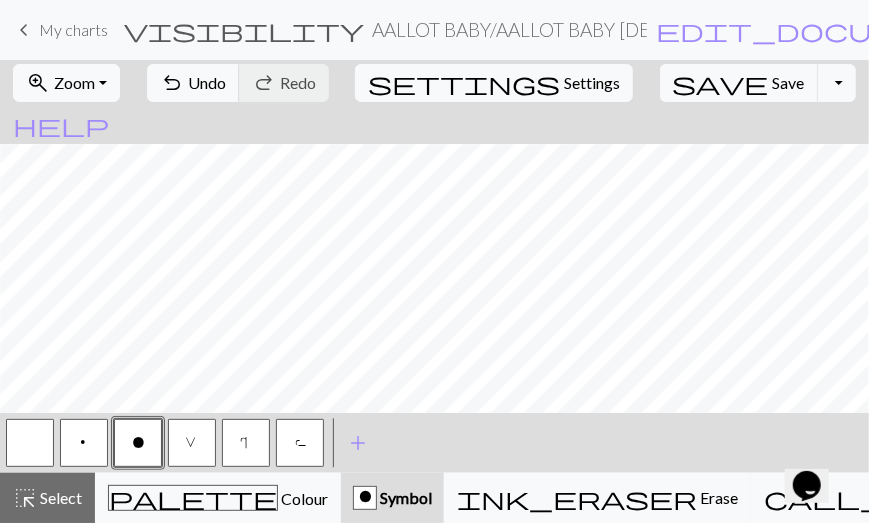 click at bounding box center [30, 443] 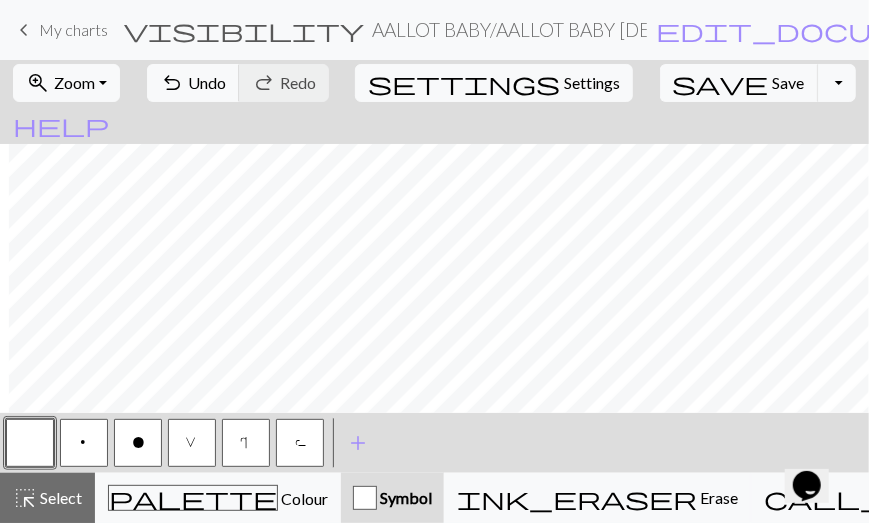 scroll, scrollTop: 0, scrollLeft: 531, axis: horizontal 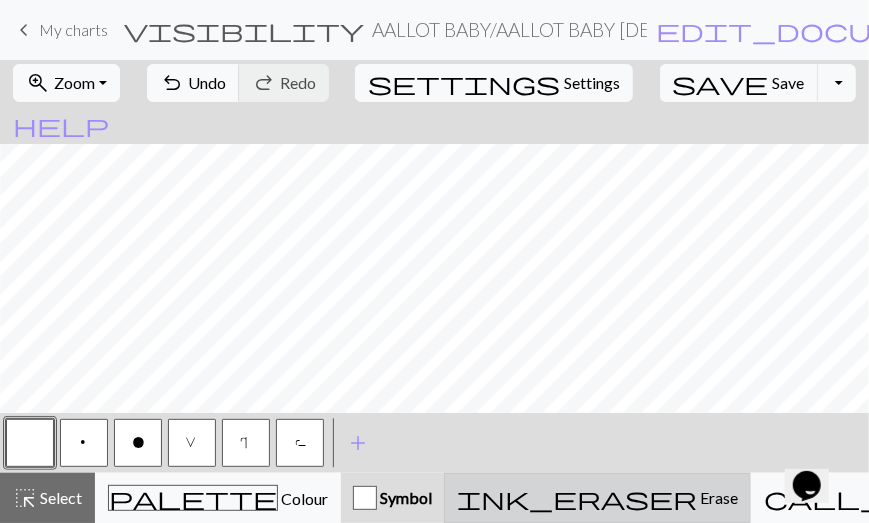 click on "ink_eraser   Erase   Erase" at bounding box center (597, 498) 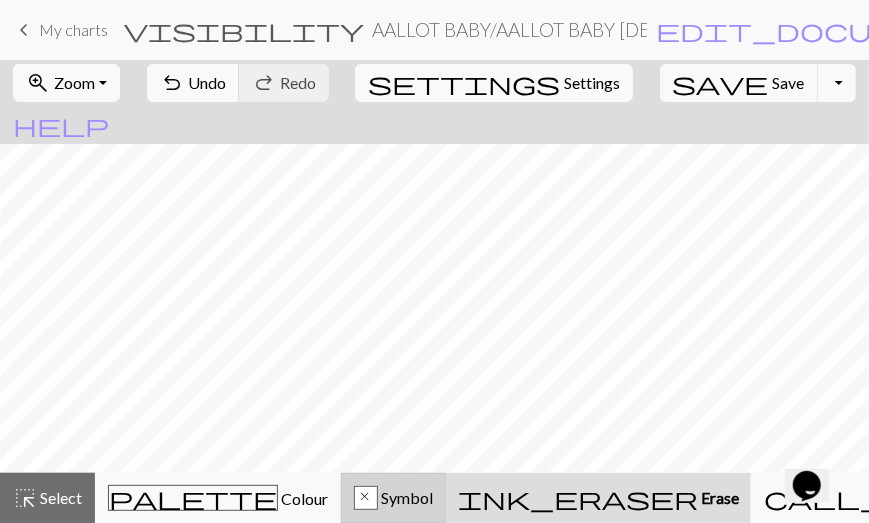 click on "x   Symbol" at bounding box center (393, 498) 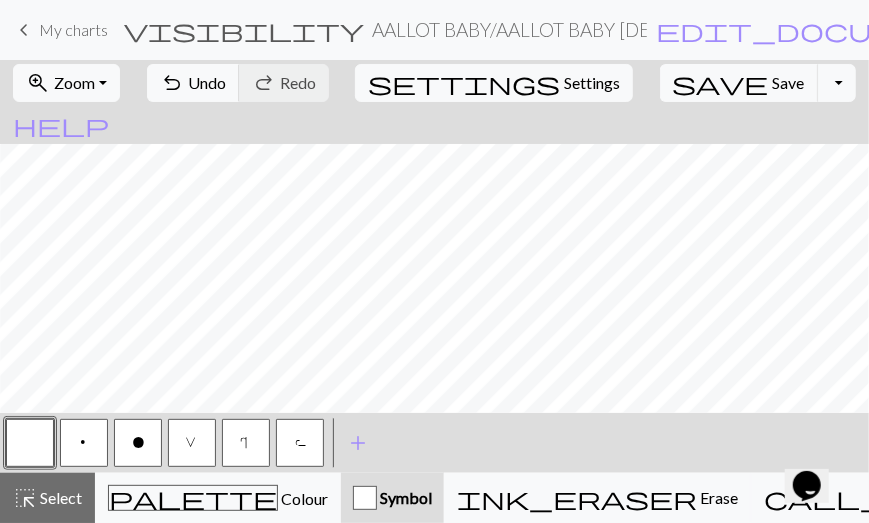 click at bounding box center (30, 443) 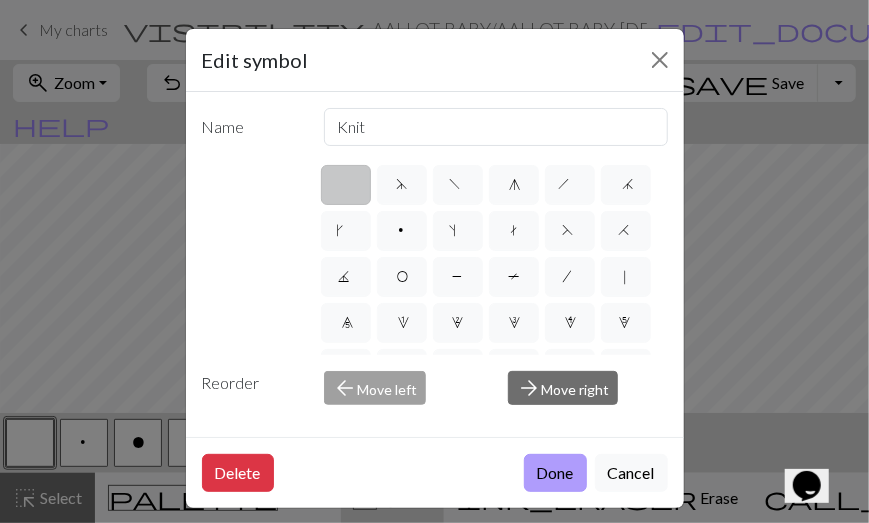 click on "Done" at bounding box center (555, 473) 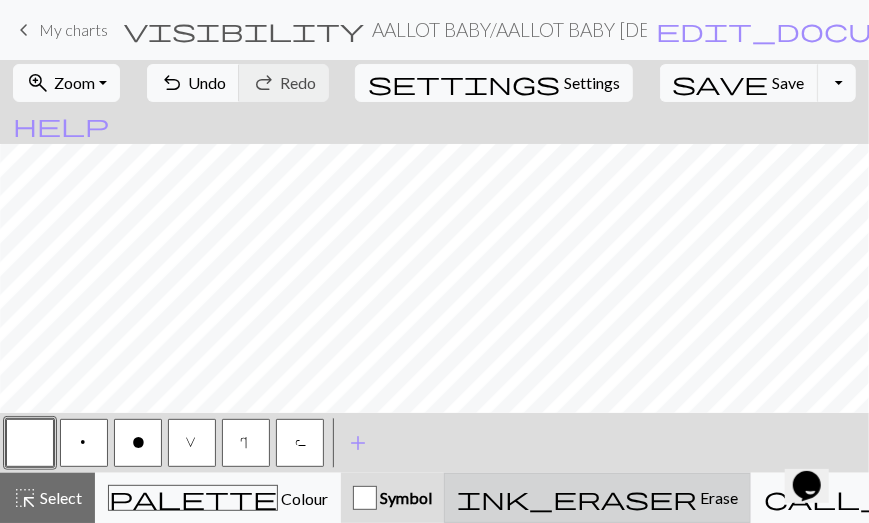 click on "ink_eraser   Erase   Erase" at bounding box center [597, 498] 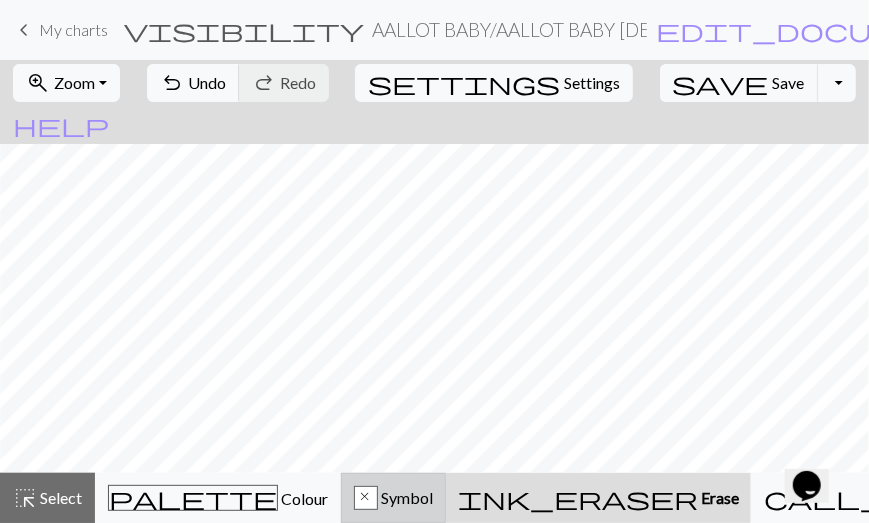 click on "x" at bounding box center (366, 499) 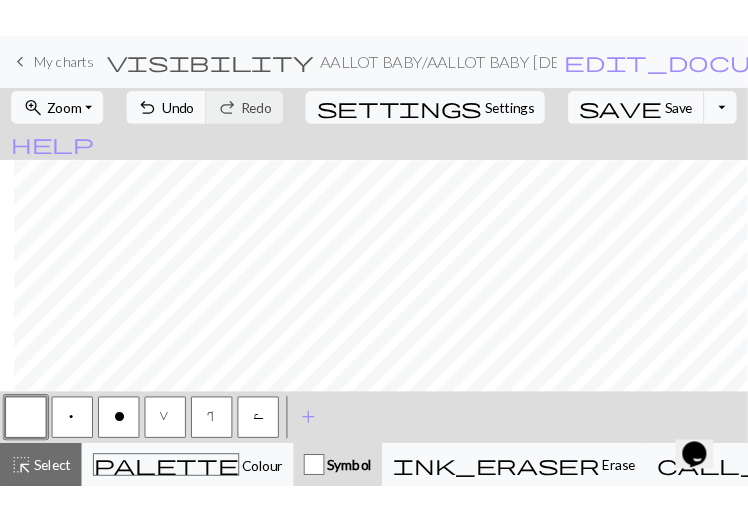 scroll, scrollTop: 48, scrollLeft: 268, axis: both 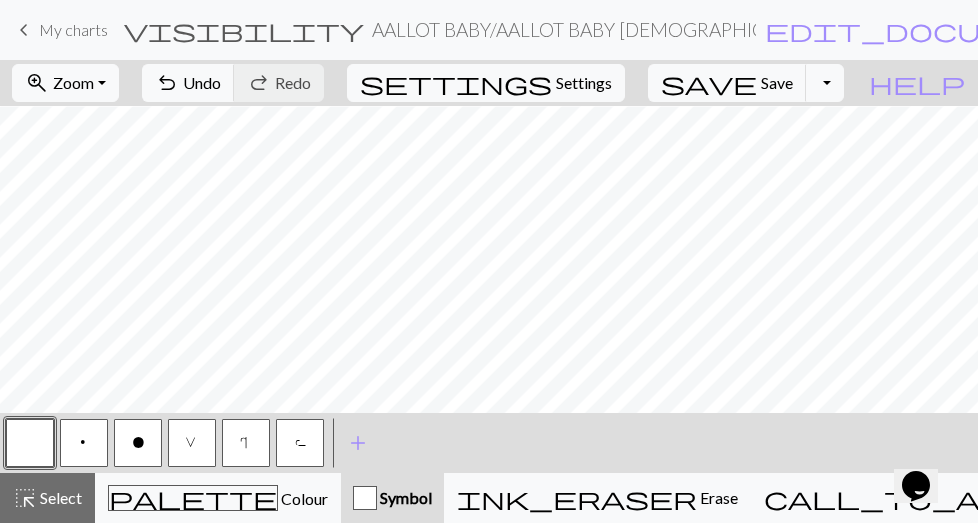 click at bounding box center [30, 443] 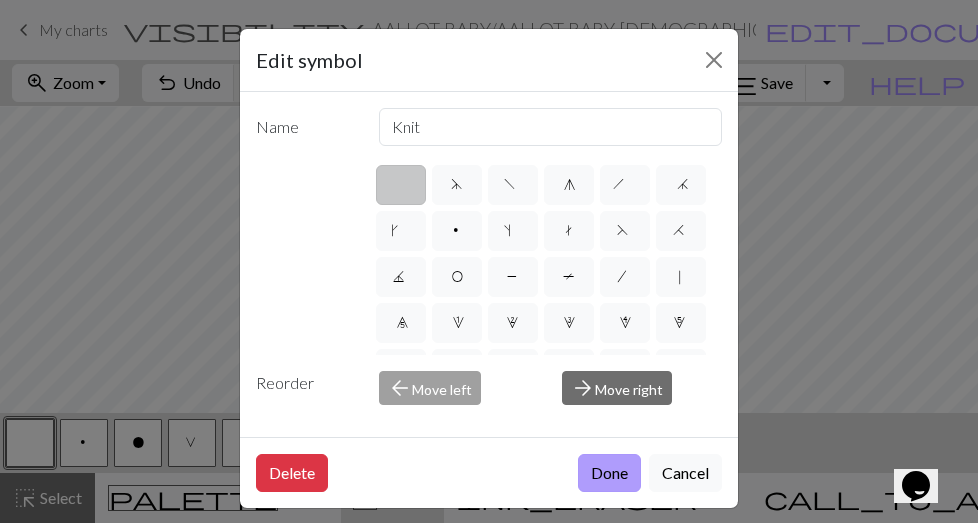 click on "Done" at bounding box center (609, 473) 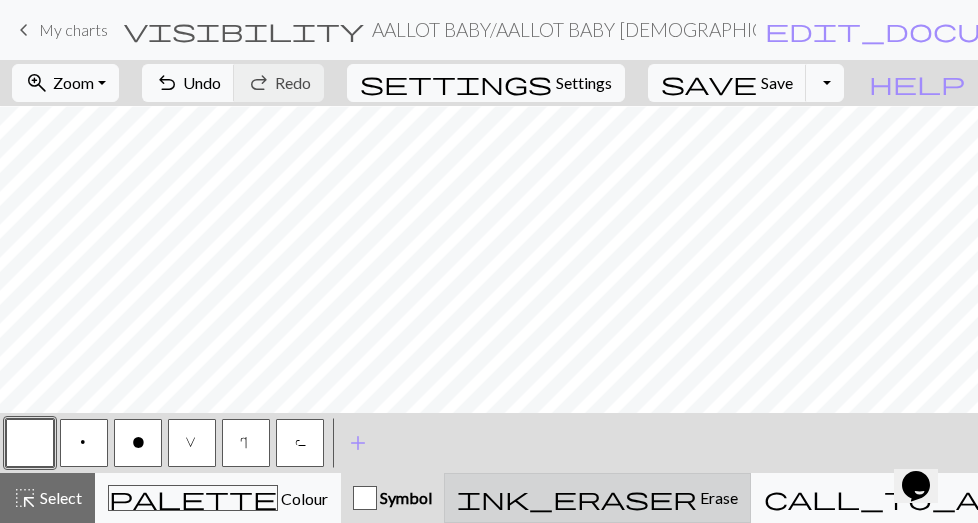 click on "ink_eraser   Erase   Erase" at bounding box center [597, 498] 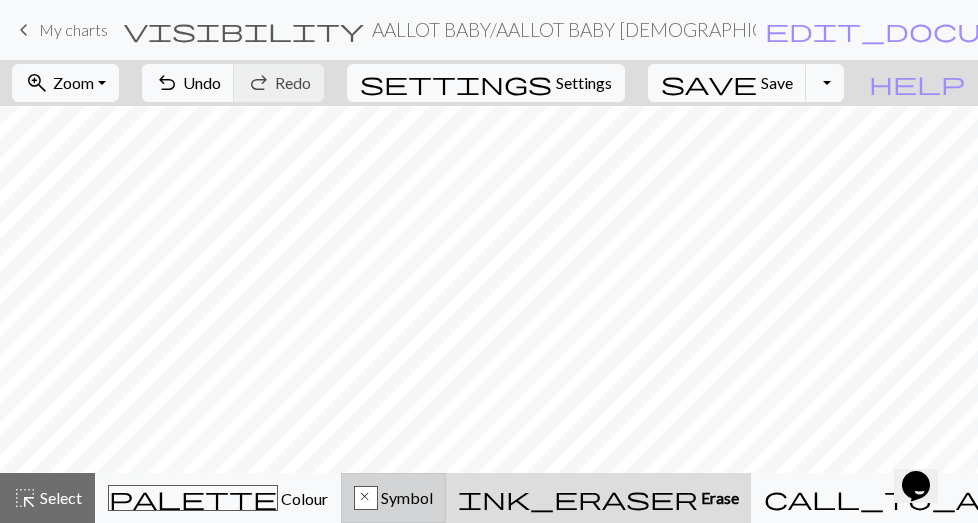 click on "x   Symbol" at bounding box center (393, 498) 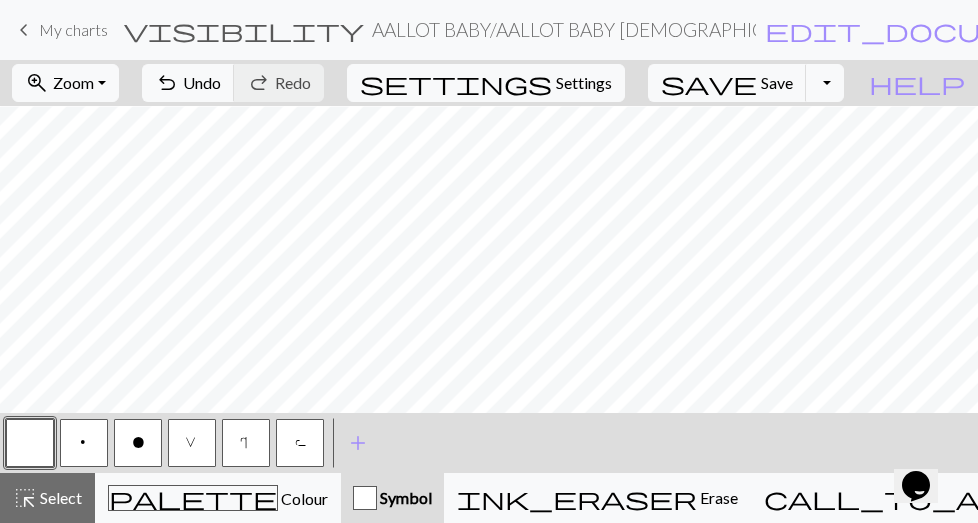 click at bounding box center (30, 443) 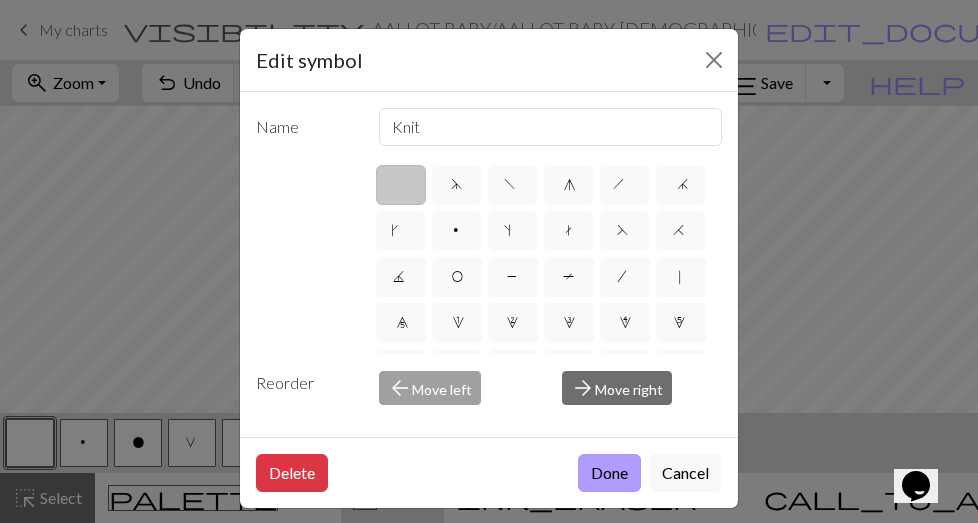 click on "Done" at bounding box center [609, 473] 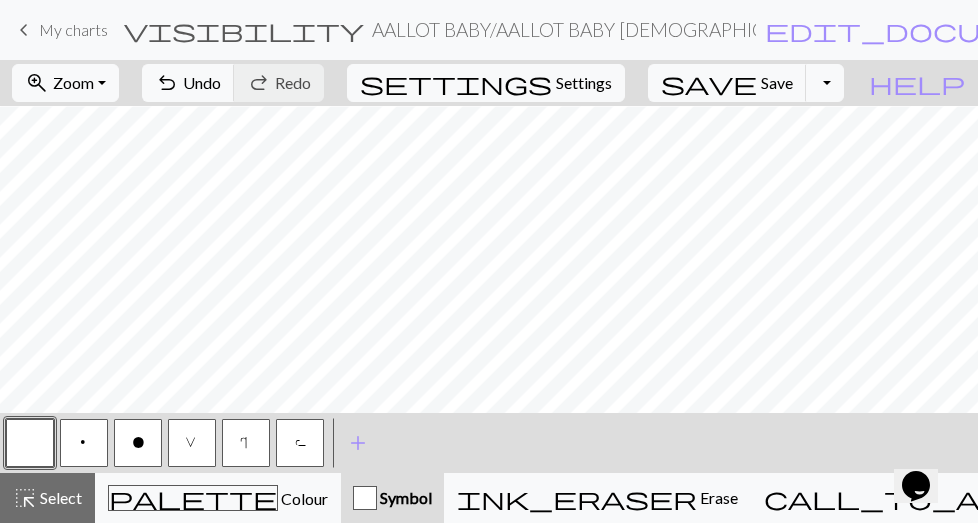 click on "o" at bounding box center [138, 443] 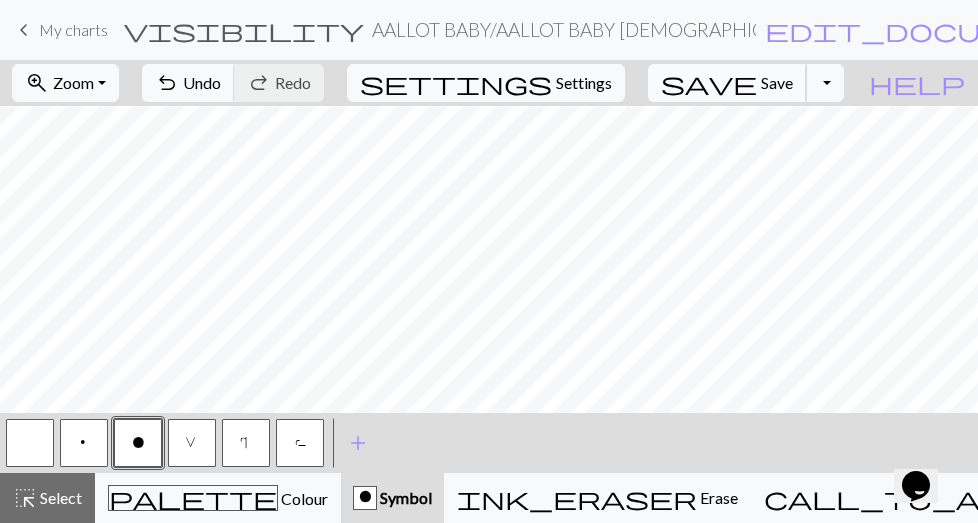 click on "save" at bounding box center [709, 83] 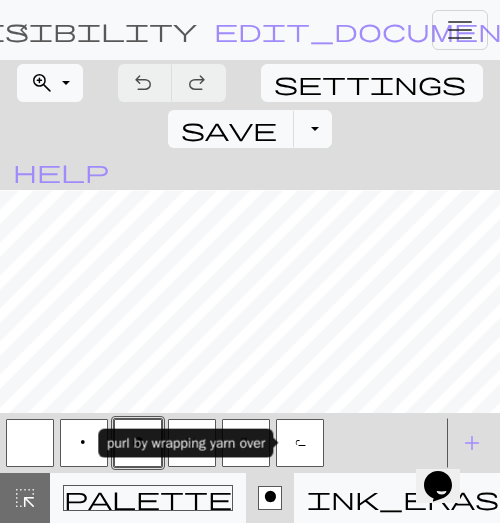 click on "R" at bounding box center [300, 445] 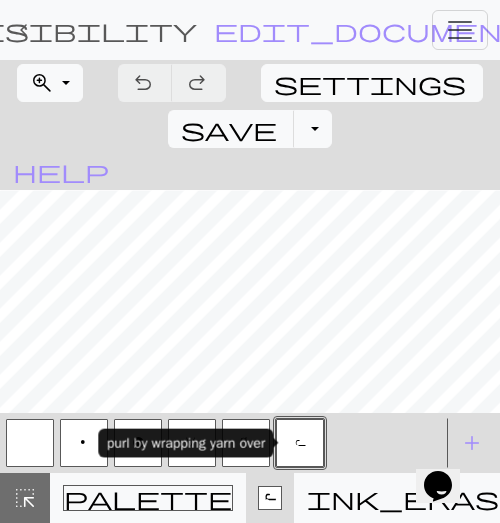 click on "R" at bounding box center (300, 445) 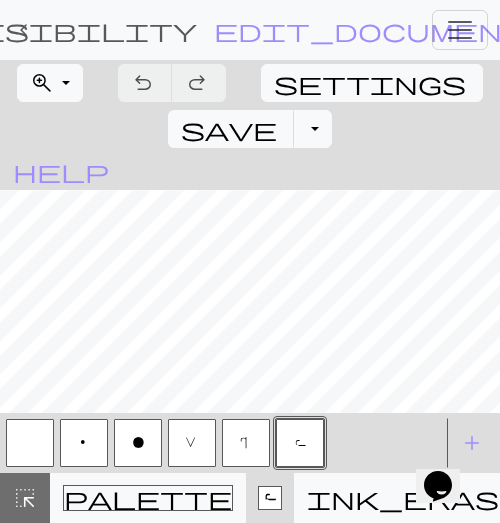 click on "Delete Done Cancel" at bounding box center (250, 464) 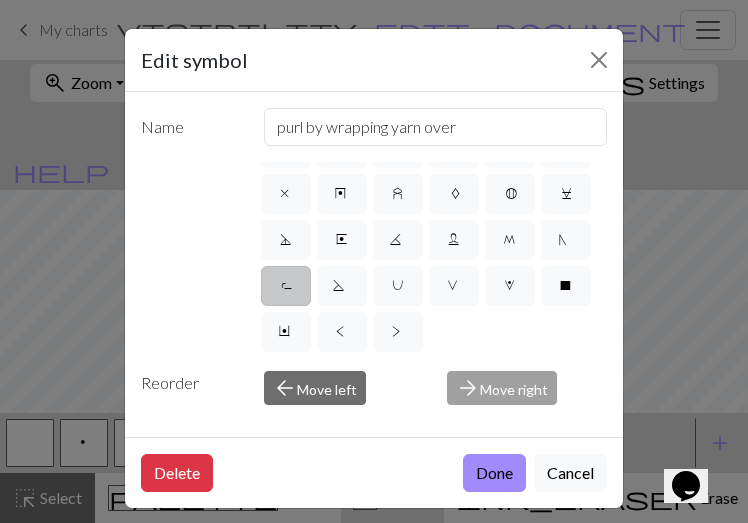 scroll, scrollTop: 560, scrollLeft: 0, axis: vertical 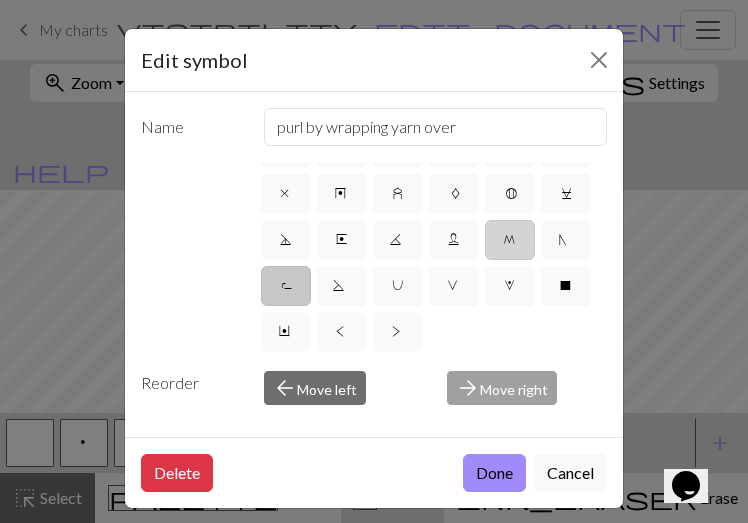 click on "M" at bounding box center [510, 242] 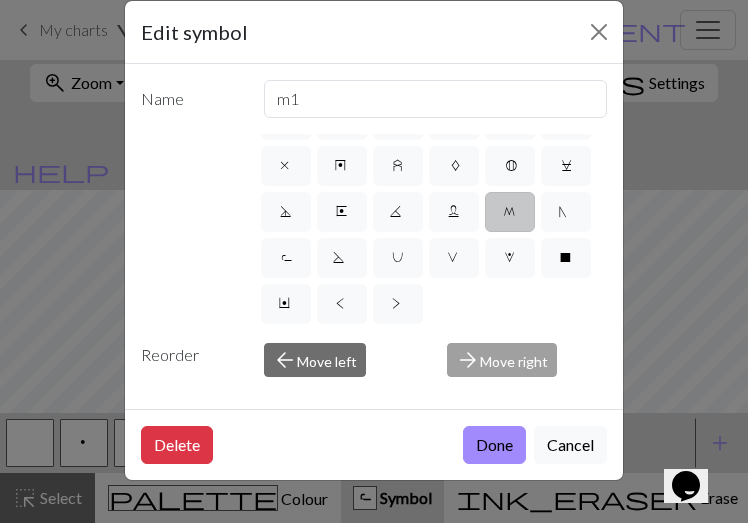 scroll, scrollTop: 22, scrollLeft: 0, axis: vertical 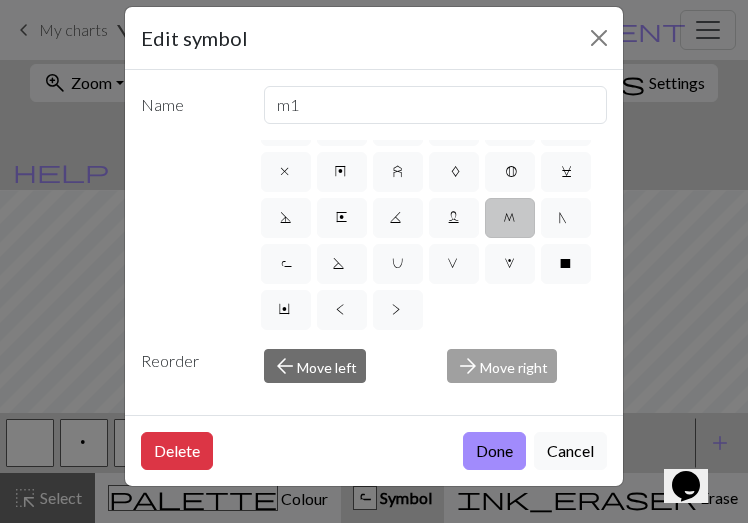 click on "M" at bounding box center [510, 220] 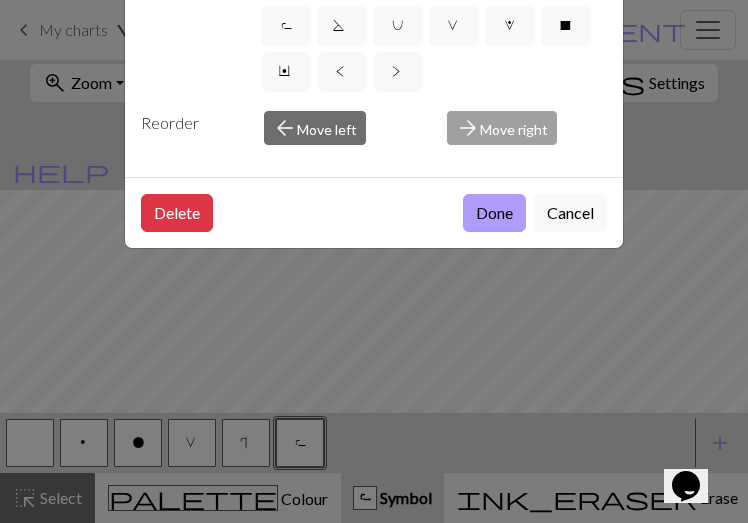 click on "Done" at bounding box center [494, 213] 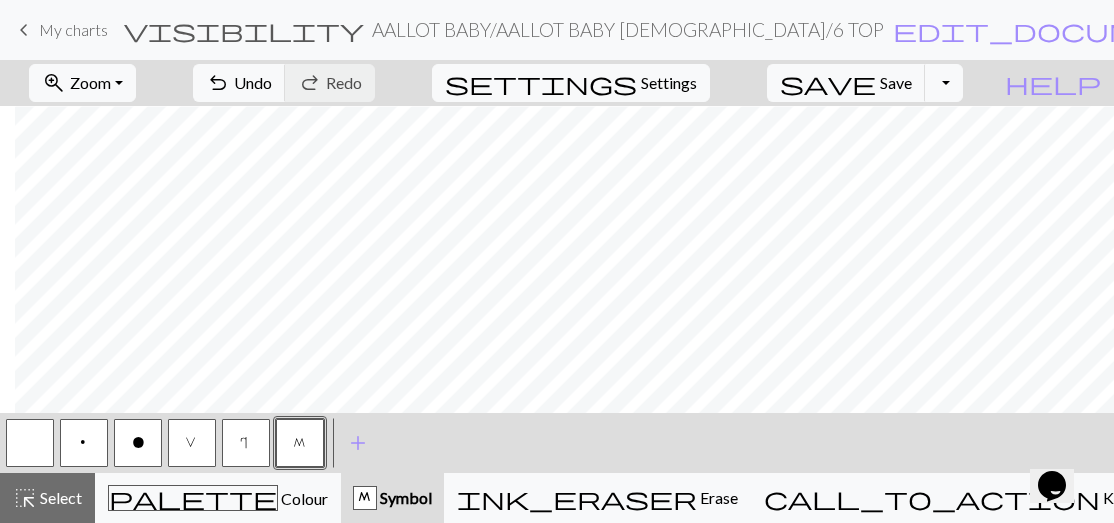 scroll, scrollTop: 48, scrollLeft: 0, axis: vertical 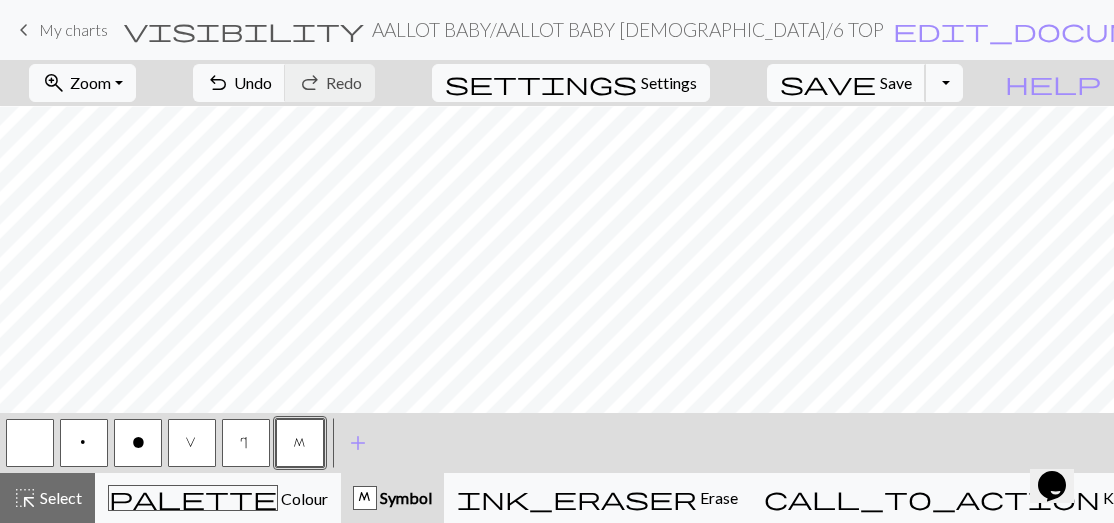 click on "Save" at bounding box center [896, 82] 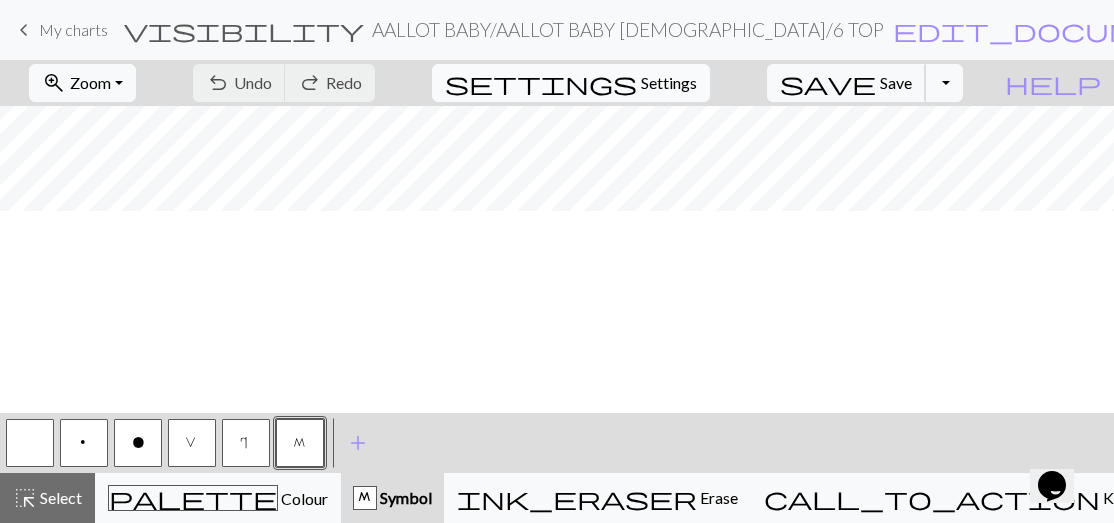 scroll, scrollTop: 0, scrollLeft: 0, axis: both 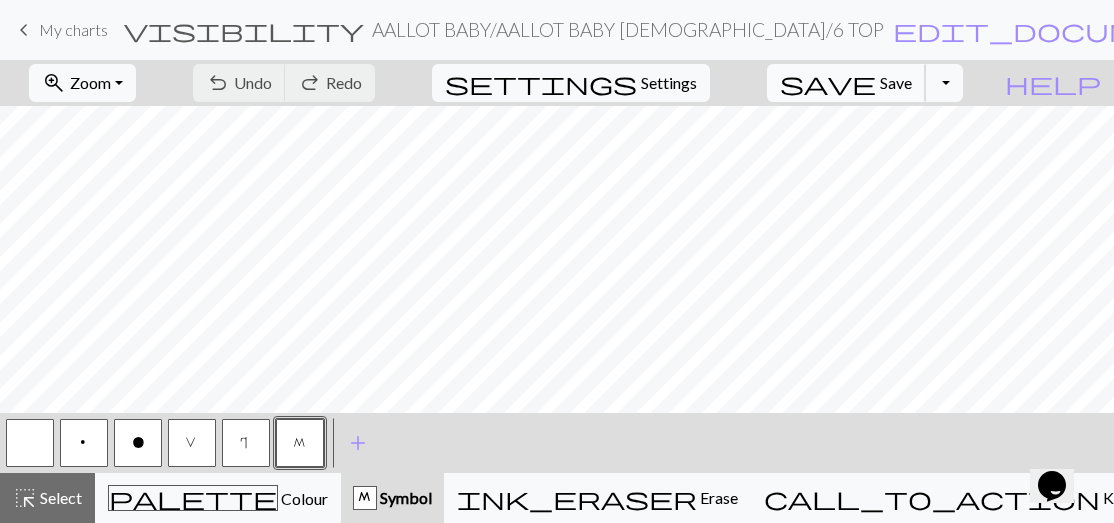 click on "save" at bounding box center [828, 83] 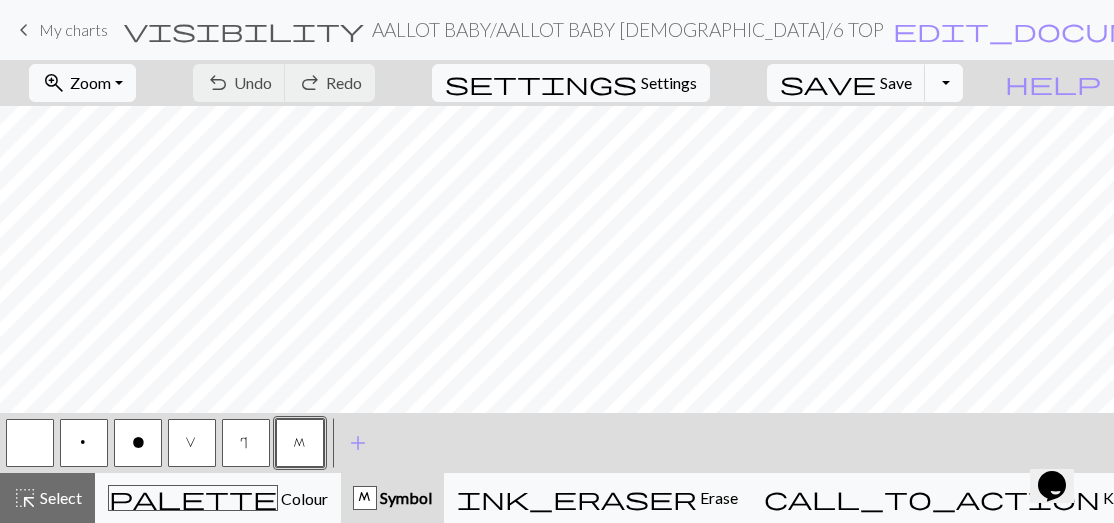 click on "Toggle Dropdown" at bounding box center (944, 83) 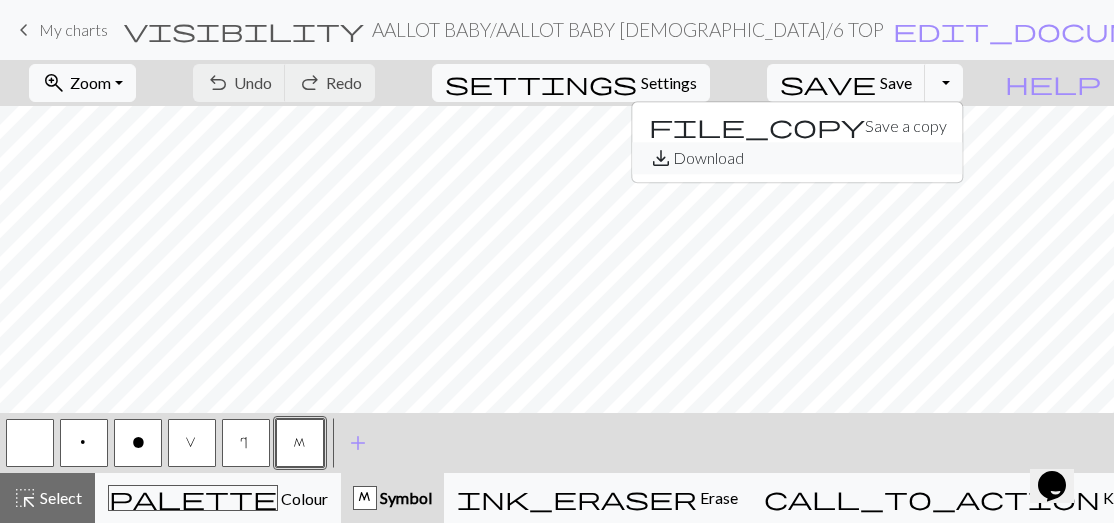 click on "save_alt  Download" at bounding box center [798, 158] 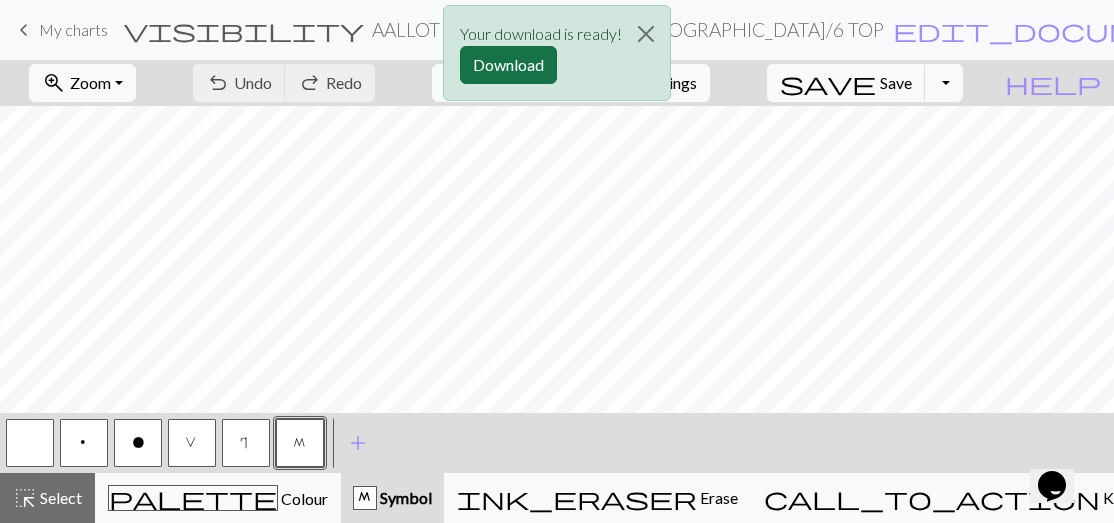 click on "Download" at bounding box center [508, 65] 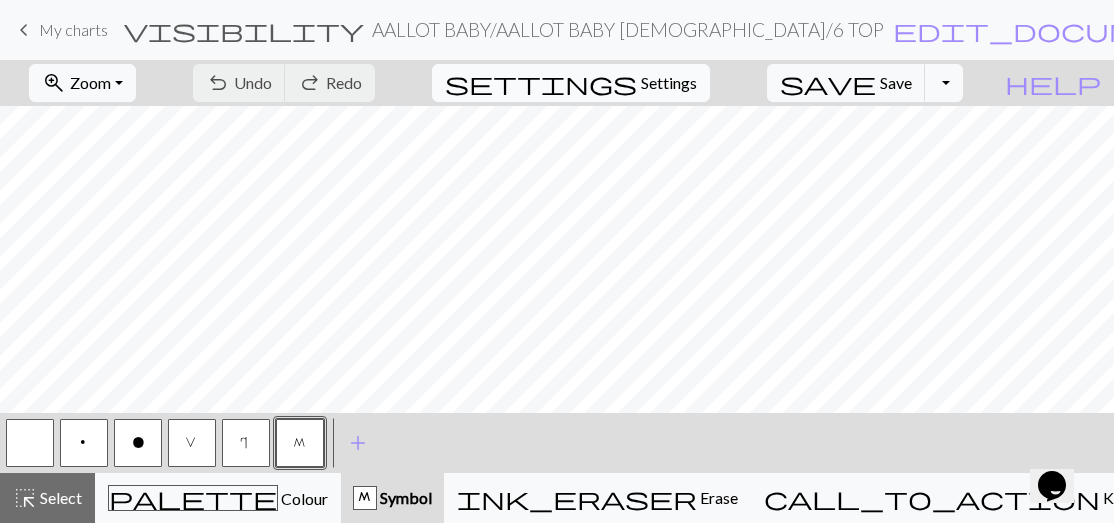 click on "Settings" at bounding box center [669, 83] 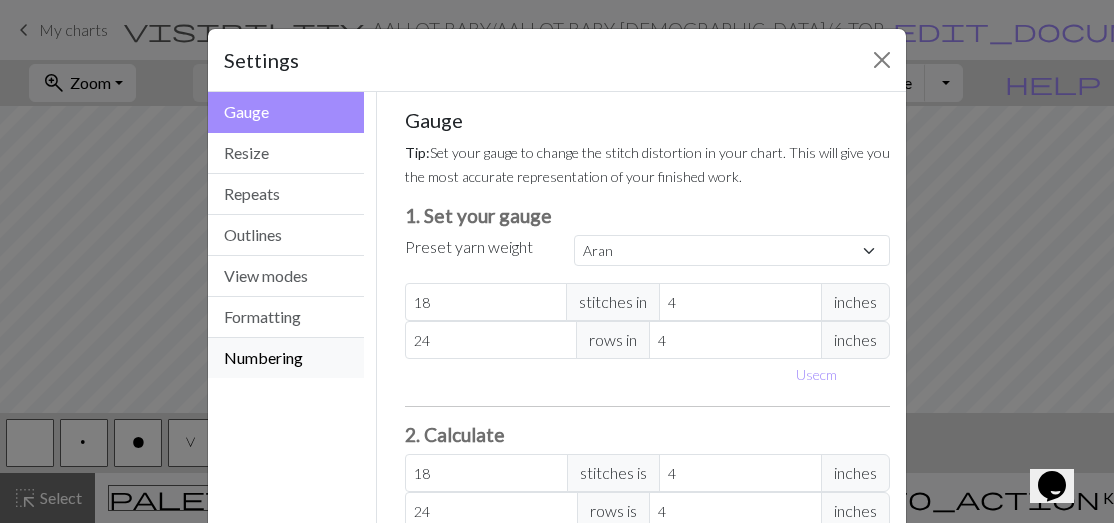 click on "Numbering" at bounding box center [286, 358] 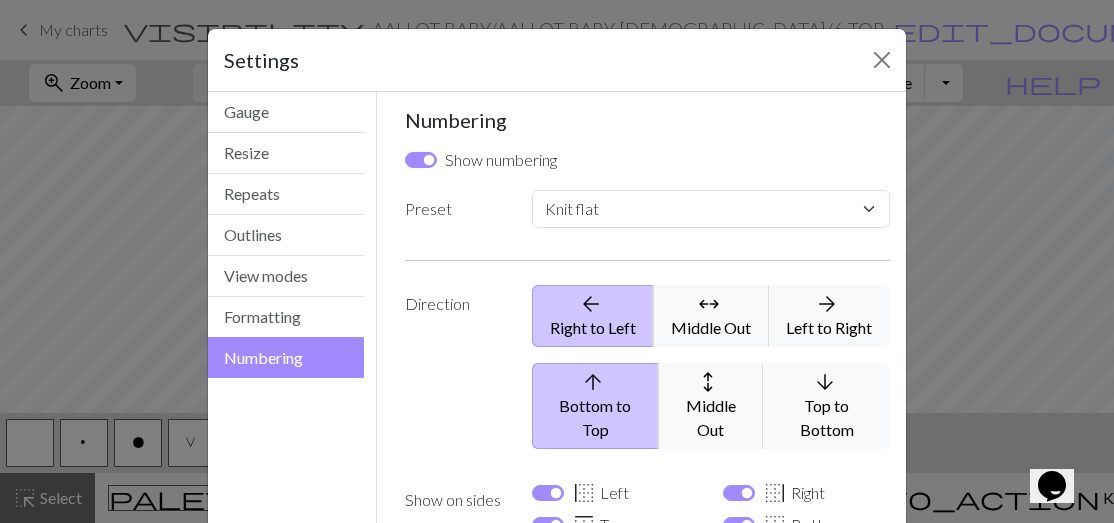 scroll, scrollTop: 211, scrollLeft: 0, axis: vertical 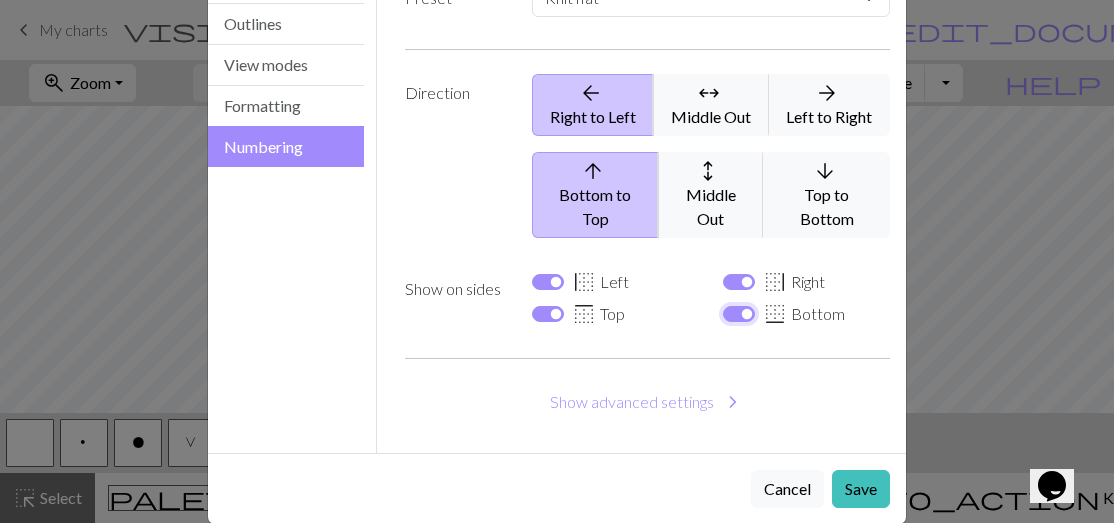 click on "border_bottom Bottom" at bounding box center (739, 314) 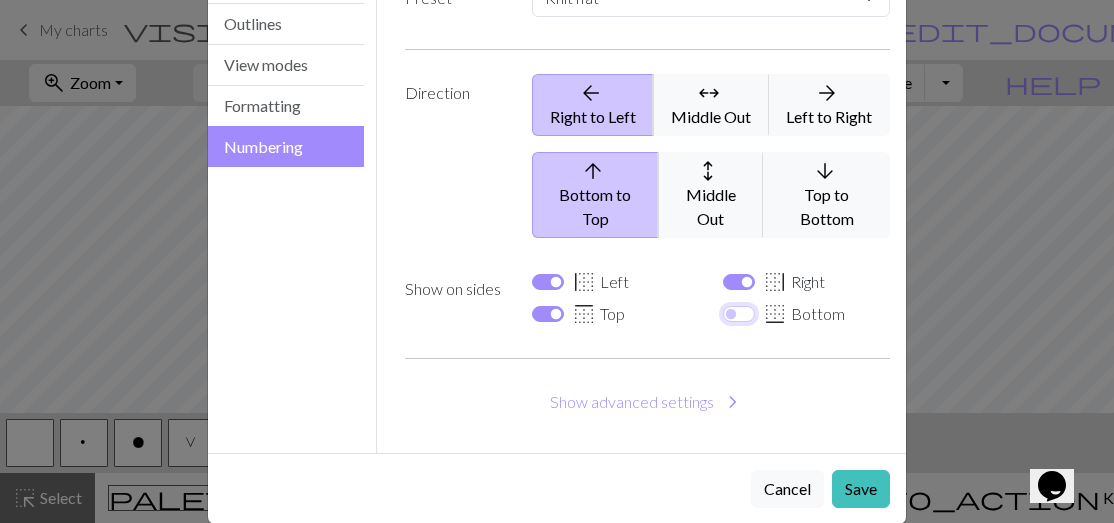 checkbox on "false" 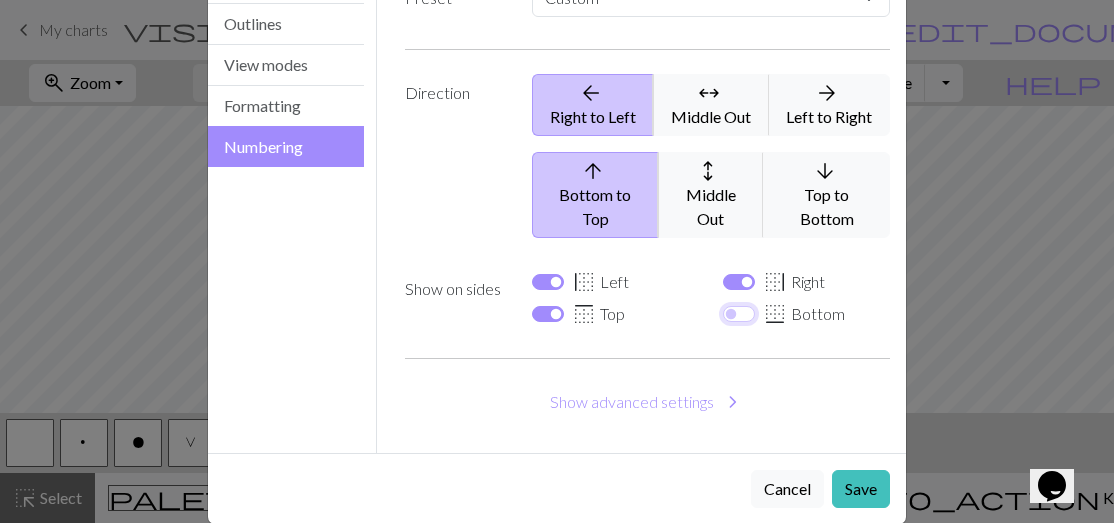 scroll, scrollTop: 204, scrollLeft: 0, axis: vertical 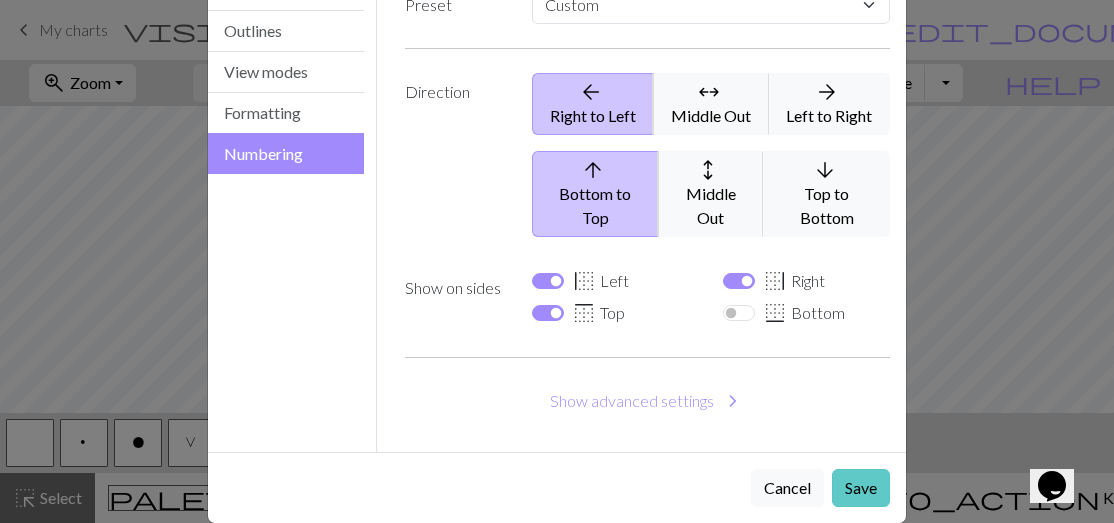 click on "Save" at bounding box center (861, 488) 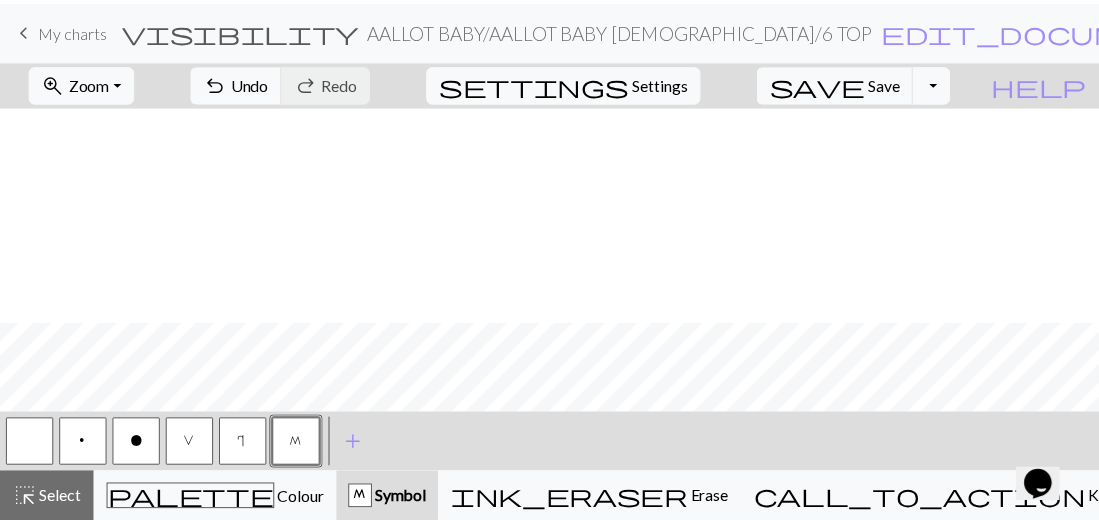 scroll, scrollTop: 217, scrollLeft: 0, axis: vertical 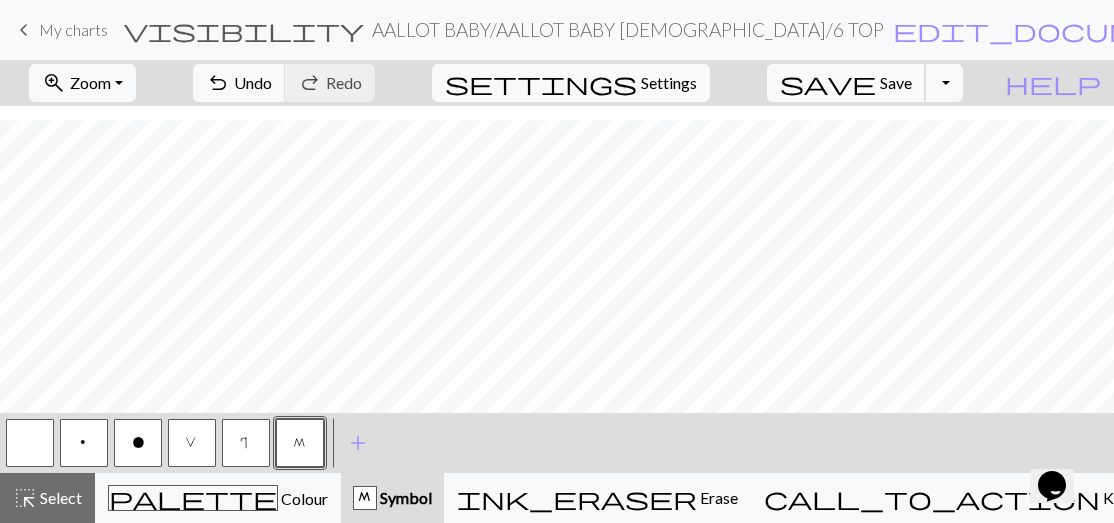click on "save" at bounding box center [828, 83] 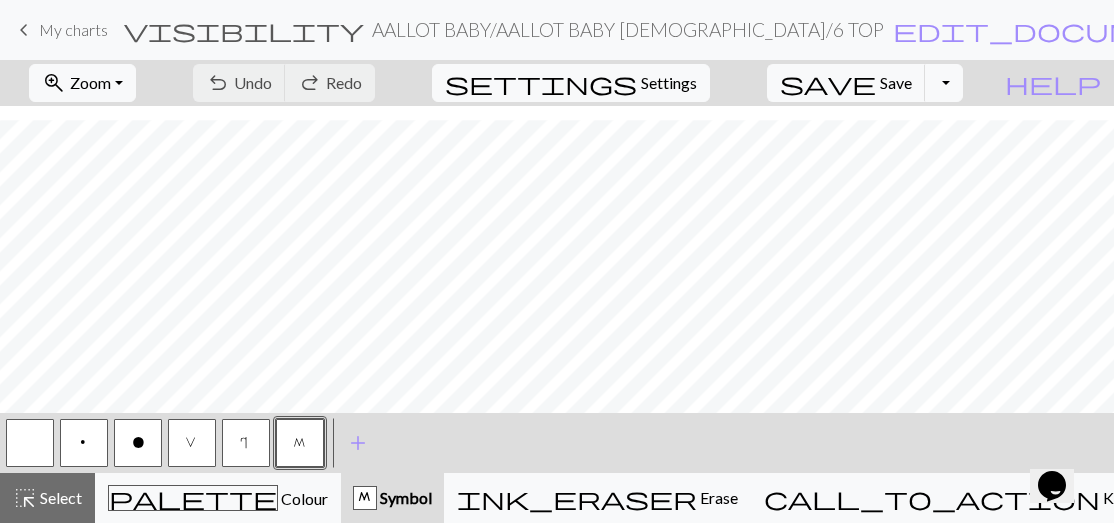click on "keyboard_arrow_left" at bounding box center (24, 30) 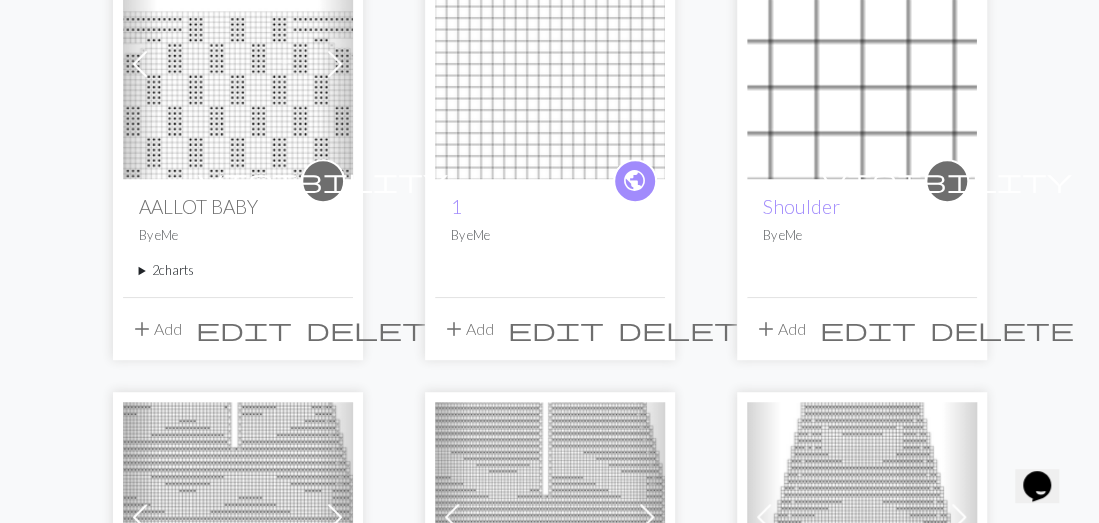 scroll, scrollTop: 323, scrollLeft: 0, axis: vertical 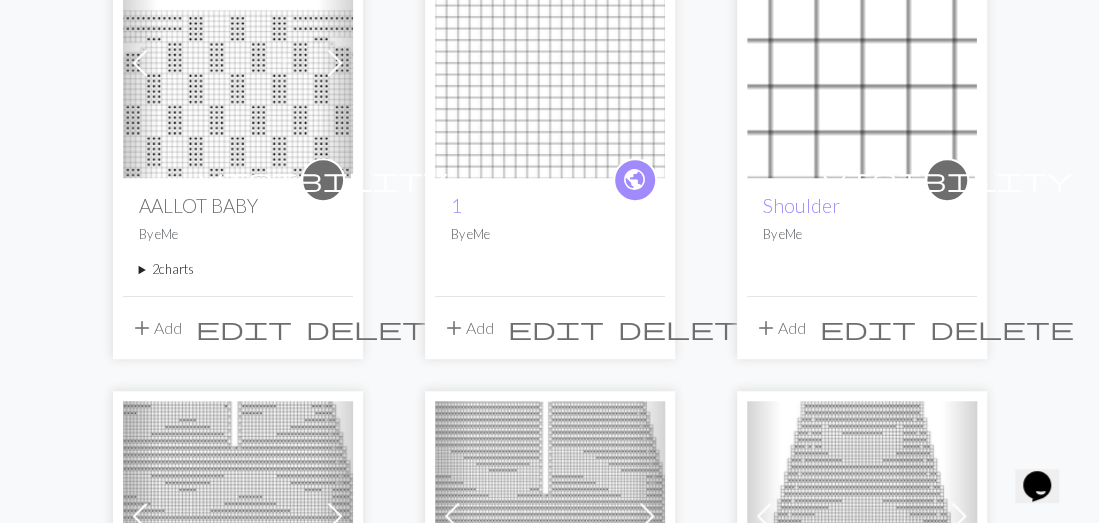 click on "2  charts" at bounding box center [238, 269] 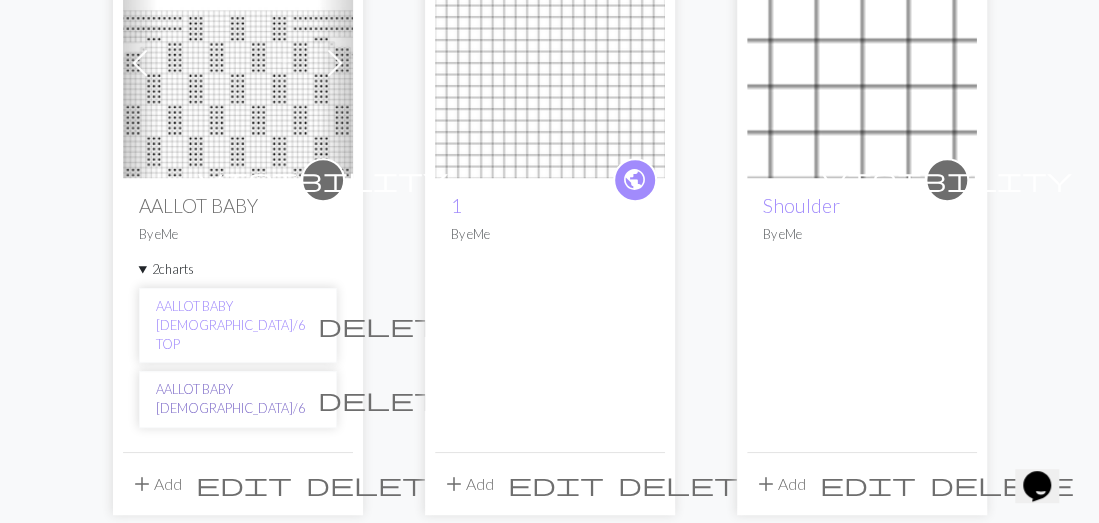 click on "AALLOT BABY [DEMOGRAPHIC_DATA]/6" at bounding box center [230, 399] 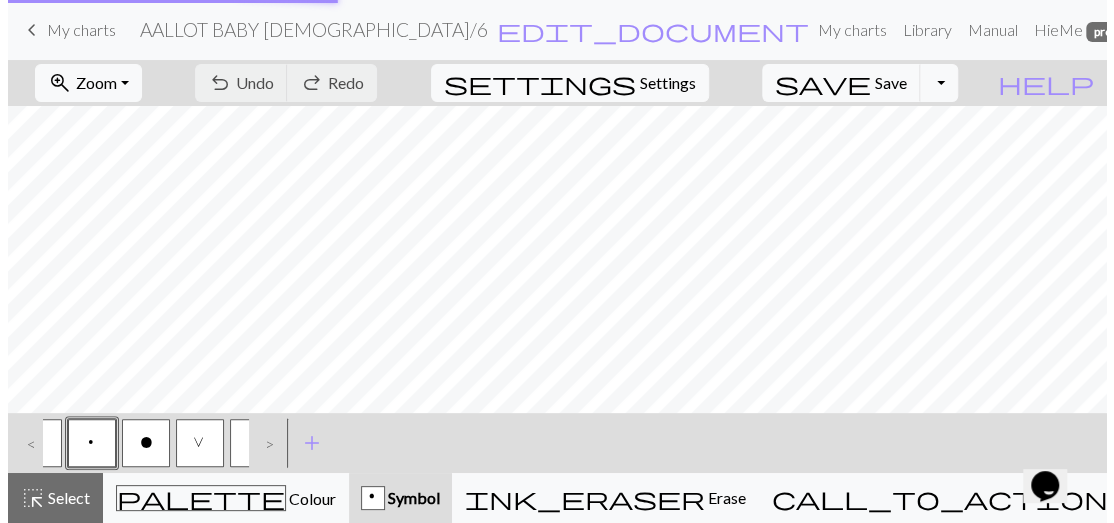 scroll, scrollTop: 0, scrollLeft: 0, axis: both 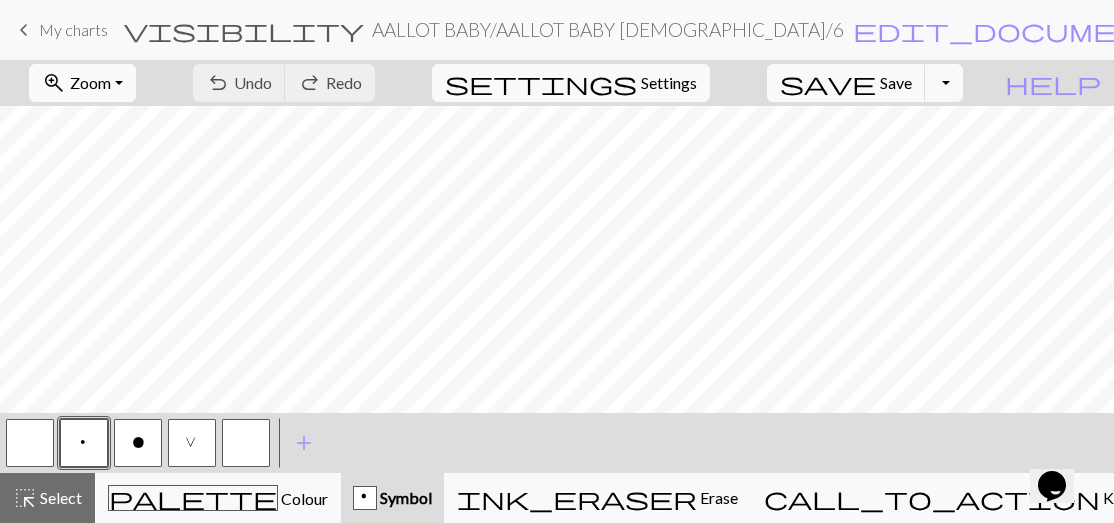 click on "zoom_in Zoom Zoom" at bounding box center (82, 83) 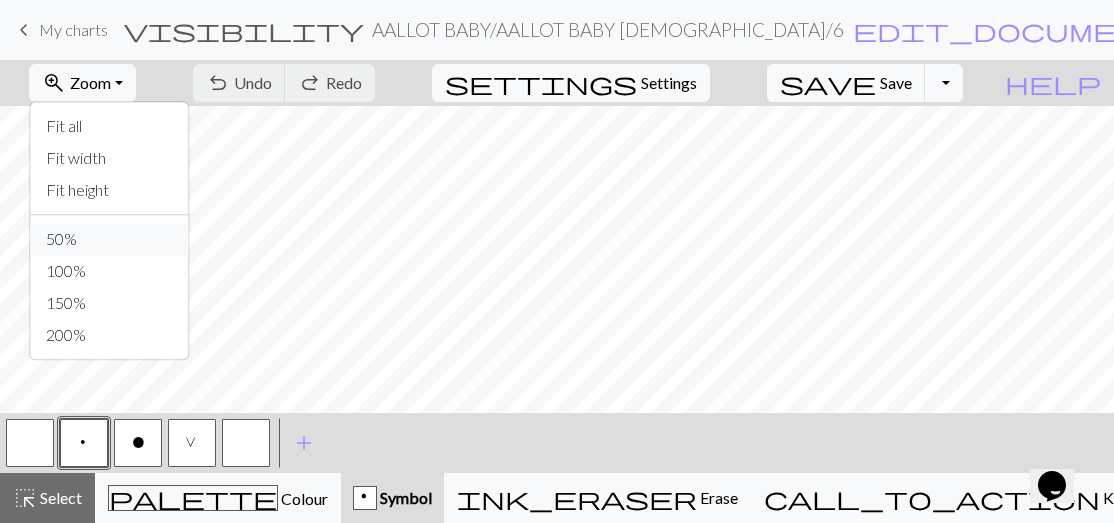 click on "50%" at bounding box center [109, 239] 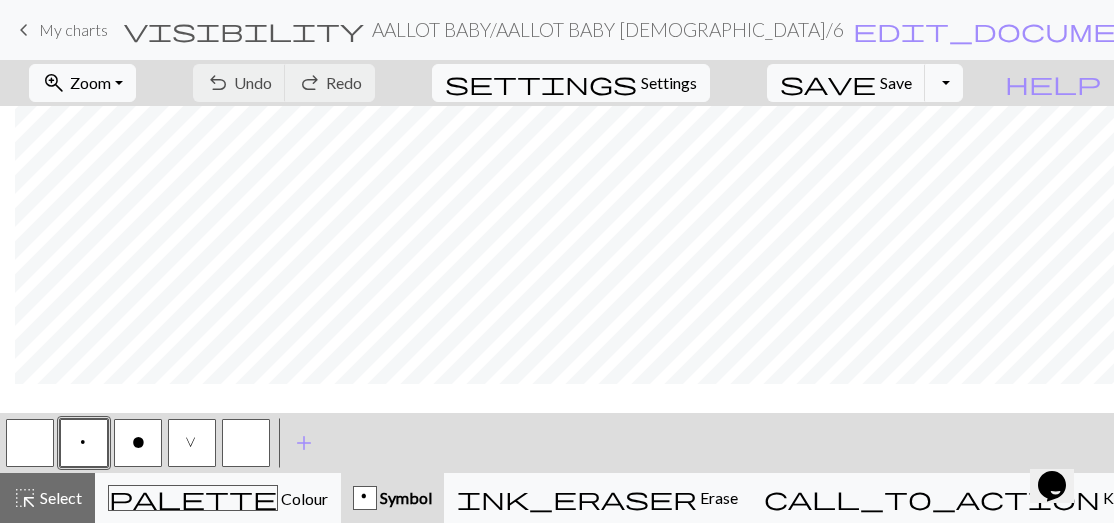 scroll, scrollTop: 0, scrollLeft: 458, axis: horizontal 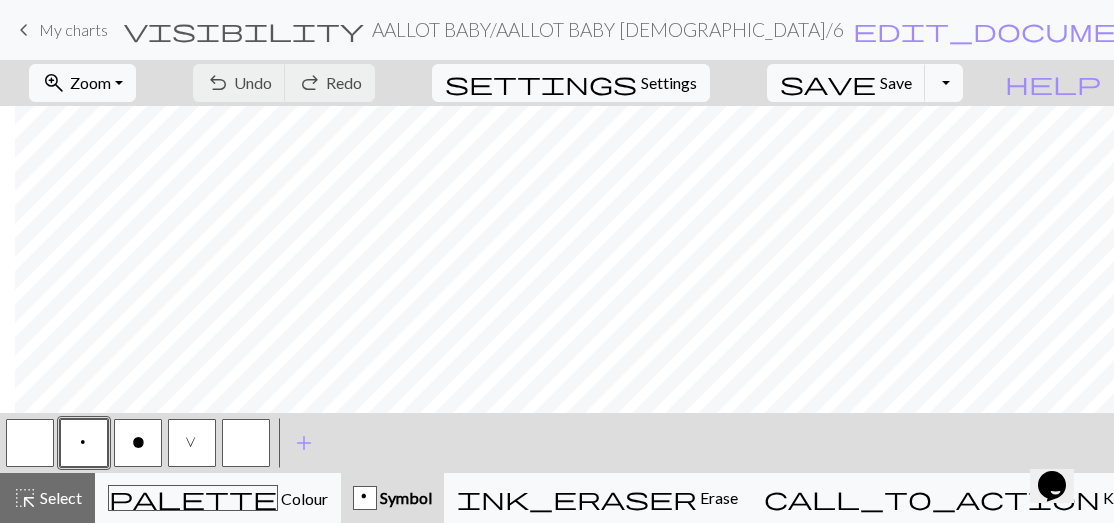 click at bounding box center [246, 443] 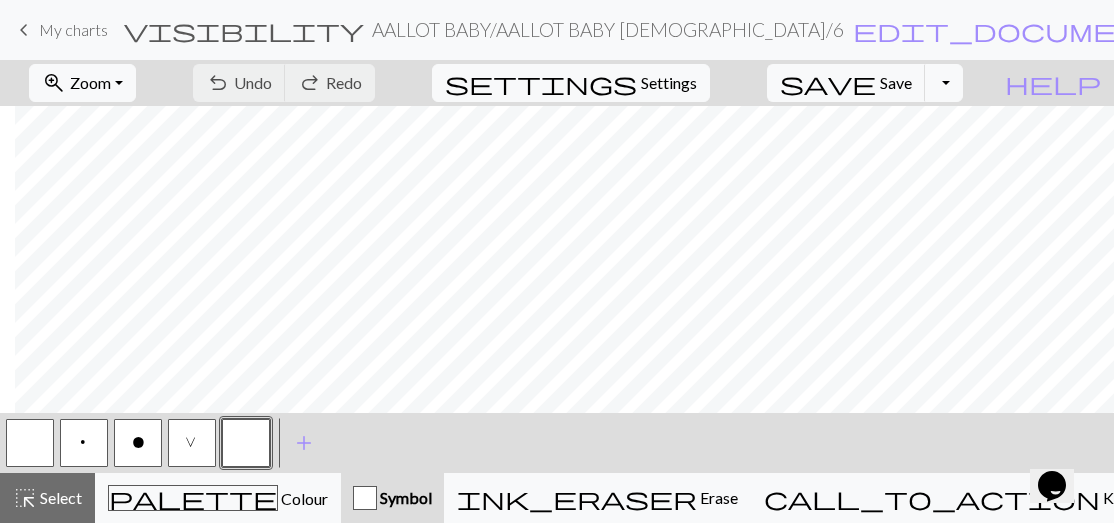 click at bounding box center [246, 443] 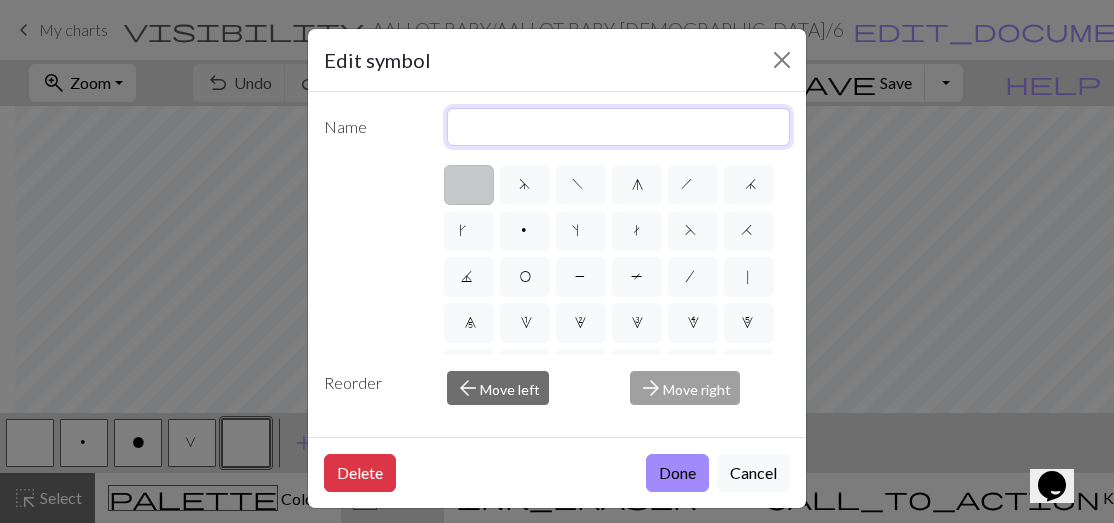 click at bounding box center [619, 127] 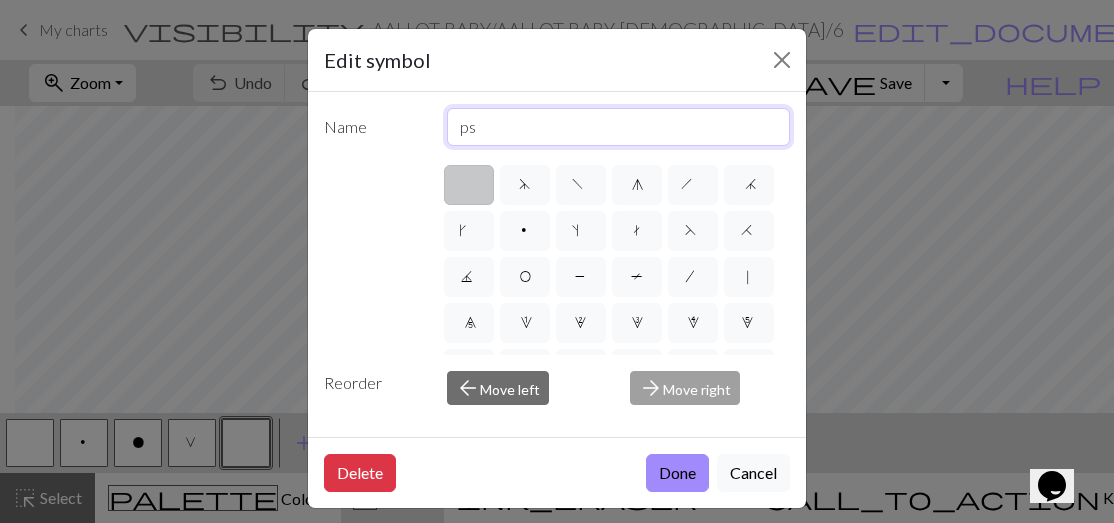 type on "pso" 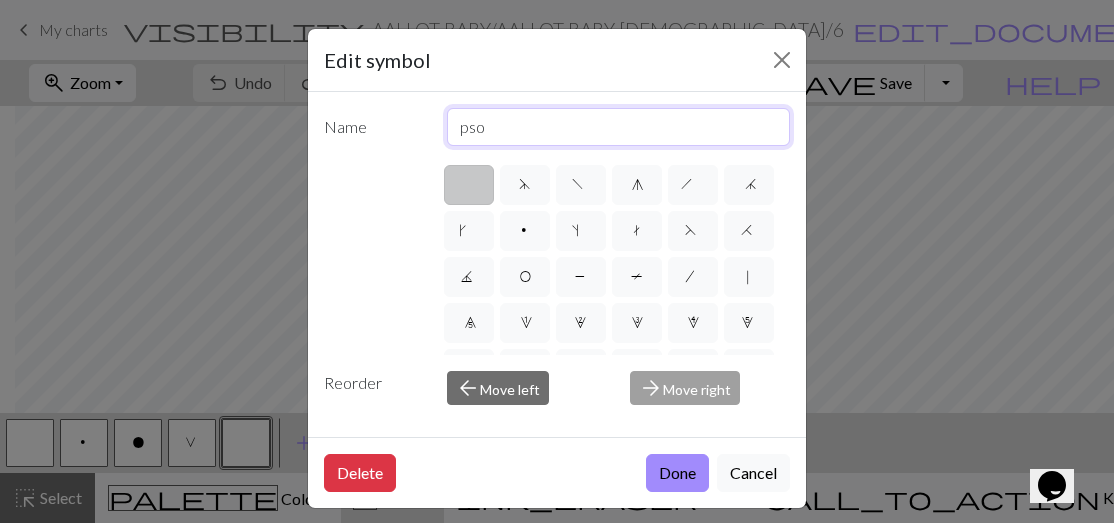 click on "Done" at bounding box center (677, 473) 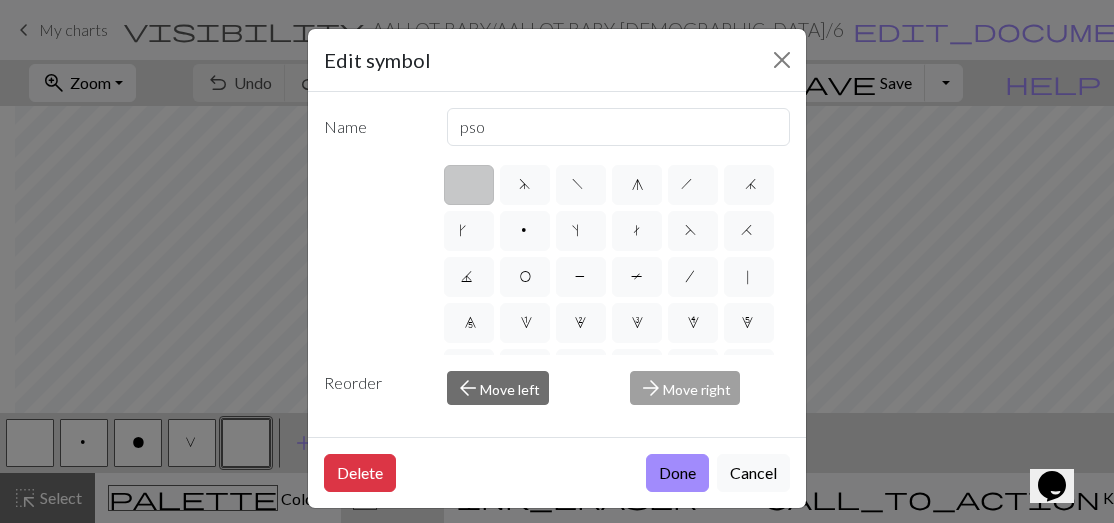 type 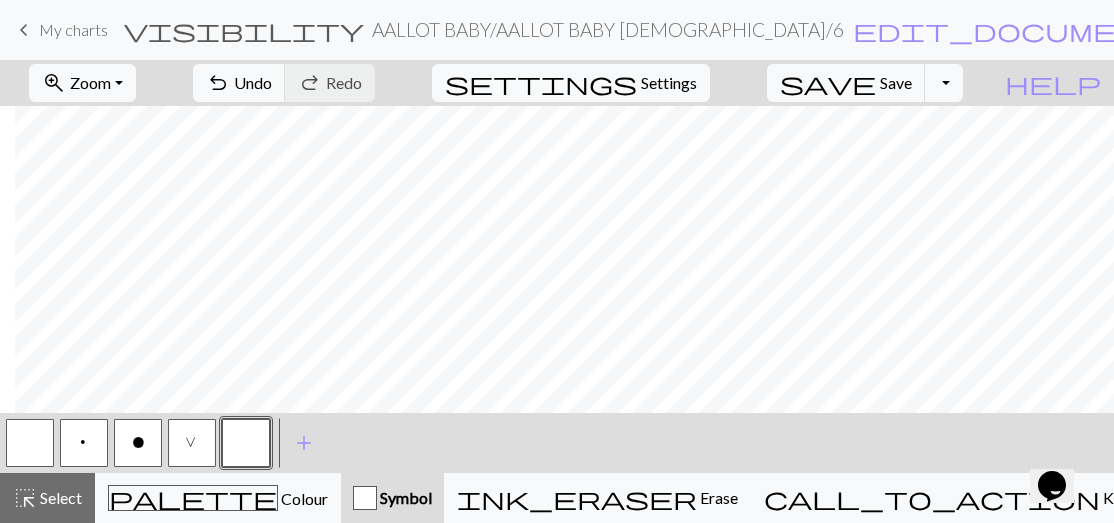 click at bounding box center (246, 443) 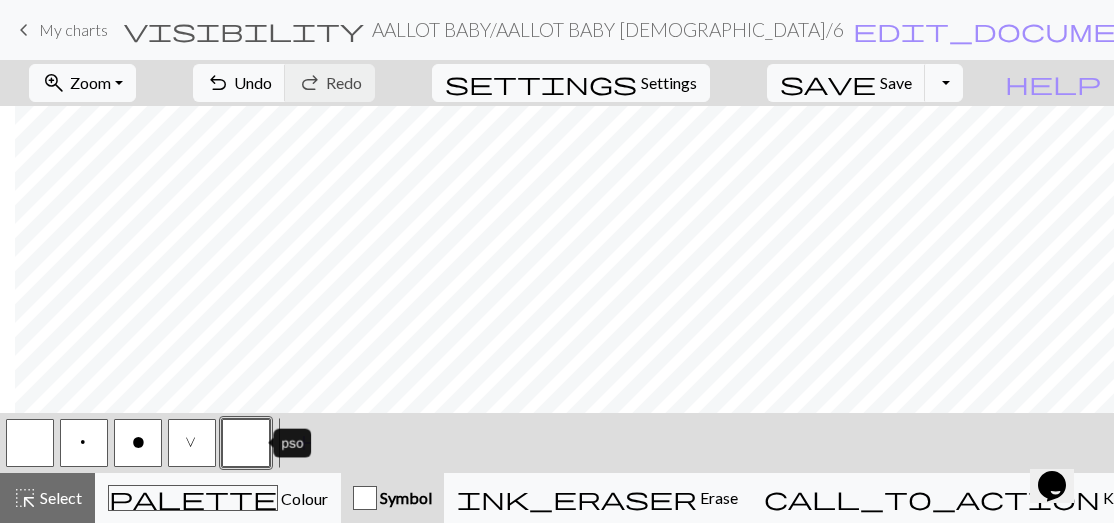 click at bounding box center [246, 443] 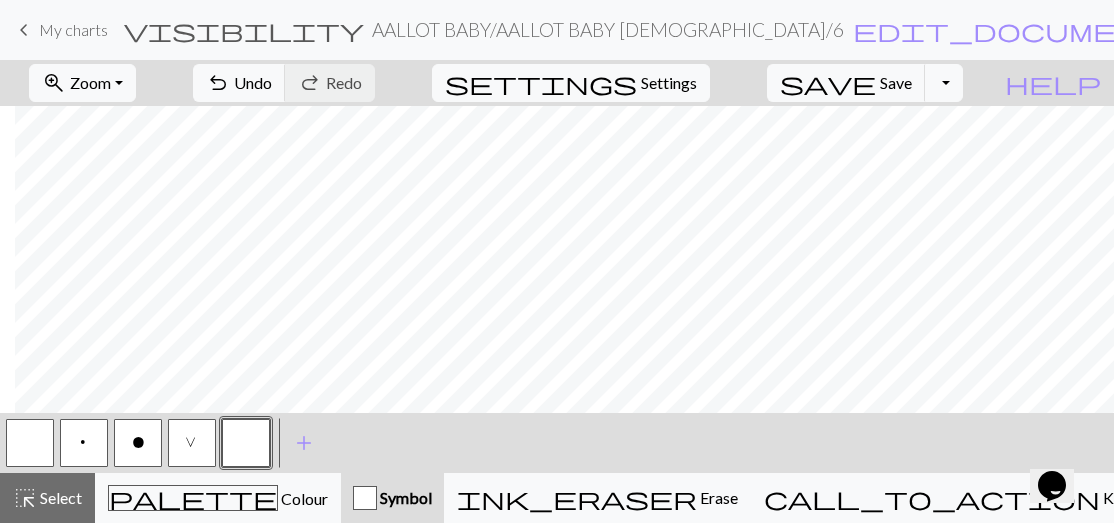 click on "Edit symbol Name pso d f g h j k p s t F H J O P T / | 0 1 2 3 4 5 6 7 8 9 e m n G I ' ~ . ` , " : ; + ( ) & * ^ % _ - a b c i l o r u v w x y z A B C D E K L M N R S U V W X Y < > Reorder arrow_back Move left arrow_forward Move right Delete Done Cancel" at bounding box center [557, 261] 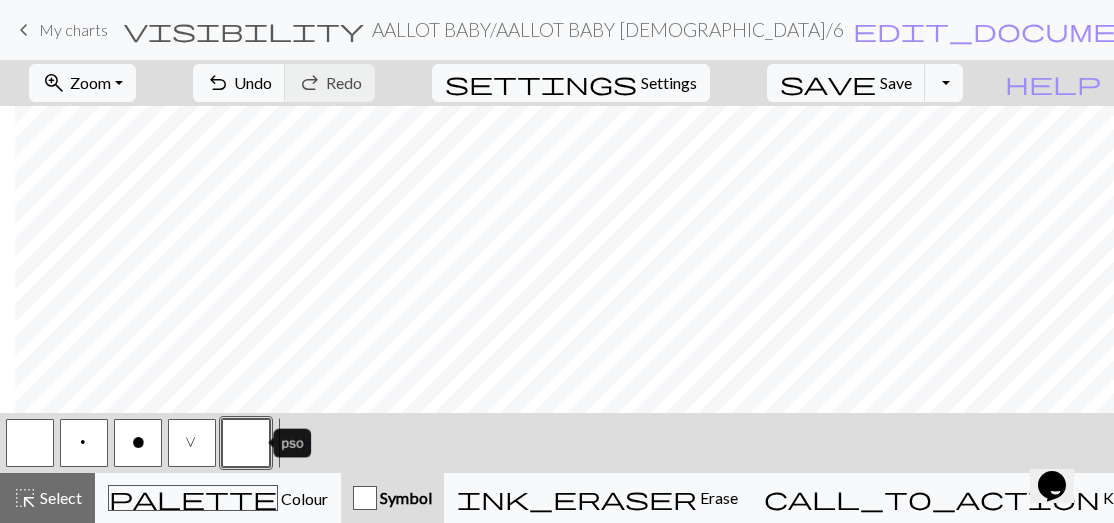 click on "Edit symbol Name pso d f g h j k p s t F H J O P T / | 0 1 2 3 4 5 6 7 8 9 e m n G I ' ~ . ` , " : ; + ( ) & * ^ % _ - a b c i l o r u v w x y z A B C D E K L M N R S U V W X Y < > Reorder arrow_back Move left arrow_forward Move right Delete Done Cancel" at bounding box center [557, 261] 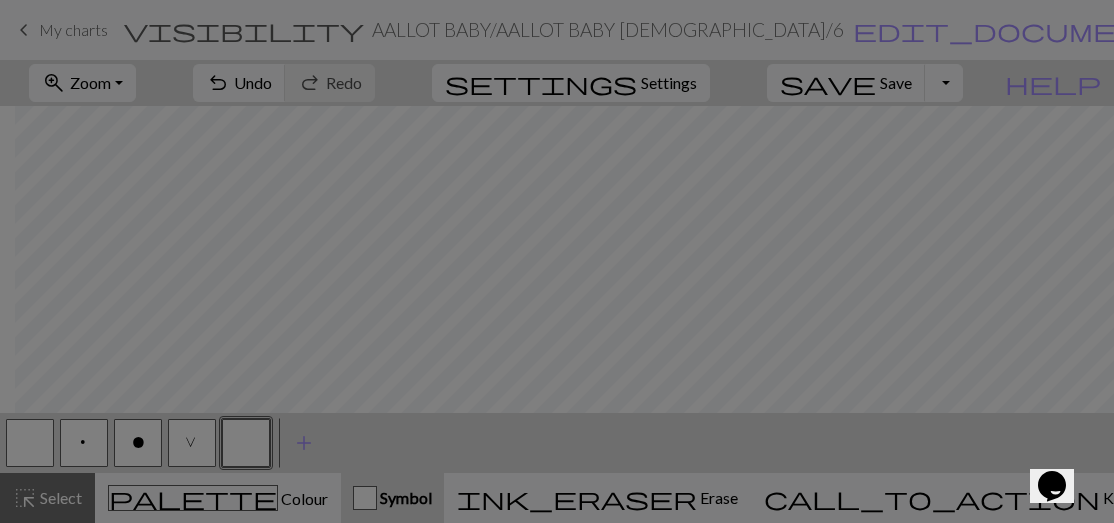click on "Edit symbol Name pso d f g h j k p s t F H J O P T / | 0 1 2 3 4 5 6 7 8 9 e m n G I ' ~ . ` , " : ; + ( ) & * ^ % _ - a b c i l o r u v w x y z A B C D E K L M N R S U V W X Y < > Reorder arrow_back Move left arrow_forward Move right Delete Done Cancel" at bounding box center [557, 261] 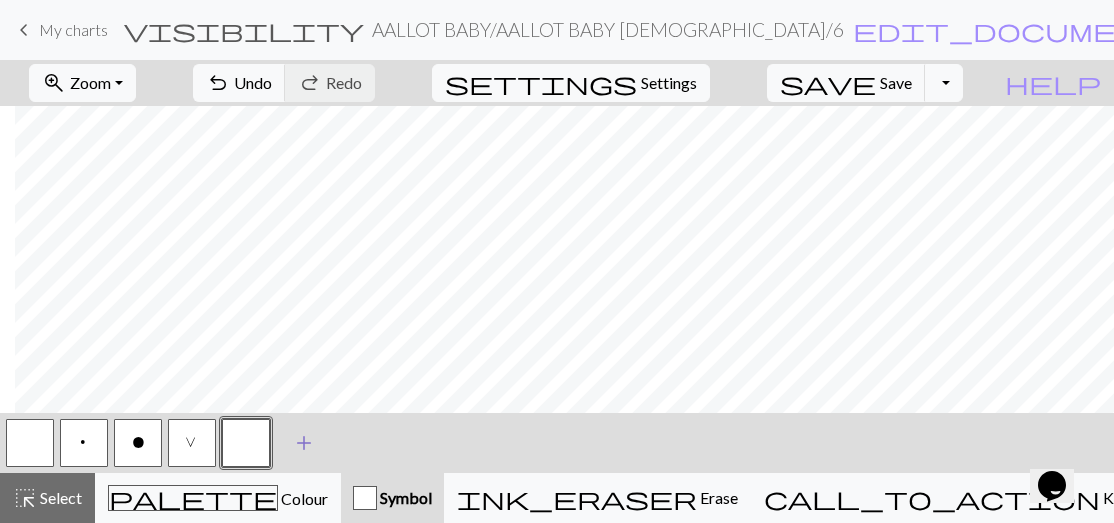click on "add" at bounding box center [304, 443] 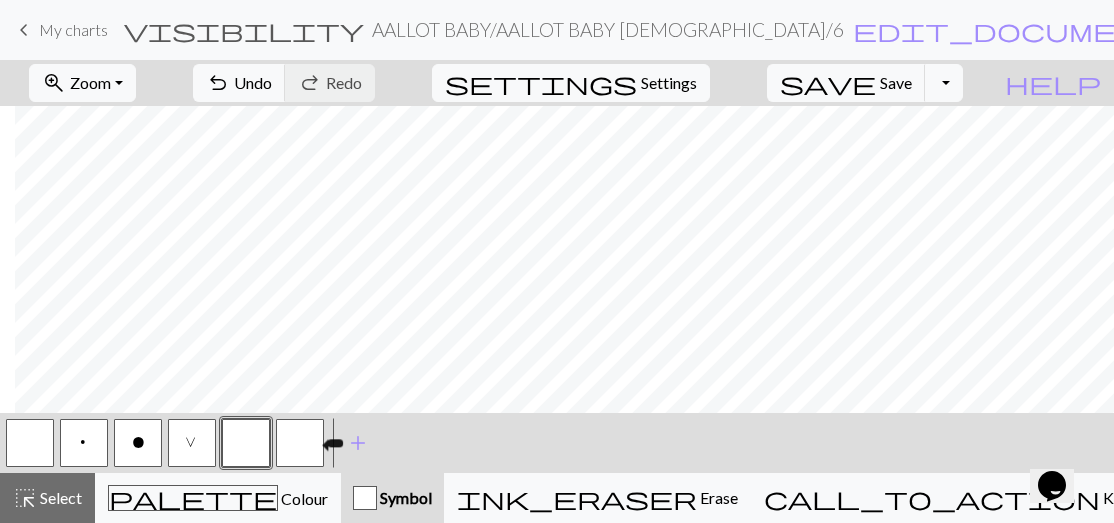 click at bounding box center [300, 443] 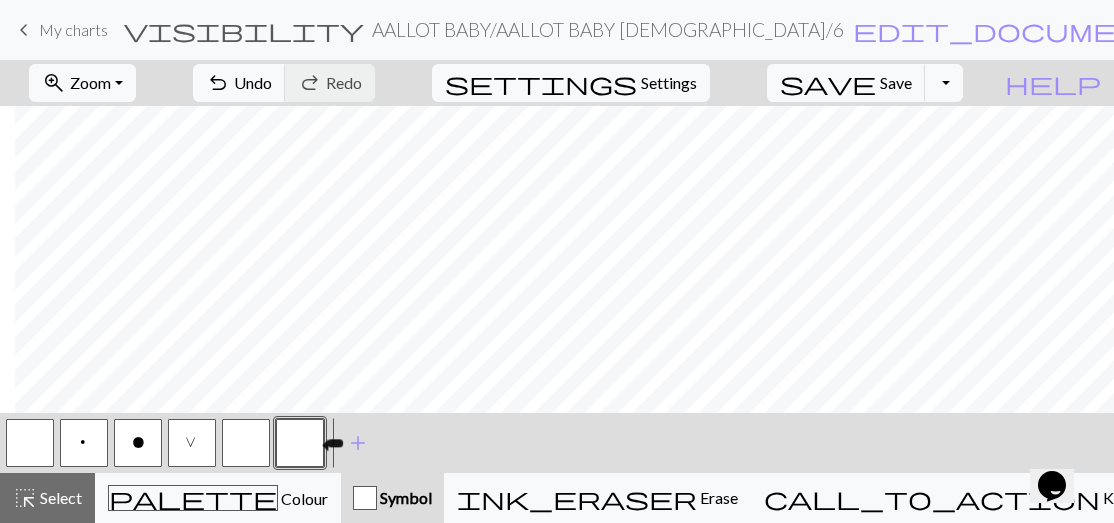 click at bounding box center [300, 443] 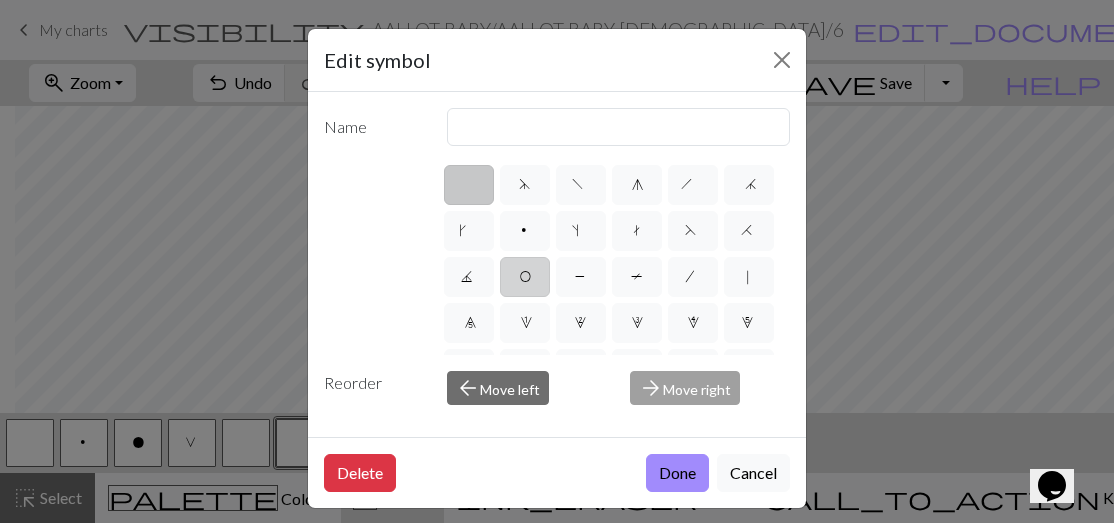 scroll, scrollTop: 26, scrollLeft: 0, axis: vertical 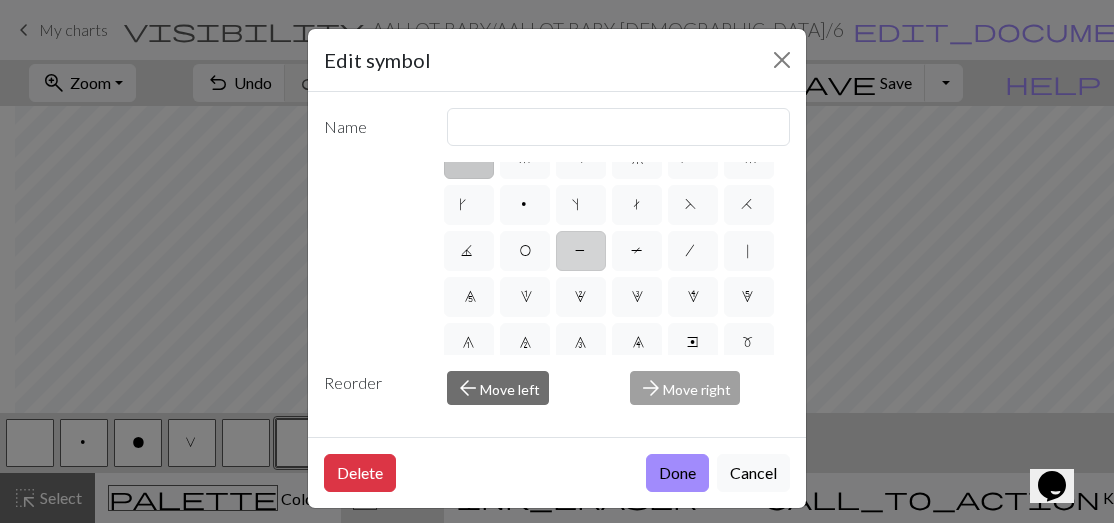 click on "P" at bounding box center (581, 251) 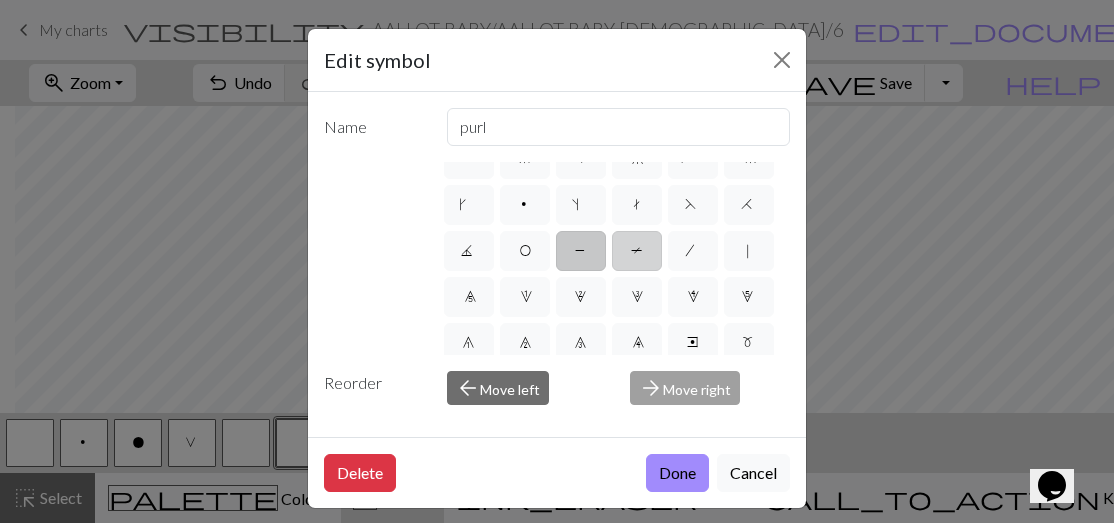 click on "T" at bounding box center (637, 253) 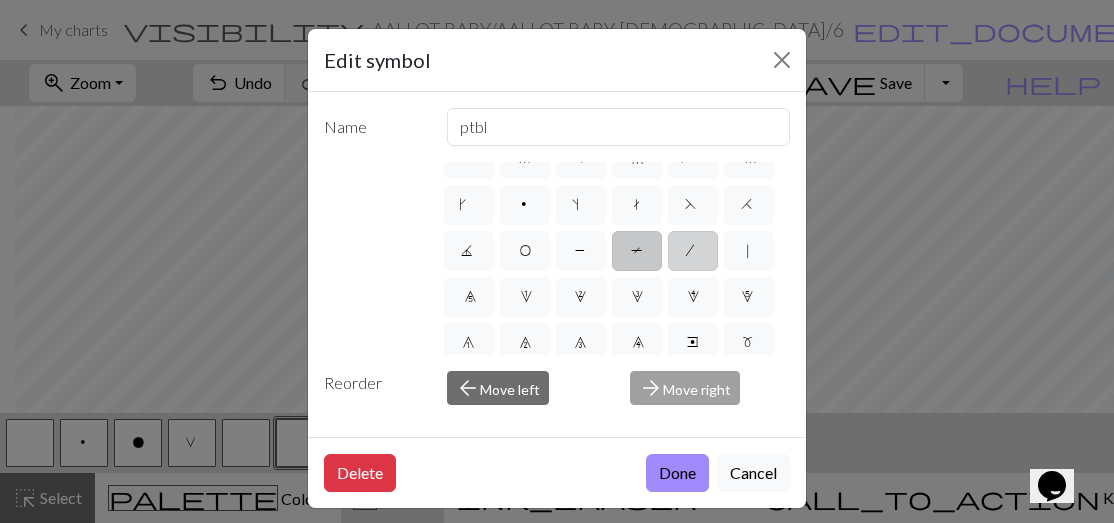 click on "/" at bounding box center (693, 251) 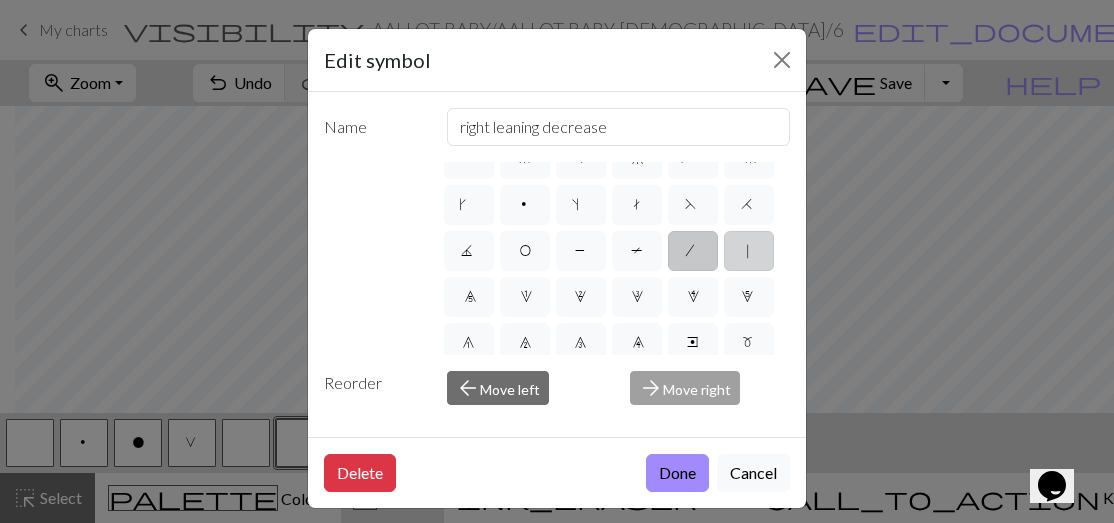 click on "|" at bounding box center (749, 251) 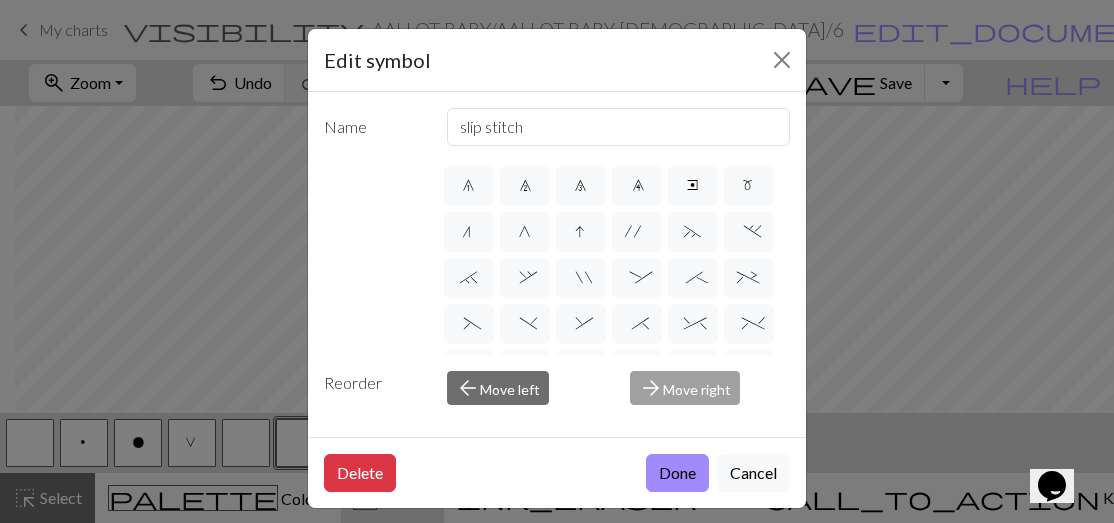 scroll, scrollTop: 184, scrollLeft: 0, axis: vertical 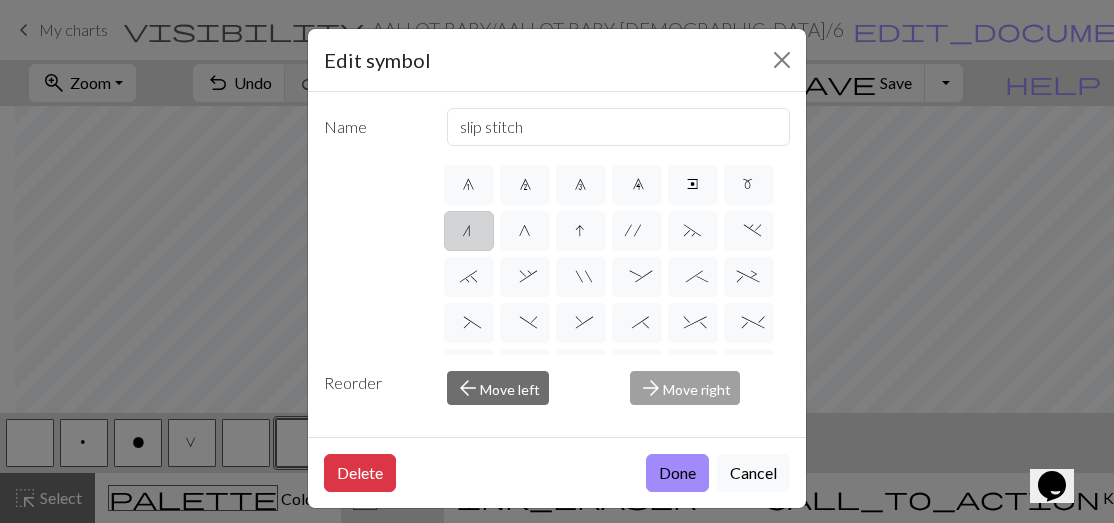 click on "n" at bounding box center [468, 233] 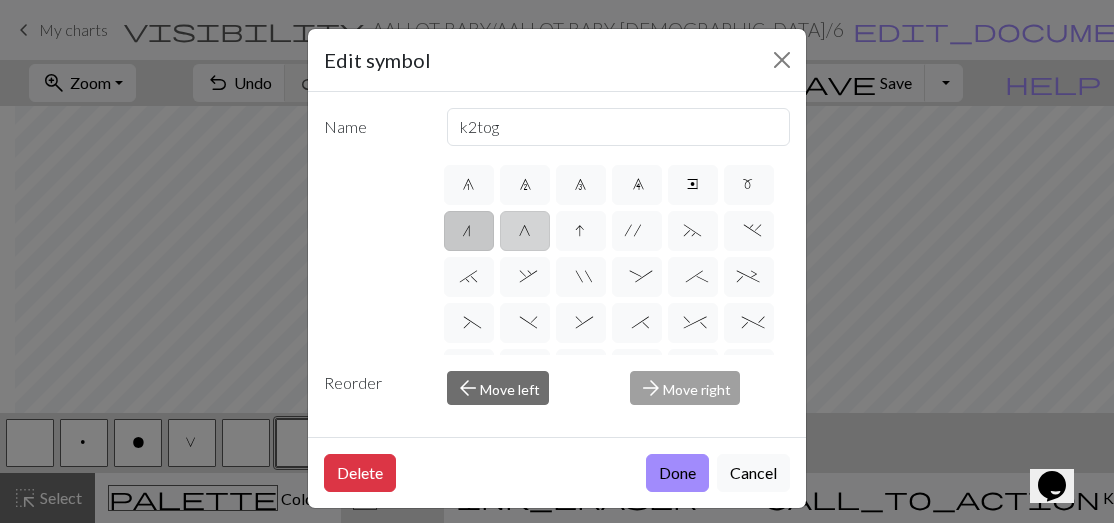 click on "G" at bounding box center [525, 233] 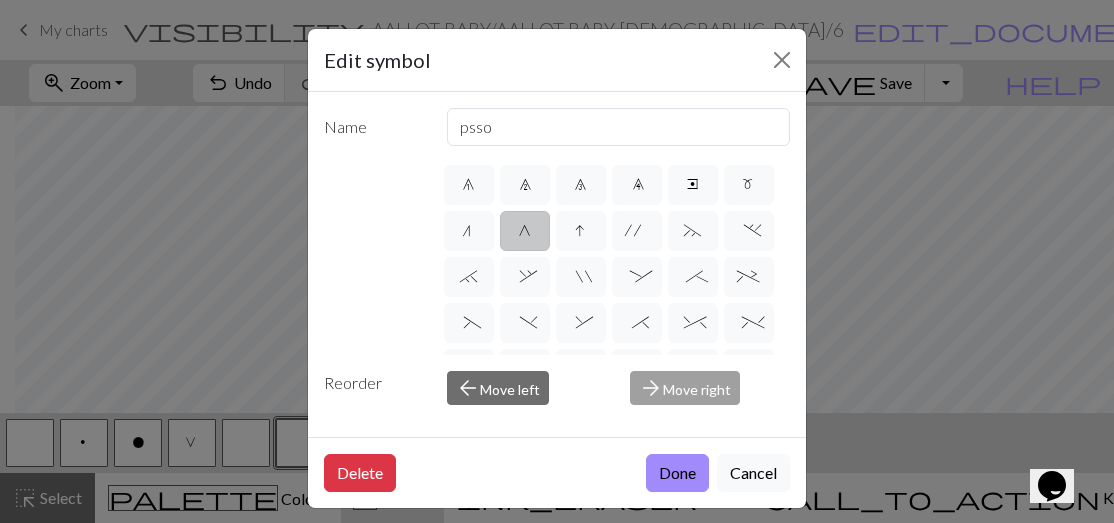 click on "G" at bounding box center [525, 233] 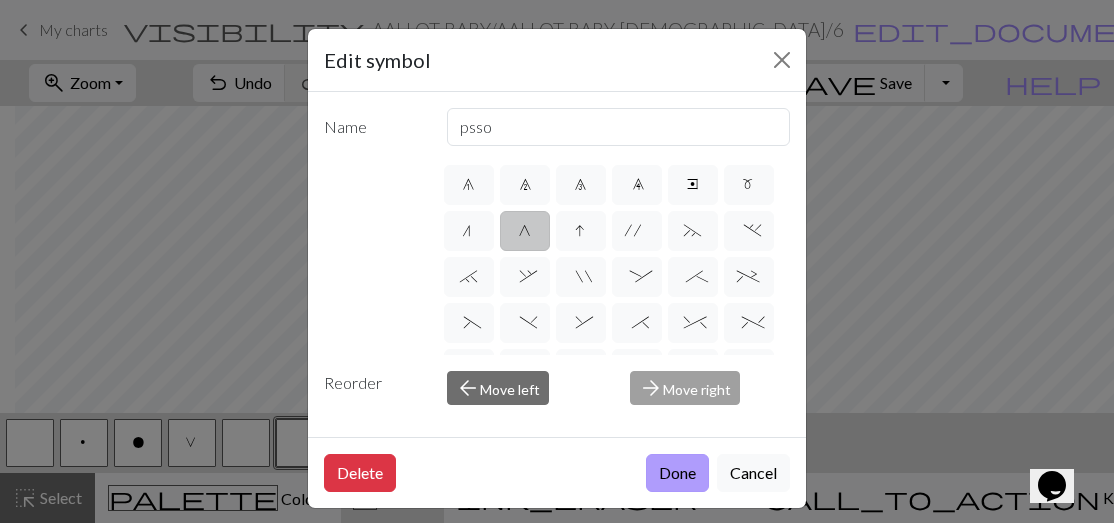 click on "Done" at bounding box center [677, 473] 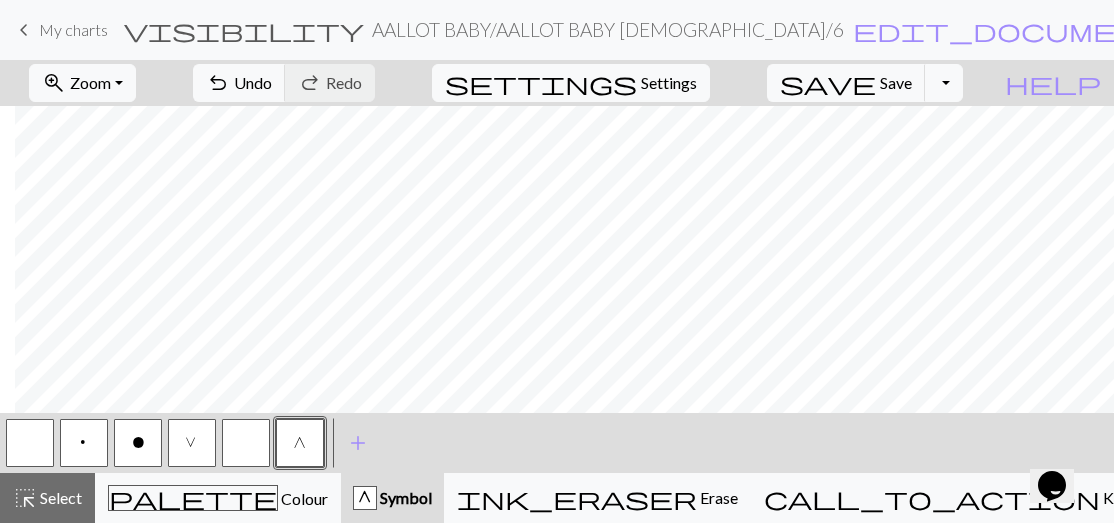 click on "V" at bounding box center [192, 445] 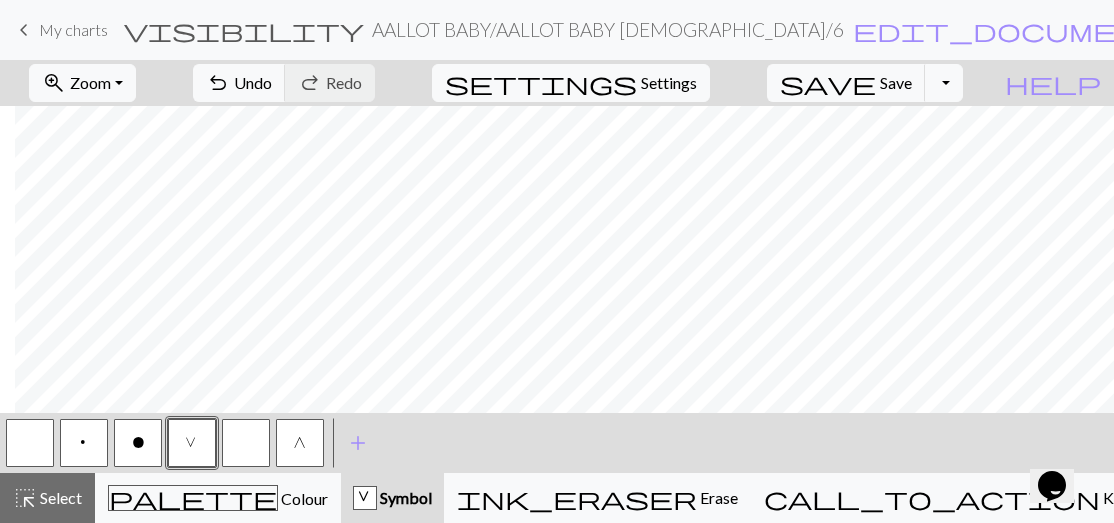 click on "G" at bounding box center (300, 445) 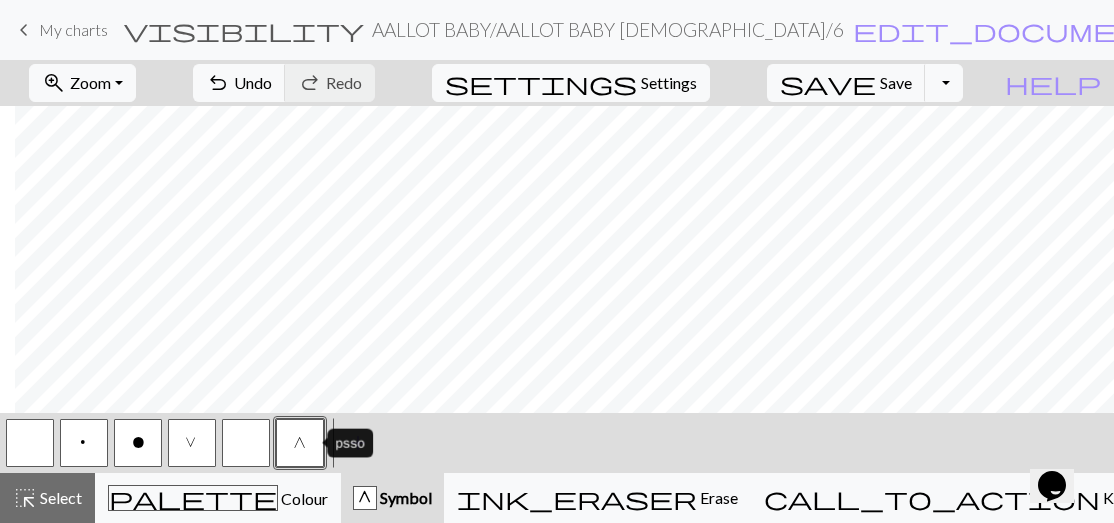 click on "G" at bounding box center [300, 445] 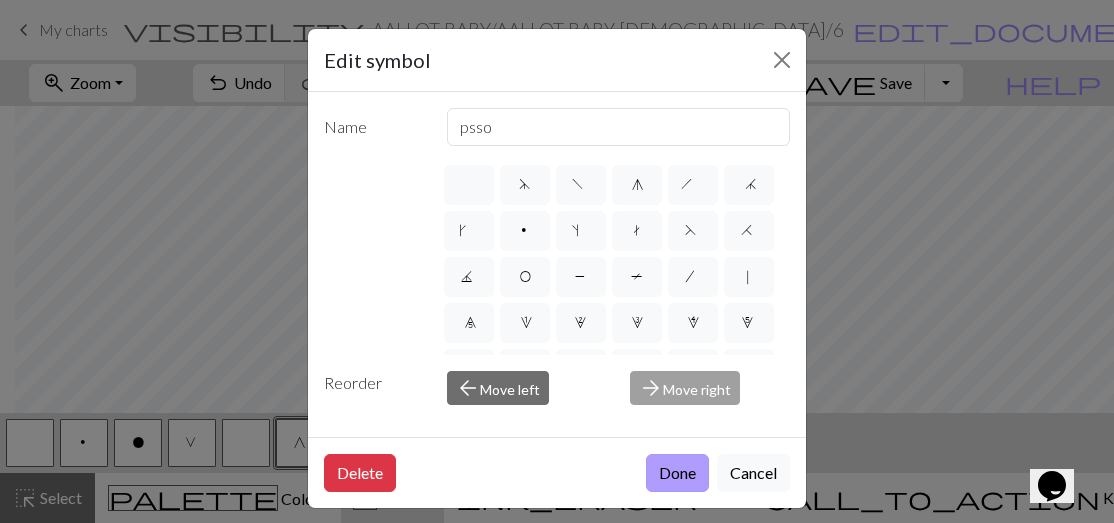 click on "Done" at bounding box center [677, 473] 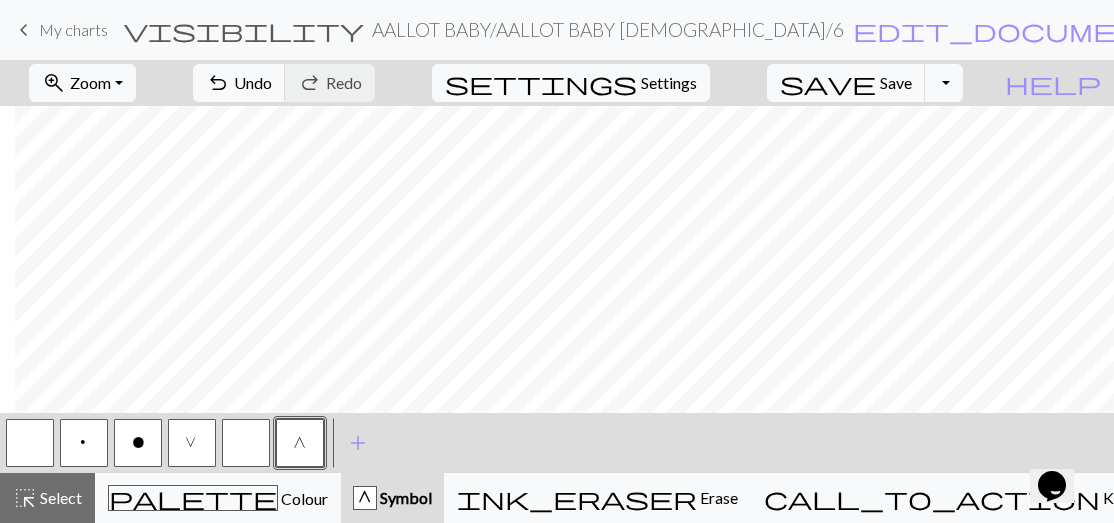 scroll, scrollTop: 0, scrollLeft: 458, axis: horizontal 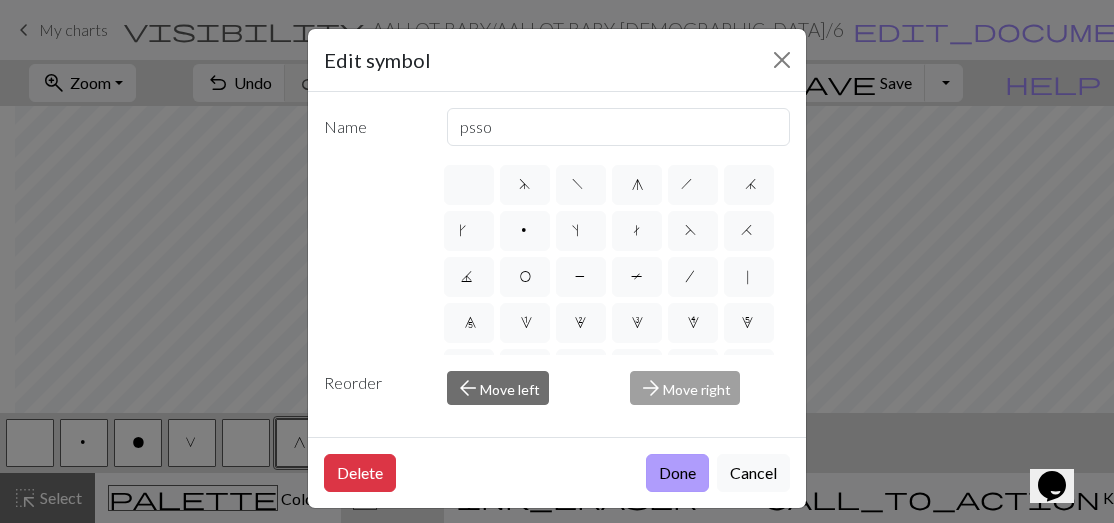 click on "Done" at bounding box center [677, 473] 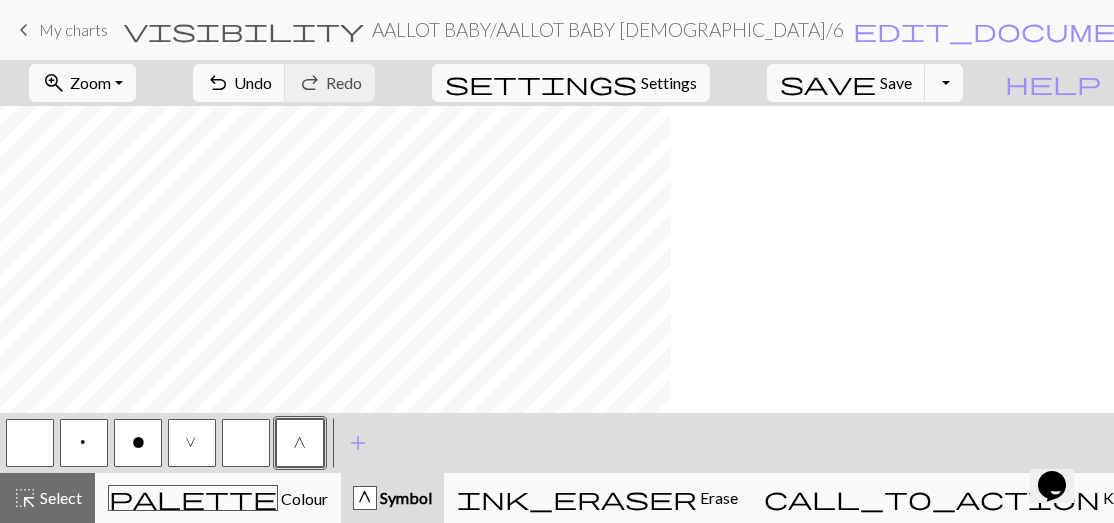 scroll, scrollTop: 0, scrollLeft: 0, axis: both 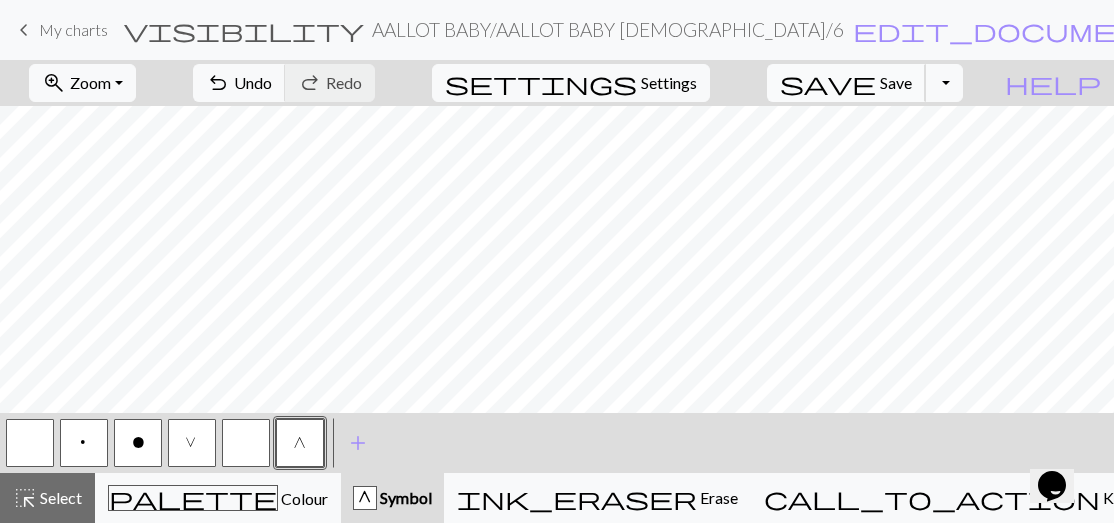 click on "Save" at bounding box center (896, 82) 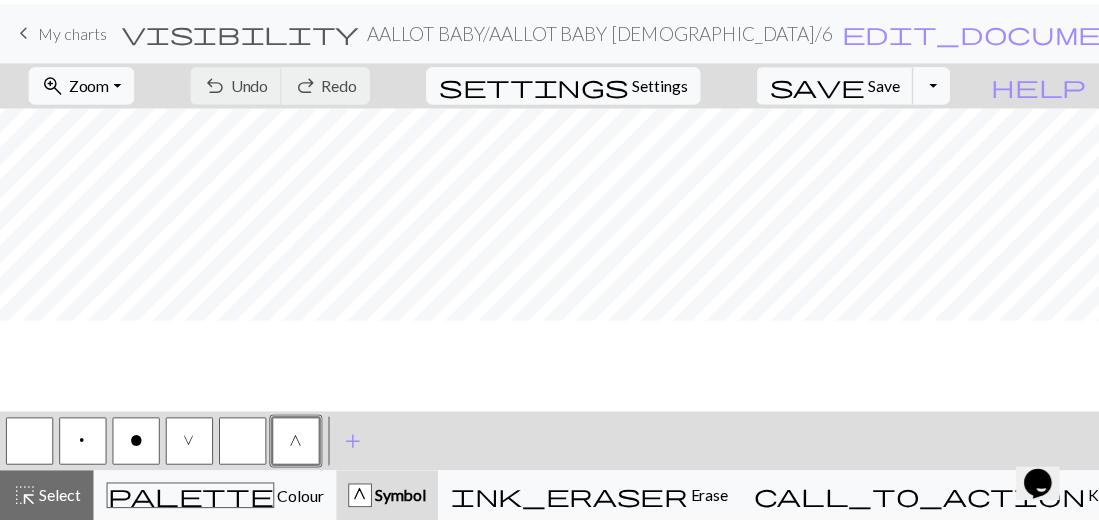 scroll, scrollTop: 0, scrollLeft: 0, axis: both 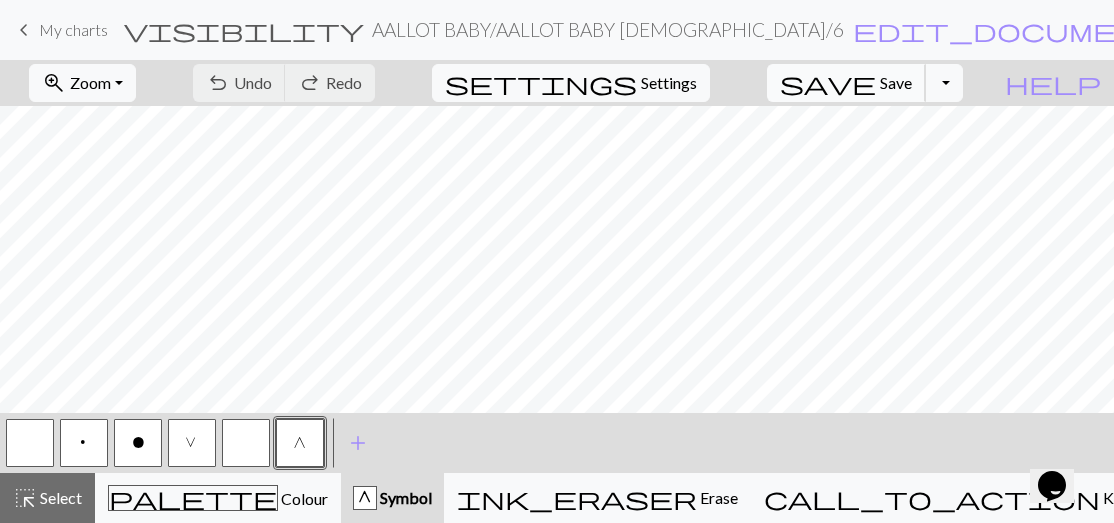 click on "save Save Save" at bounding box center [846, 83] 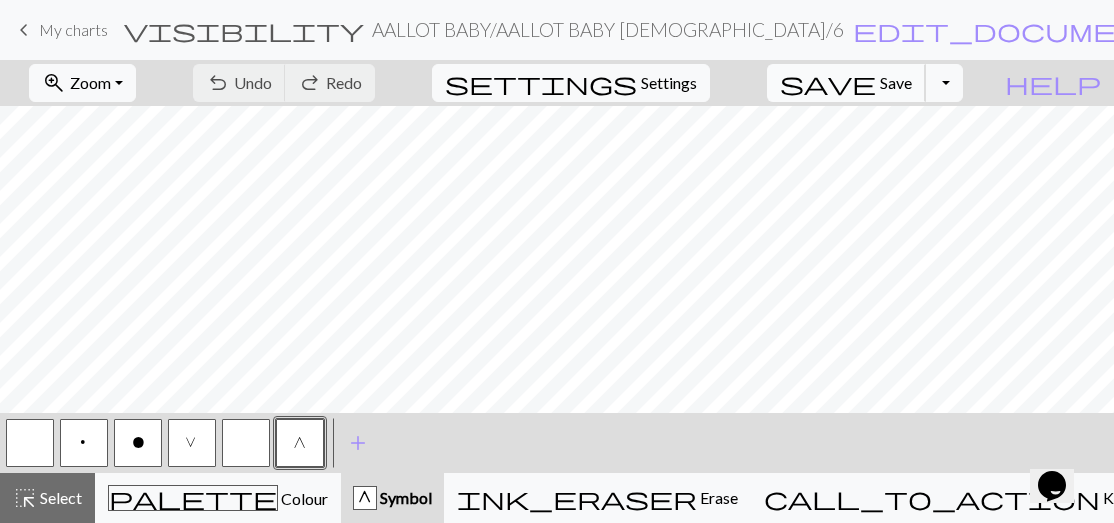 click on "save" at bounding box center [828, 83] 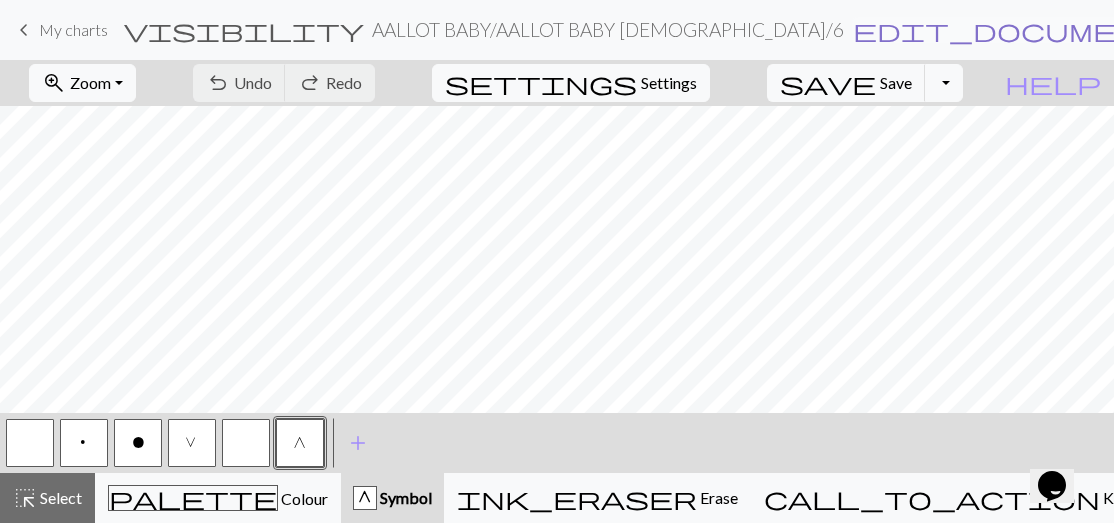 click on "edit_document" at bounding box center (1009, 30) 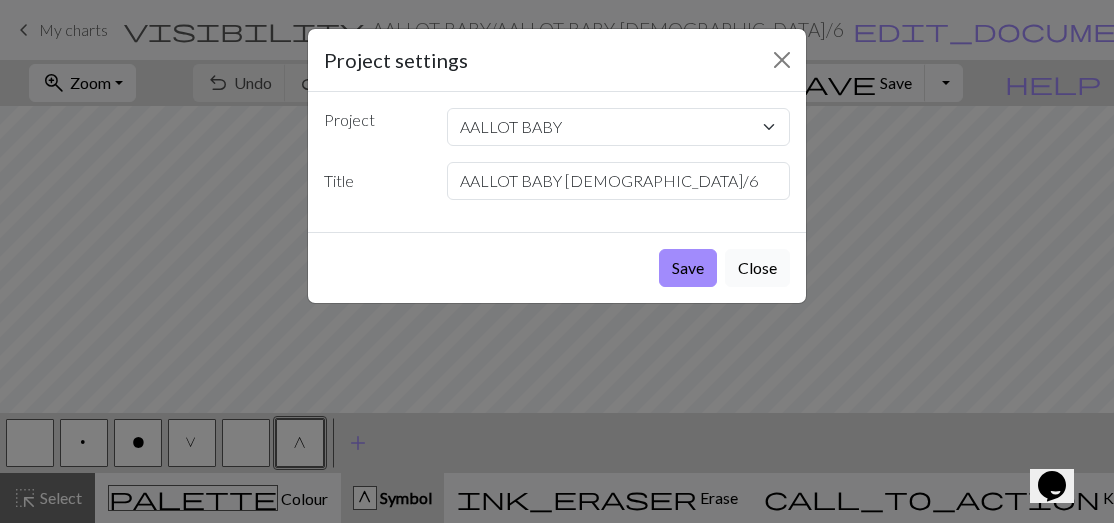 click on "Close" at bounding box center (757, 268) 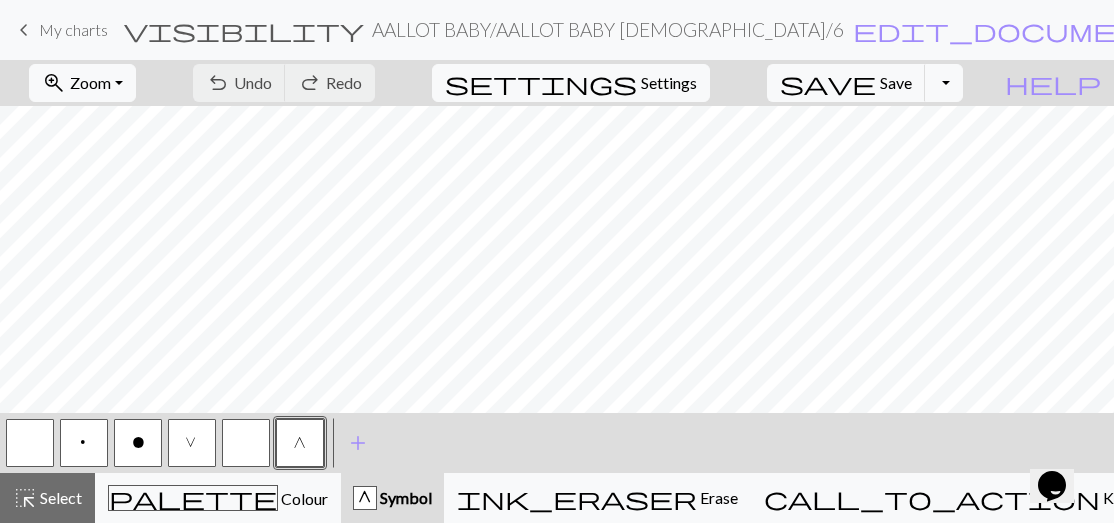click on "keyboard_arrow_left   My charts" at bounding box center [60, 30] 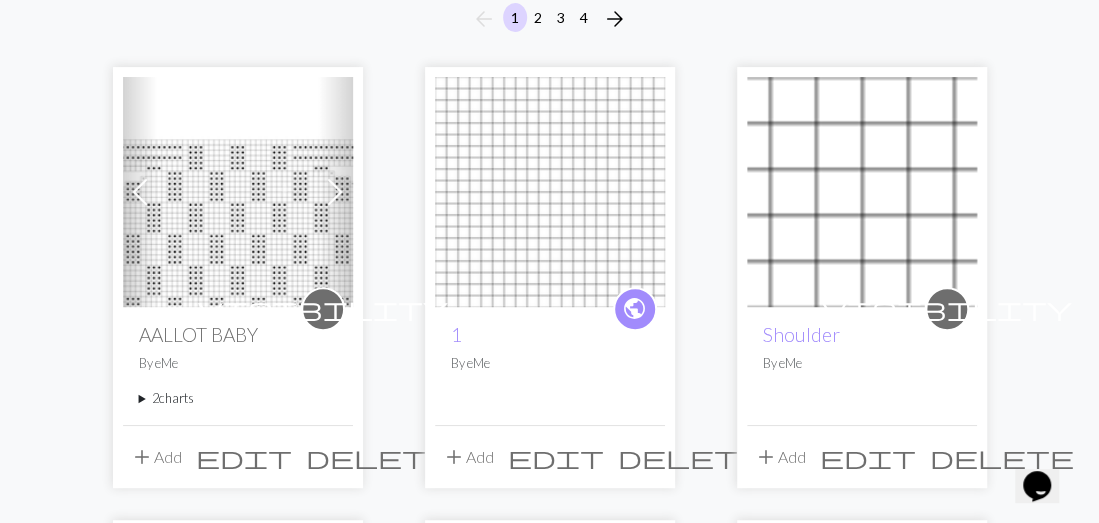 scroll, scrollTop: 207, scrollLeft: 0, axis: vertical 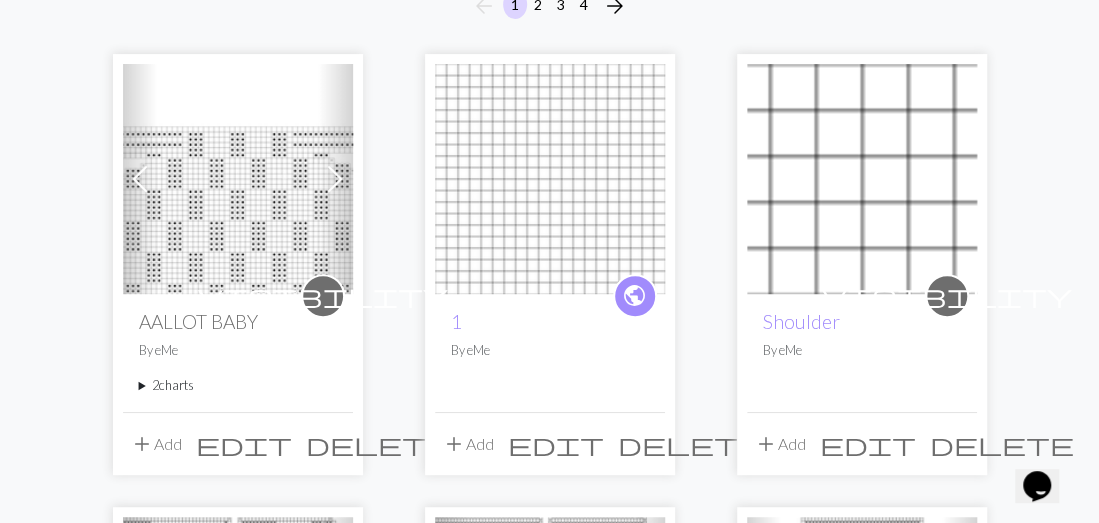 click on "2  charts" at bounding box center [238, 385] 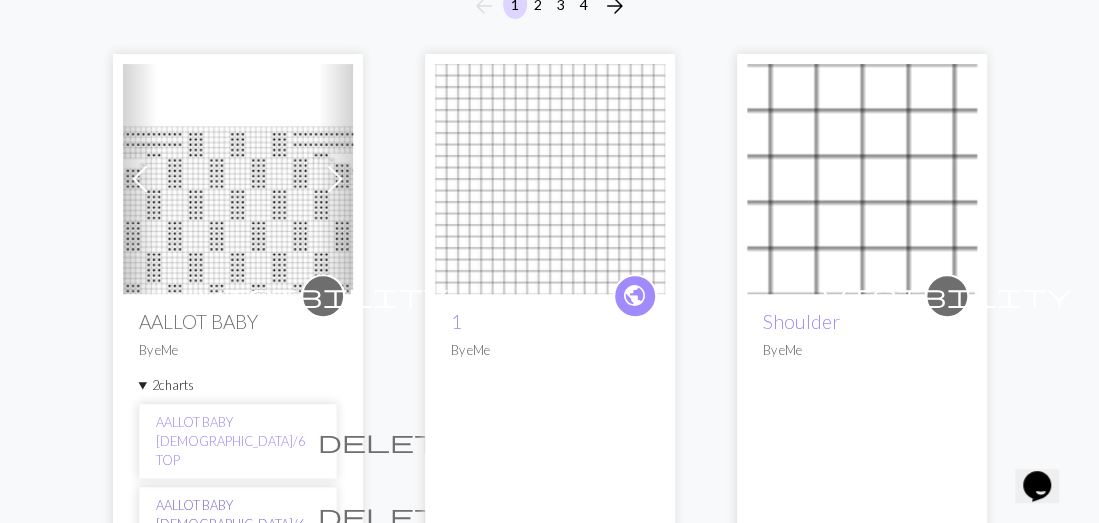 click on "AALLOT BABY [DEMOGRAPHIC_DATA]/6" at bounding box center (230, 515) 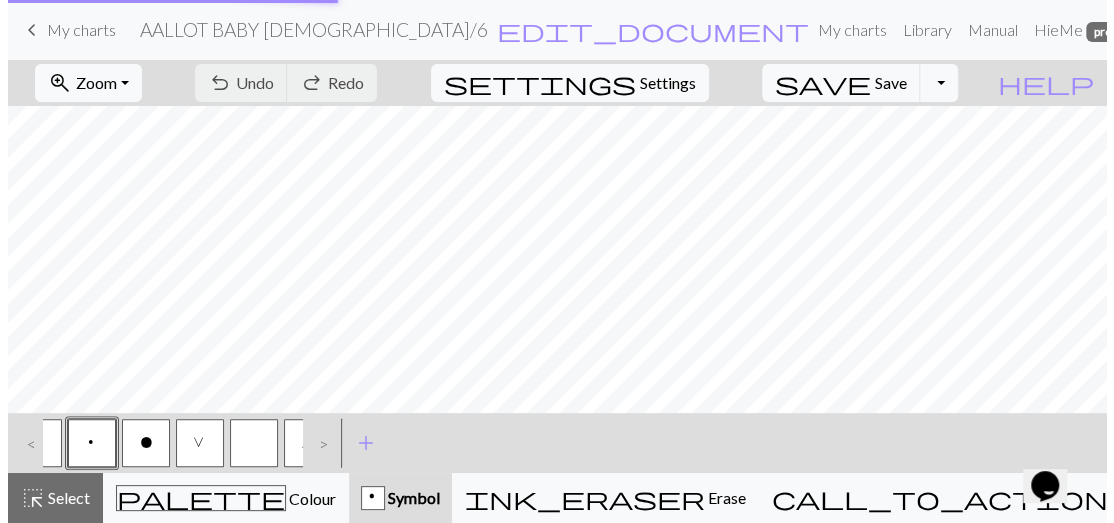 scroll, scrollTop: 0, scrollLeft: 0, axis: both 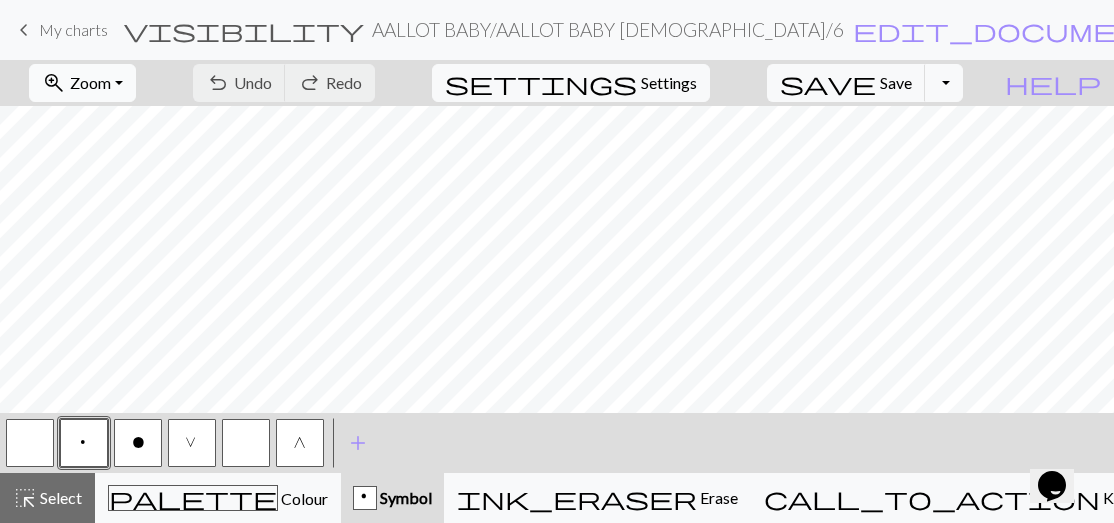 click on "zoom_in Zoom Zoom" at bounding box center [82, 83] 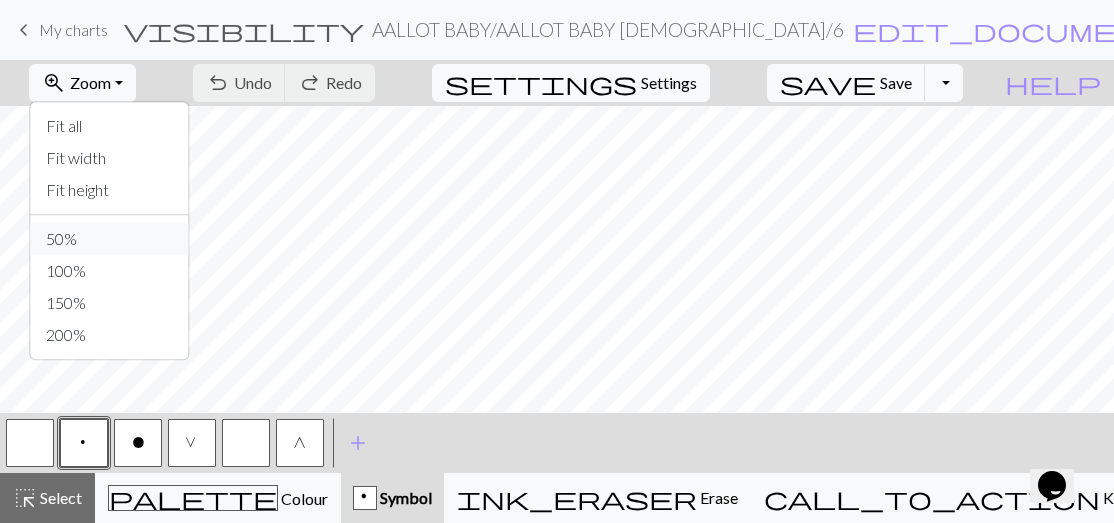 click on "50%" at bounding box center (109, 239) 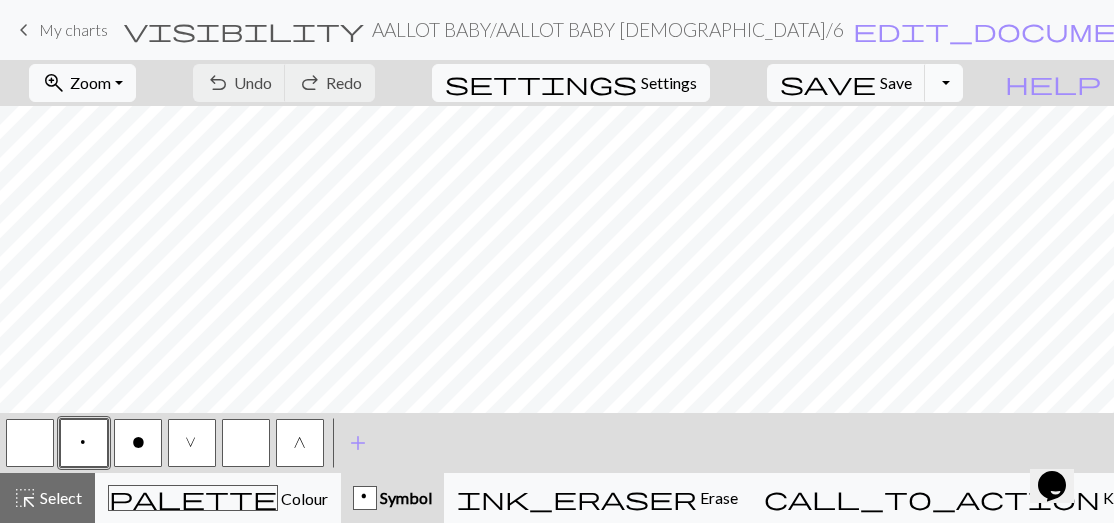 click on "Toggle Dropdown" at bounding box center [944, 83] 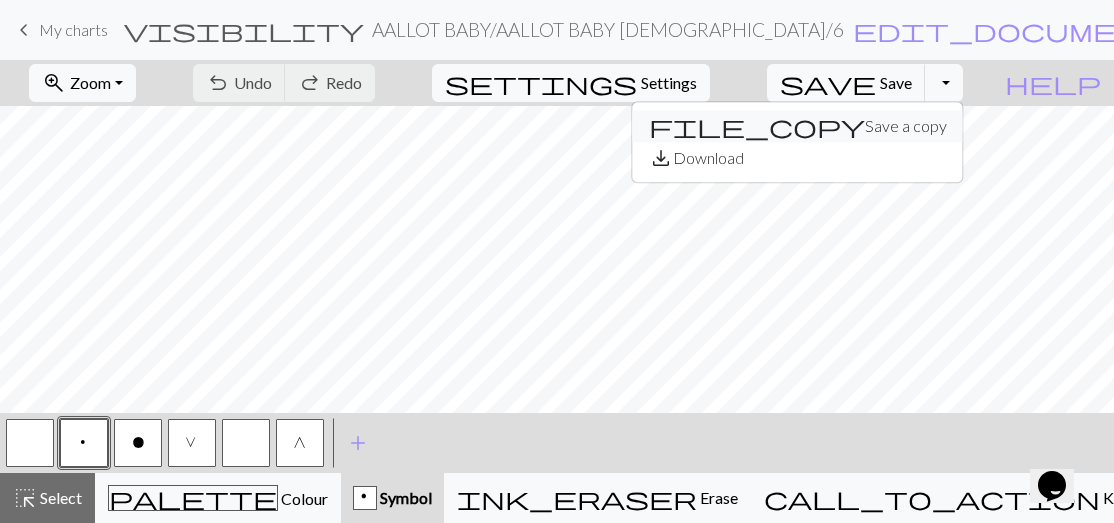 click on "file_copy  Save a copy" at bounding box center [798, 126] 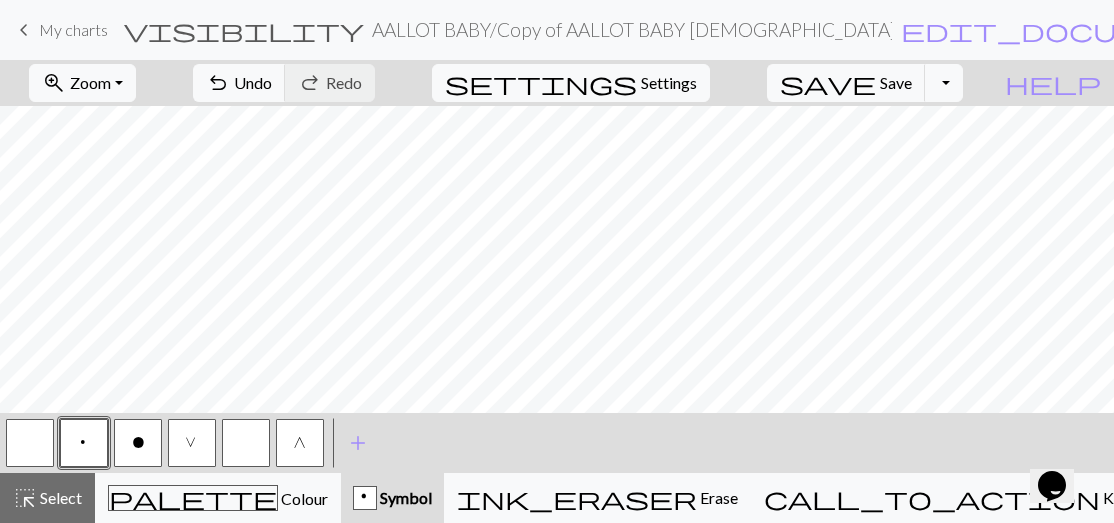 click on "AALLOT BABY  /  Copy of AALLOT BABY [DEMOGRAPHIC_DATA]/6" at bounding box center [632, 29] 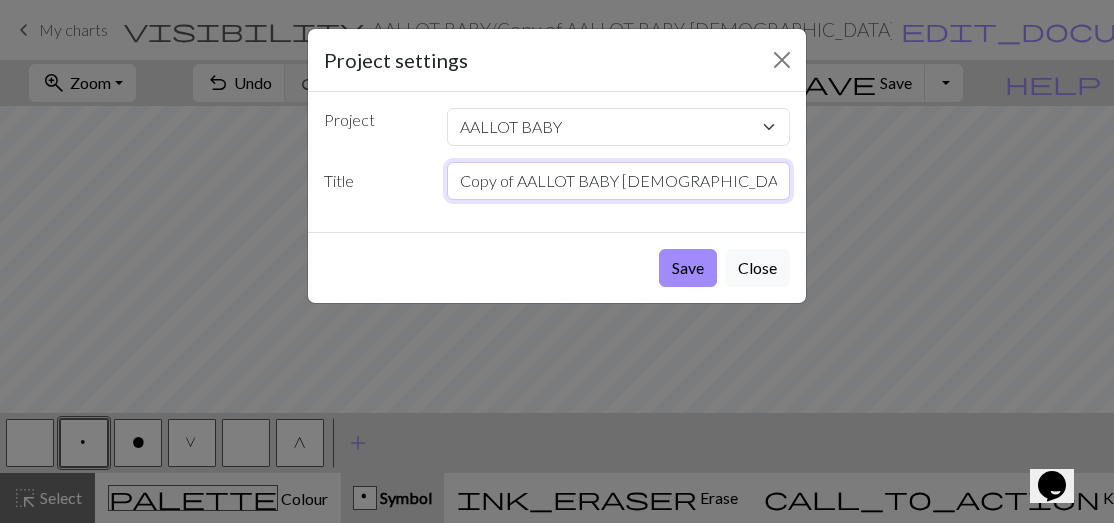 drag, startPoint x: 513, startPoint y: 180, endPoint x: 407, endPoint y: 163, distance: 107.35455 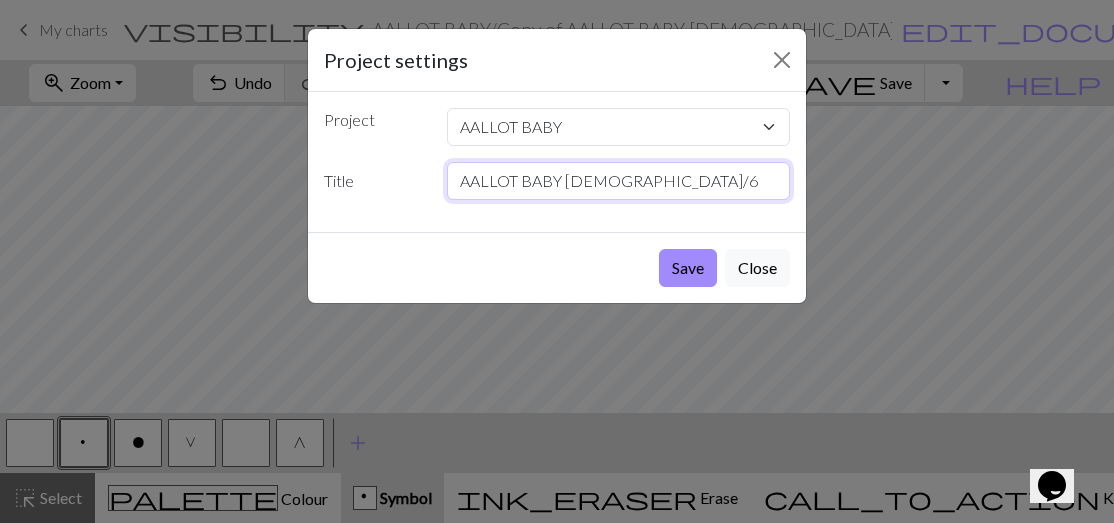 click on "AALLOT BABY [DEMOGRAPHIC_DATA]/6" at bounding box center (619, 181) 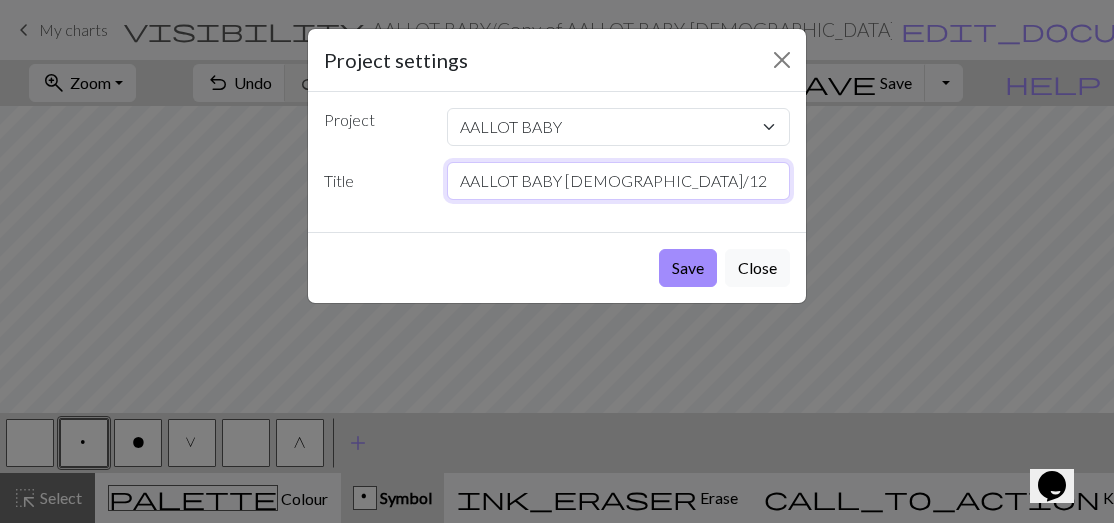 type on "AALLOT BABY [DEMOGRAPHIC_DATA]/12" 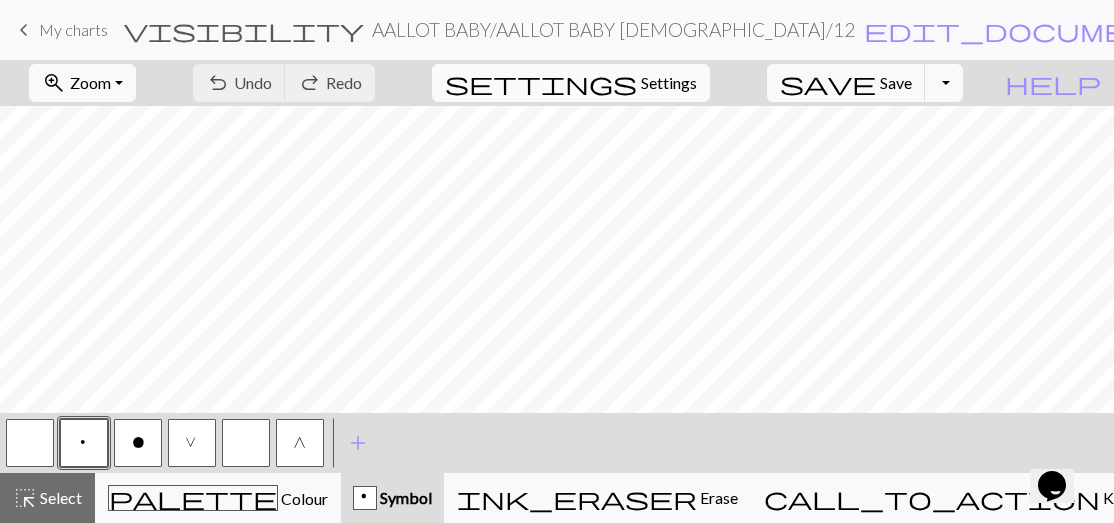 click on "Settings" at bounding box center [669, 83] 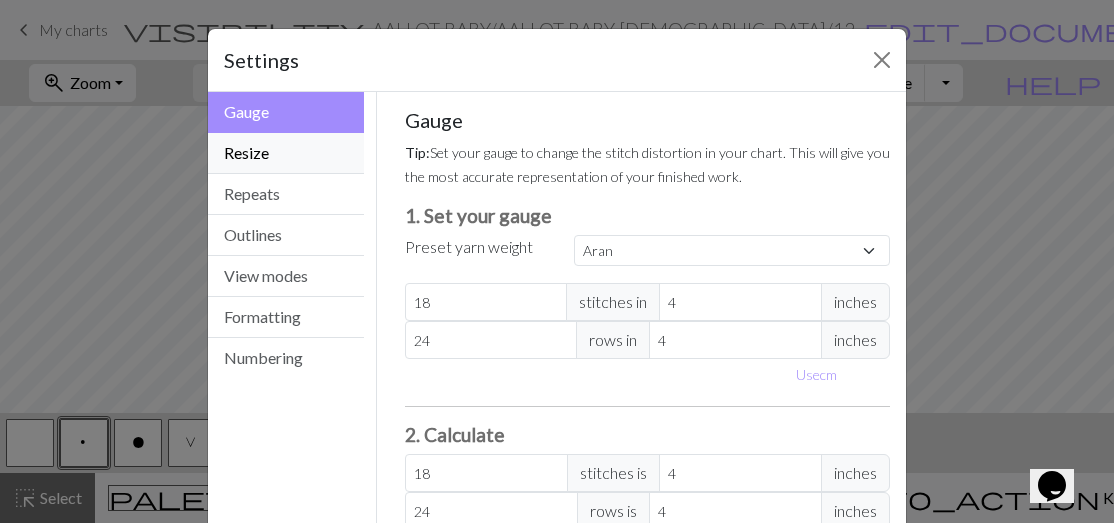 click on "Resize" at bounding box center (286, 153) 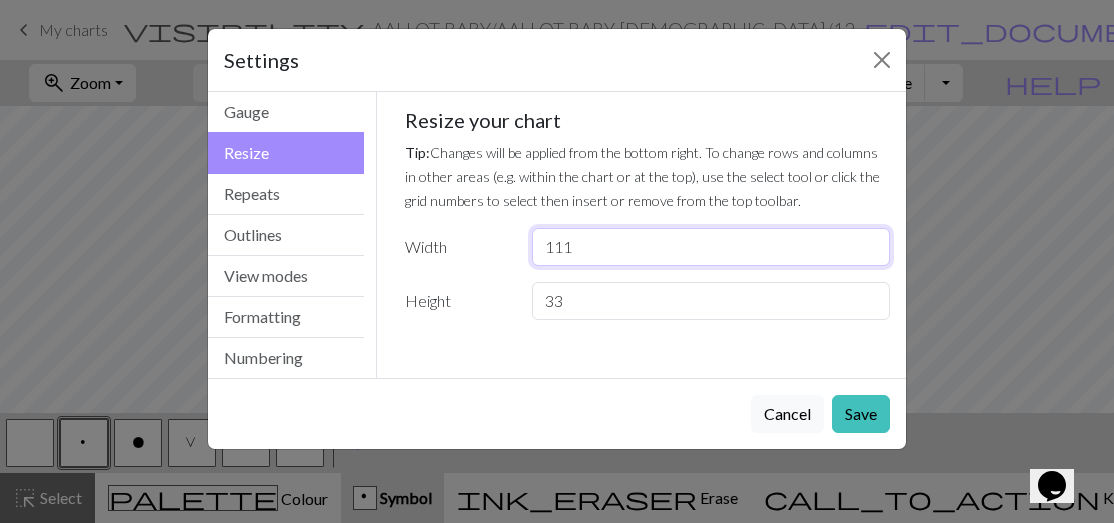 click on "111" at bounding box center (711, 247) 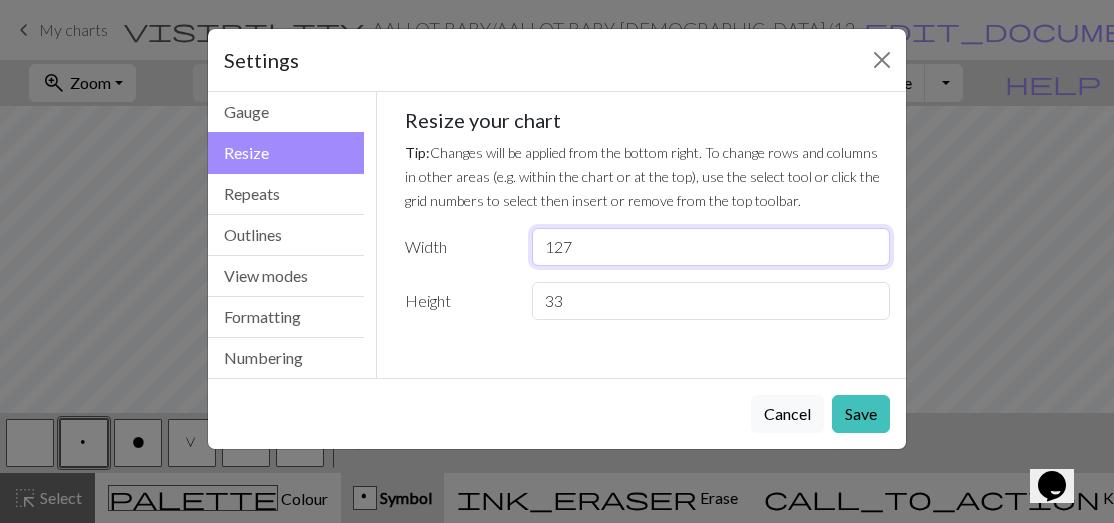 type on "127" 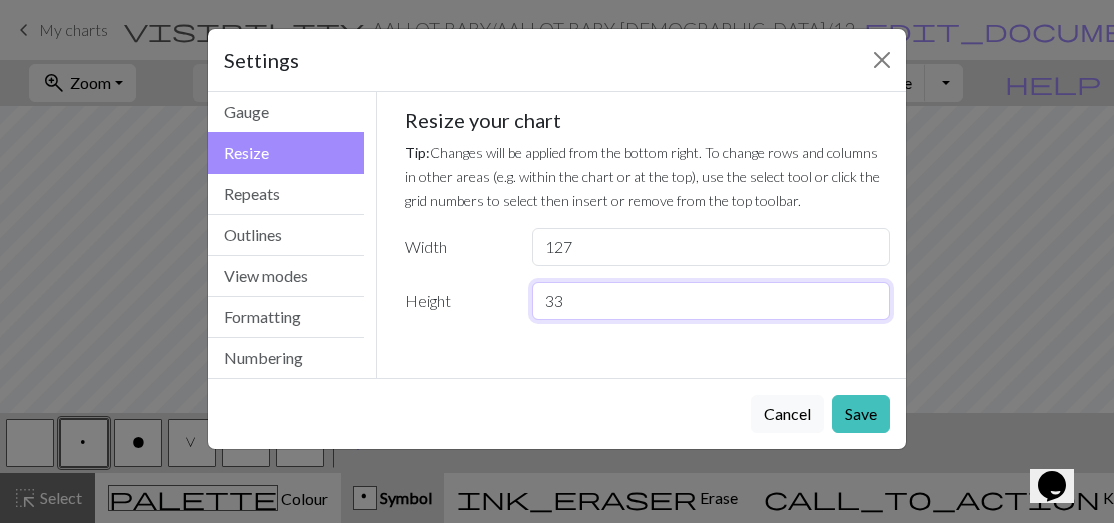 click on "33" at bounding box center [711, 301] 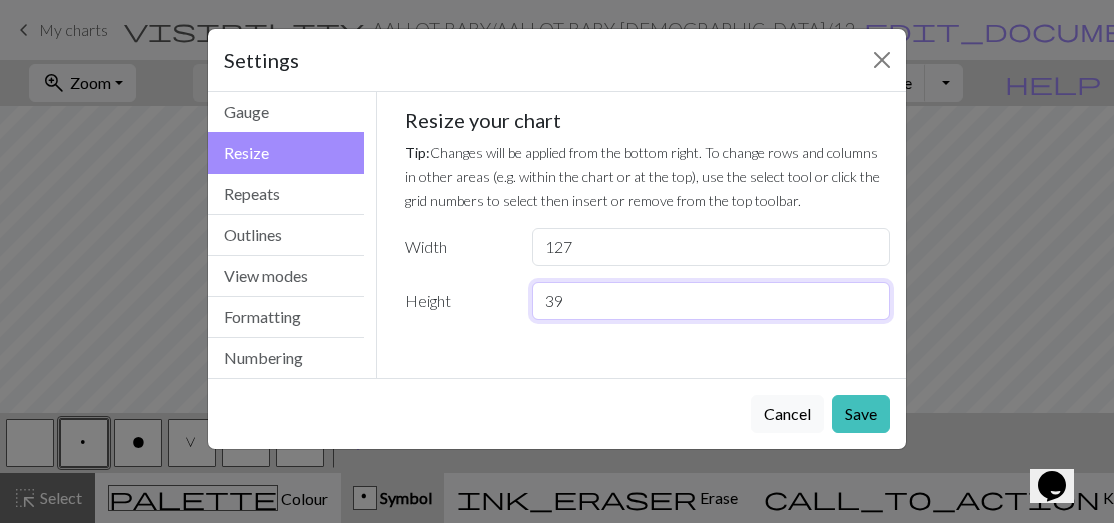 type on "39" 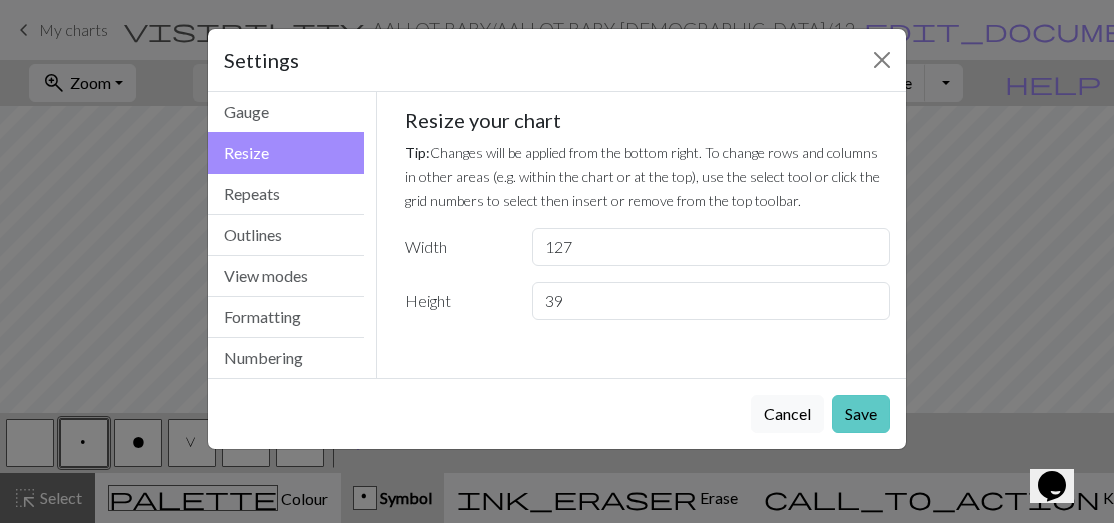 click on "Save" at bounding box center [861, 414] 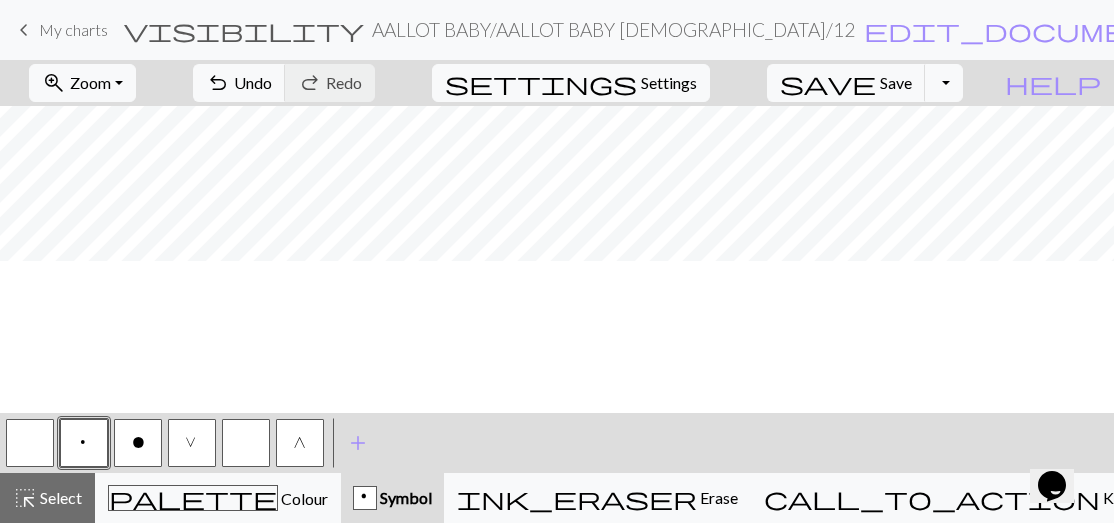 scroll, scrollTop: 0, scrollLeft: 0, axis: both 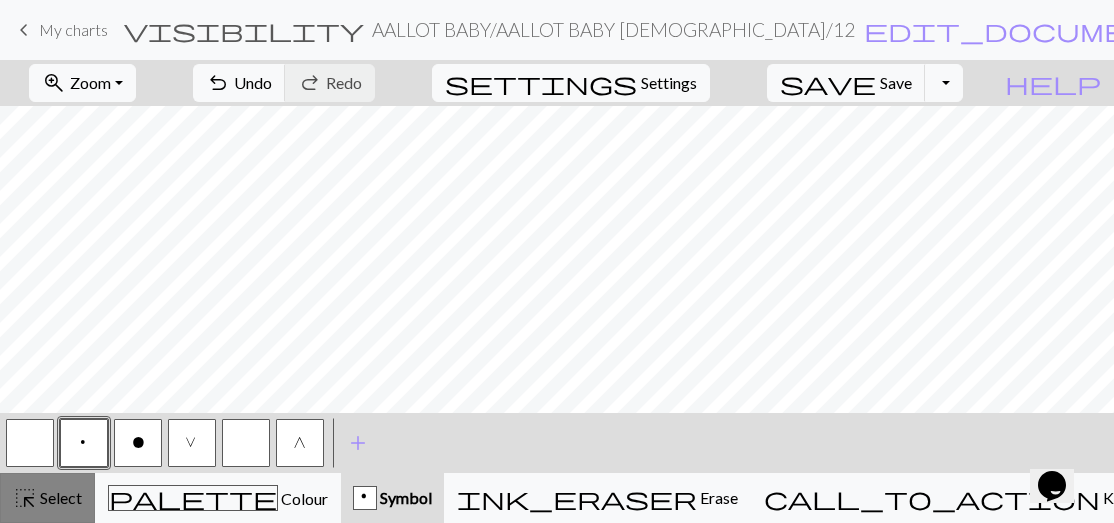 click on "highlight_alt   Select   Select" at bounding box center [47, 498] 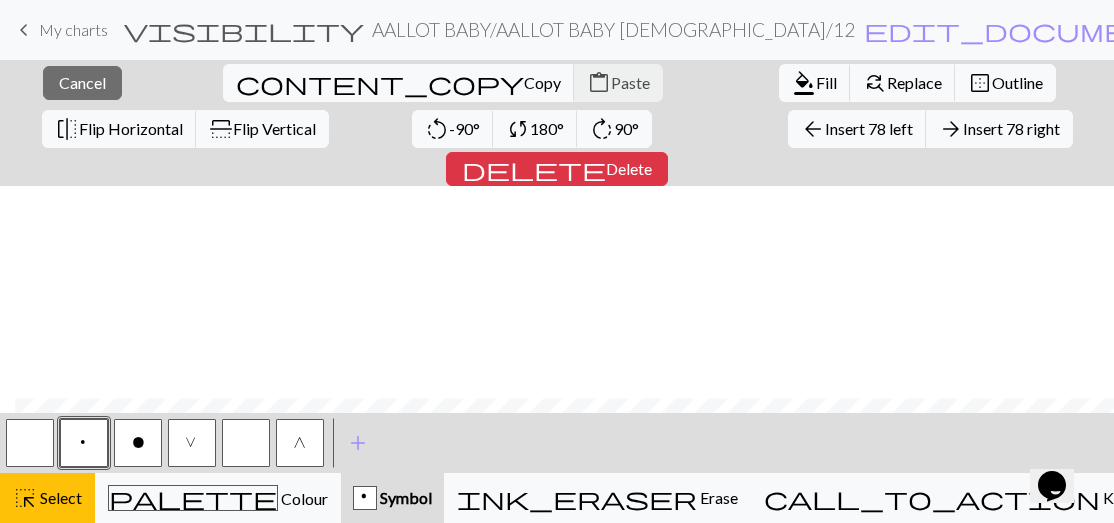 scroll, scrollTop: 212, scrollLeft: 671, axis: both 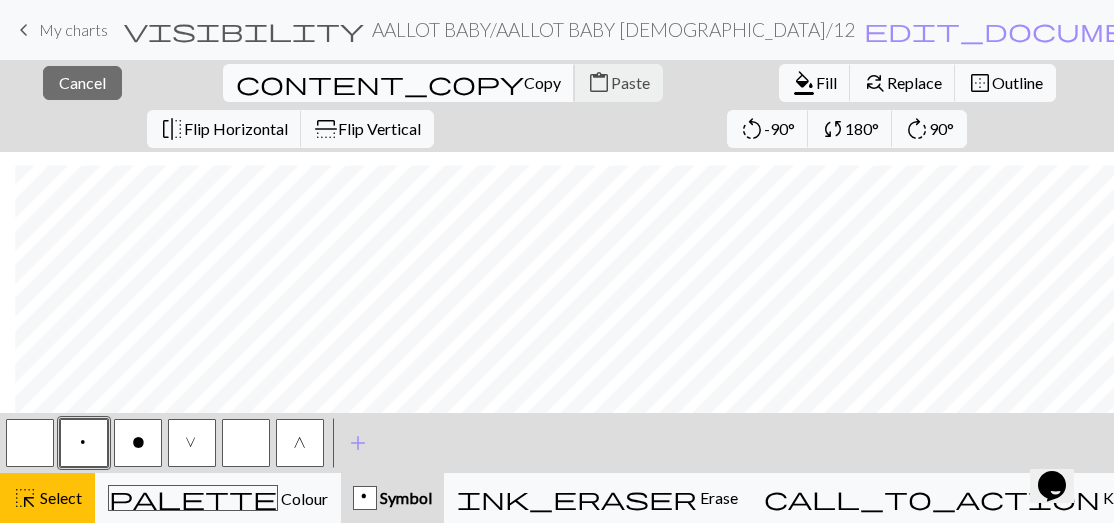 click on "content_copy  Copy" at bounding box center (399, 83) 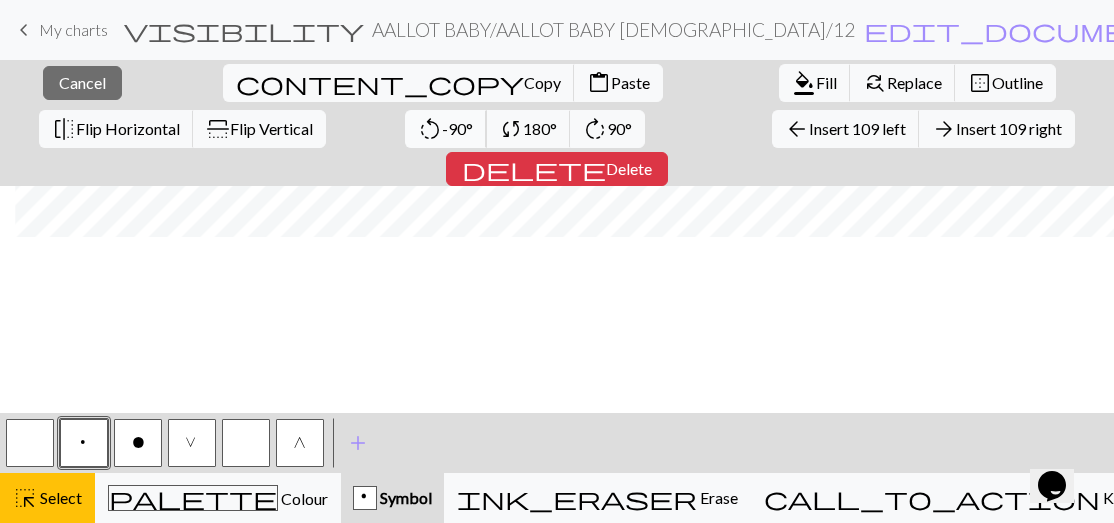scroll, scrollTop: 0, scrollLeft: 671, axis: horizontal 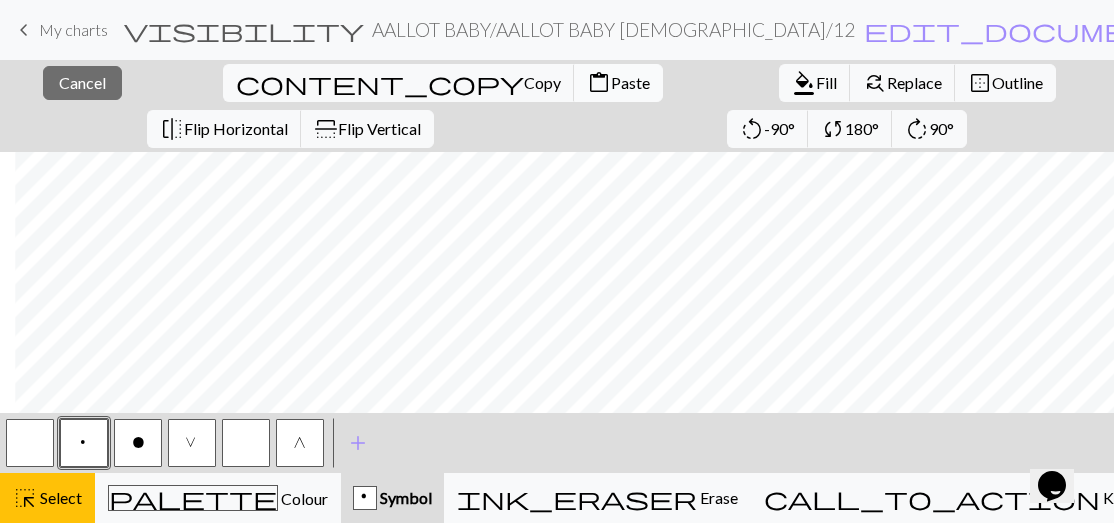 click on "Paste" at bounding box center (630, 82) 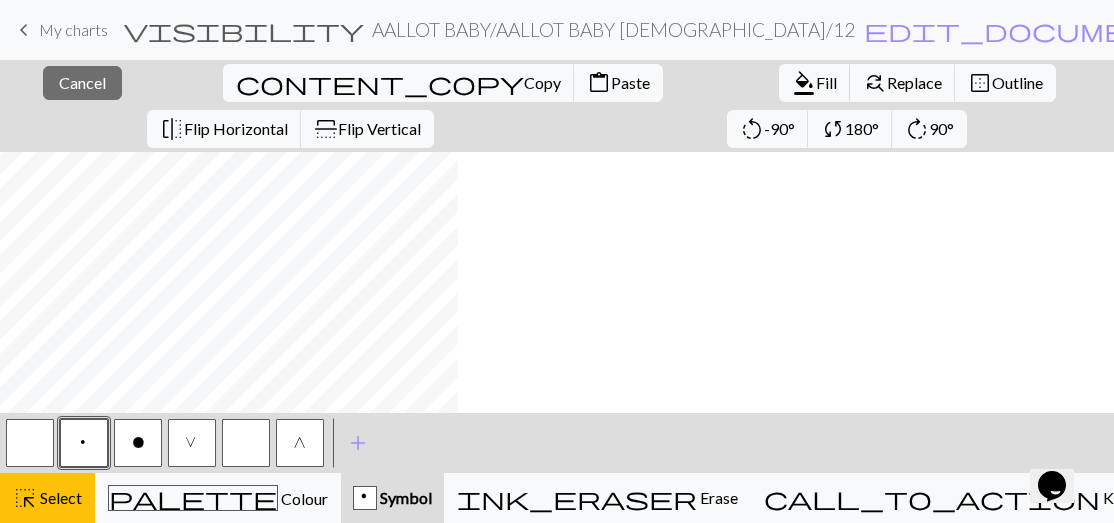 scroll, scrollTop: 0, scrollLeft: 0, axis: both 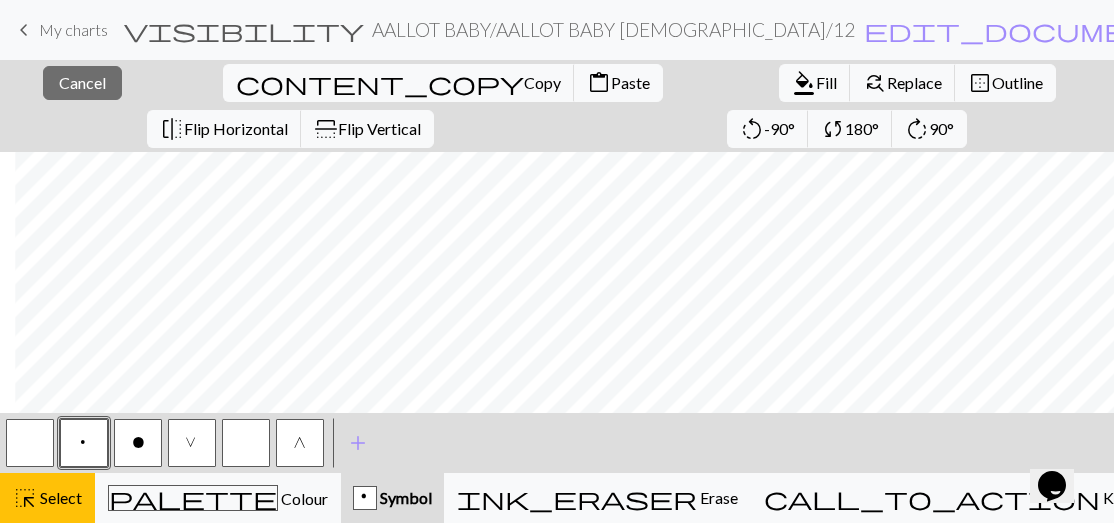 click at bounding box center [30, 443] 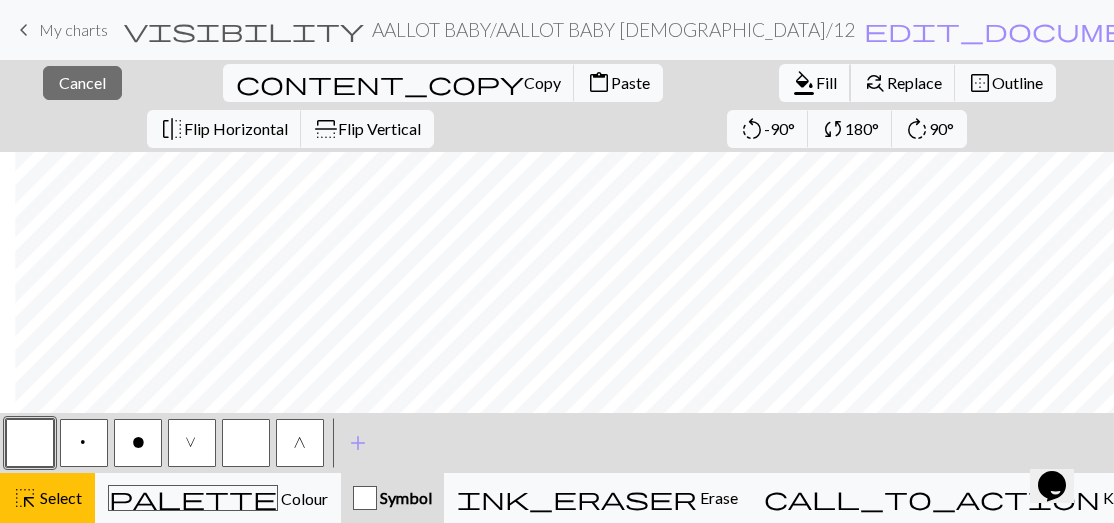 click on "Fill" at bounding box center (826, 82) 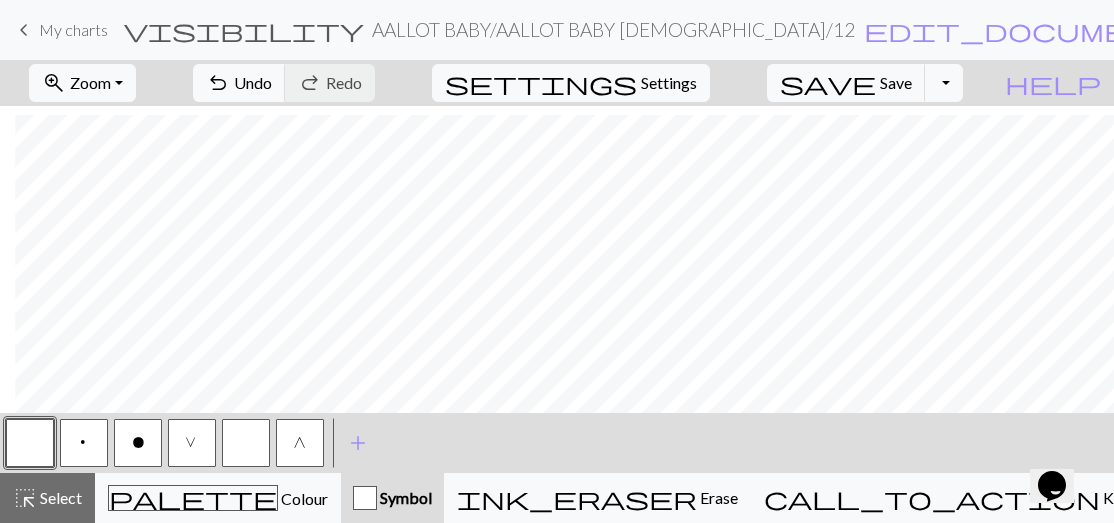 scroll, scrollTop: 167, scrollLeft: 671, axis: both 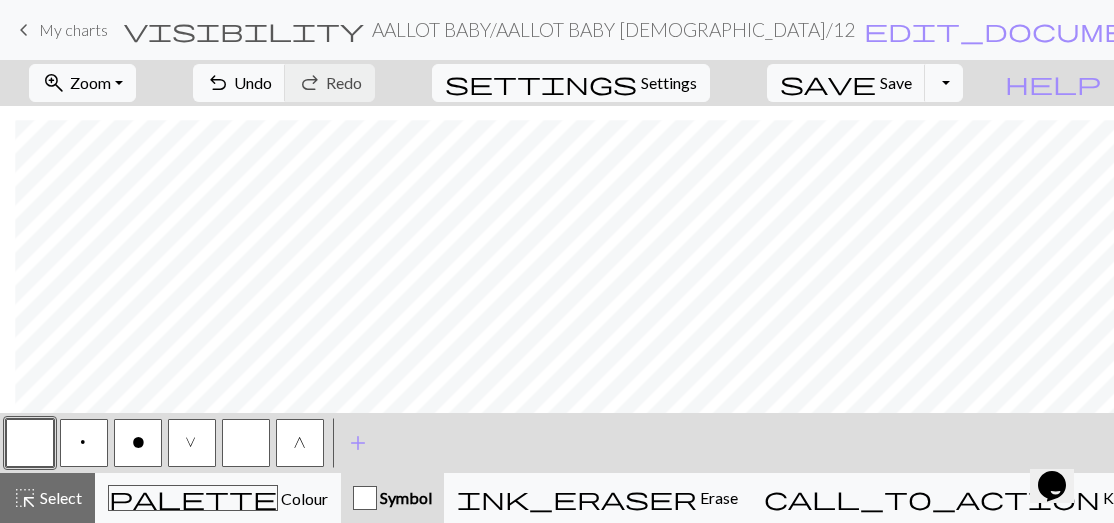click on "o" at bounding box center [138, 443] 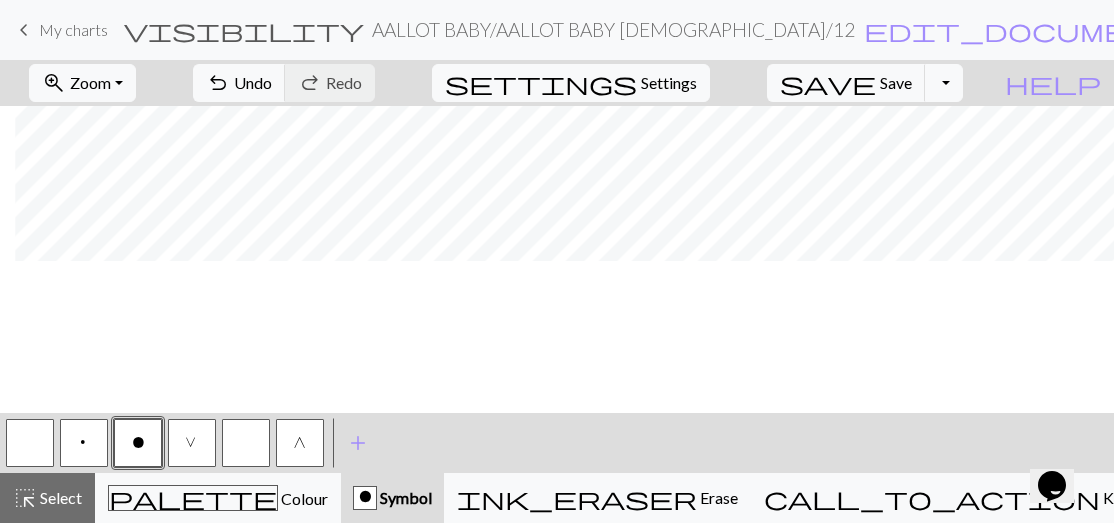 scroll, scrollTop: 0, scrollLeft: 671, axis: horizontal 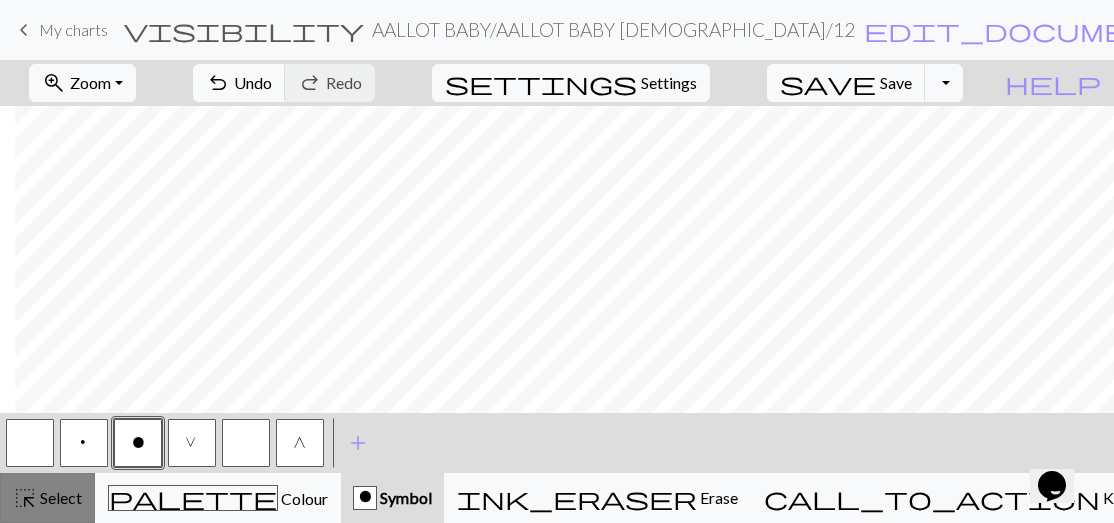 click on "Select" at bounding box center (59, 497) 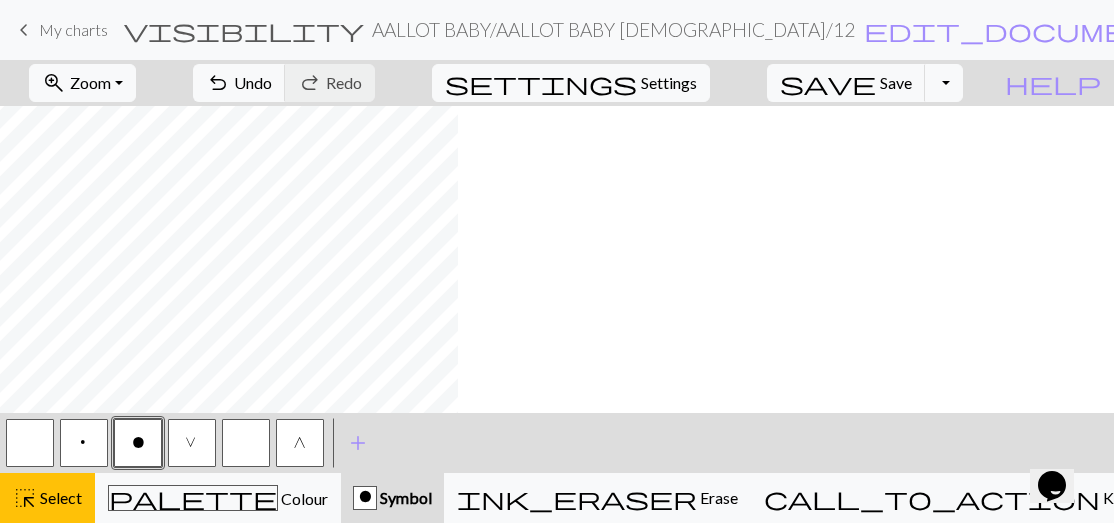 scroll, scrollTop: 0, scrollLeft: 0, axis: both 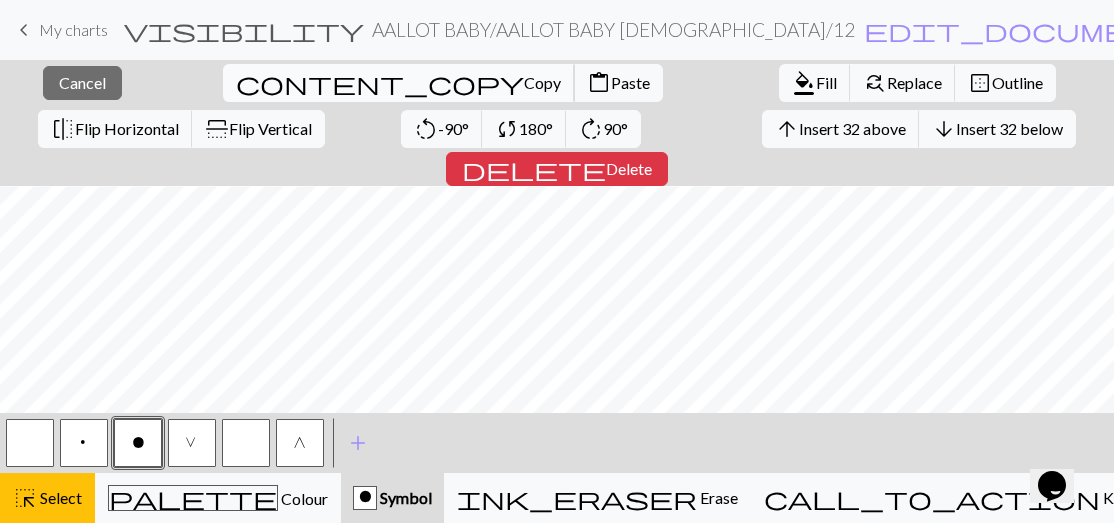 click on "Copy" at bounding box center (542, 82) 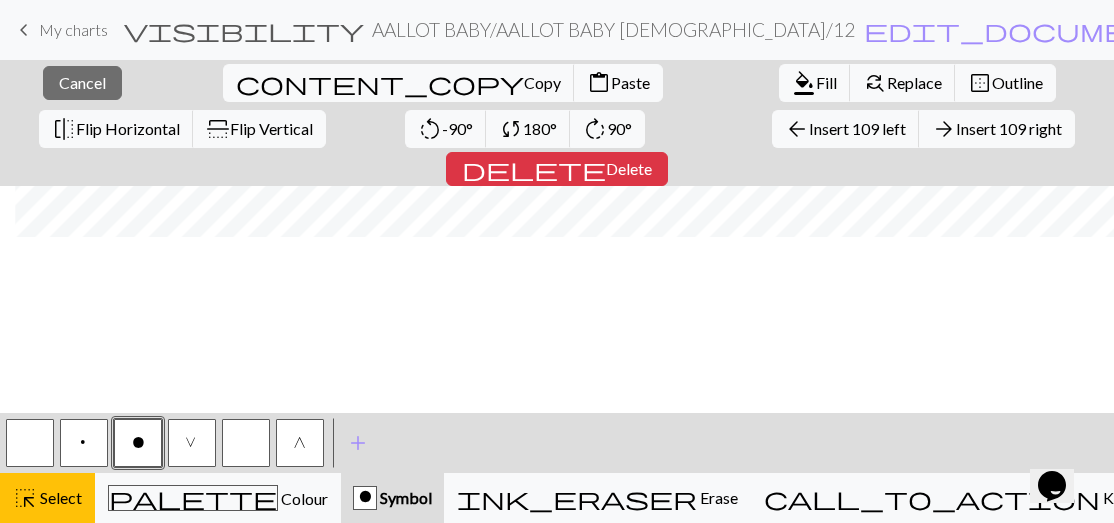 scroll, scrollTop: 0, scrollLeft: 671, axis: horizontal 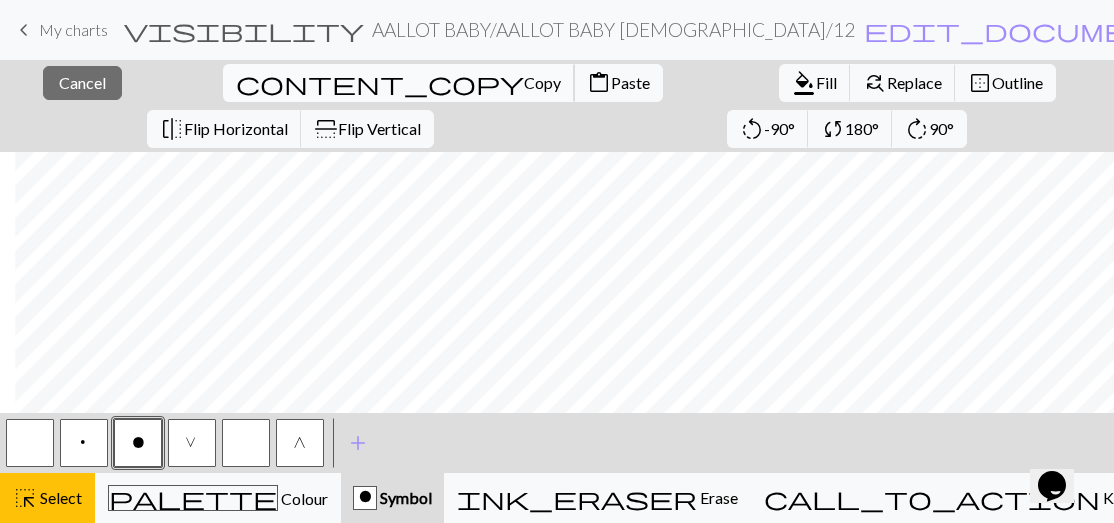 click on "Copy" at bounding box center (542, 82) 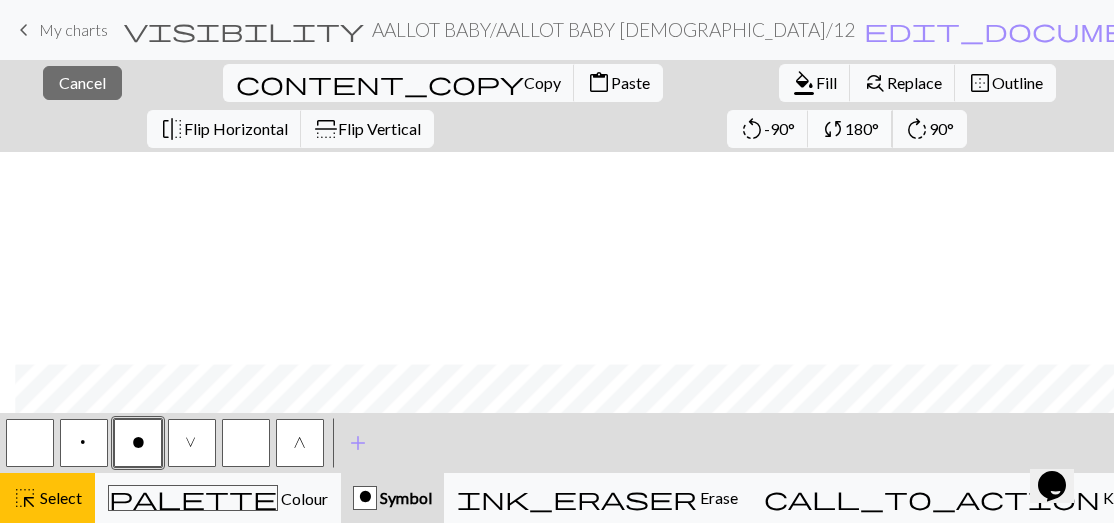 scroll, scrollTop: 212, scrollLeft: 671, axis: both 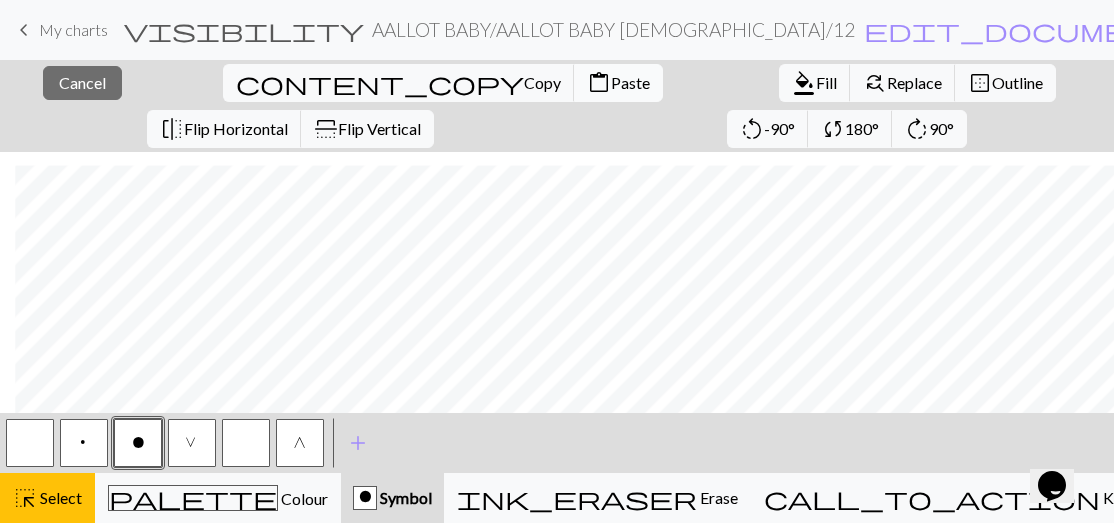 click on "Paste" at bounding box center [630, 82] 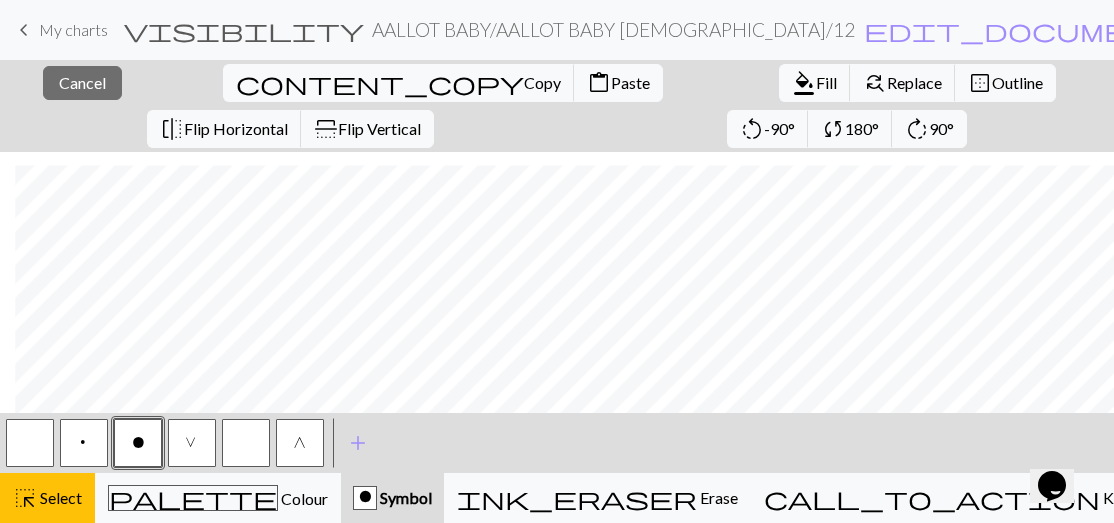 type 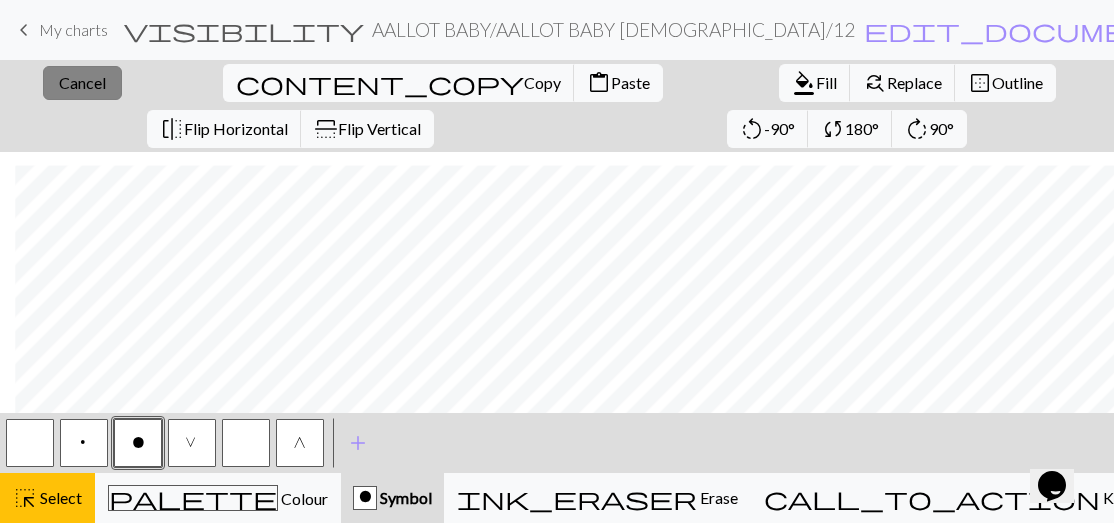 click on "Cancel" at bounding box center [82, 82] 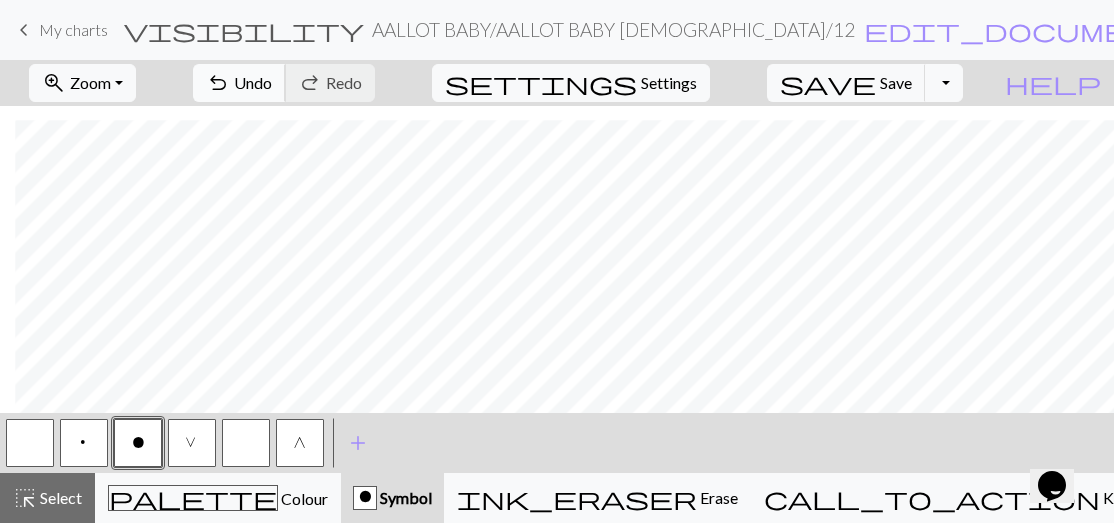 click on "Undo" at bounding box center (253, 82) 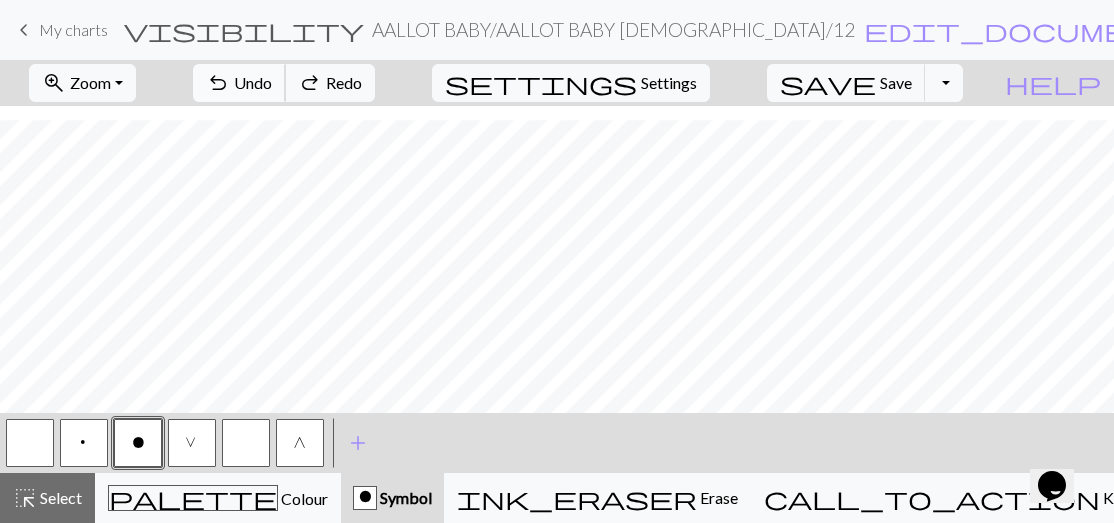 scroll, scrollTop: 0, scrollLeft: 0, axis: both 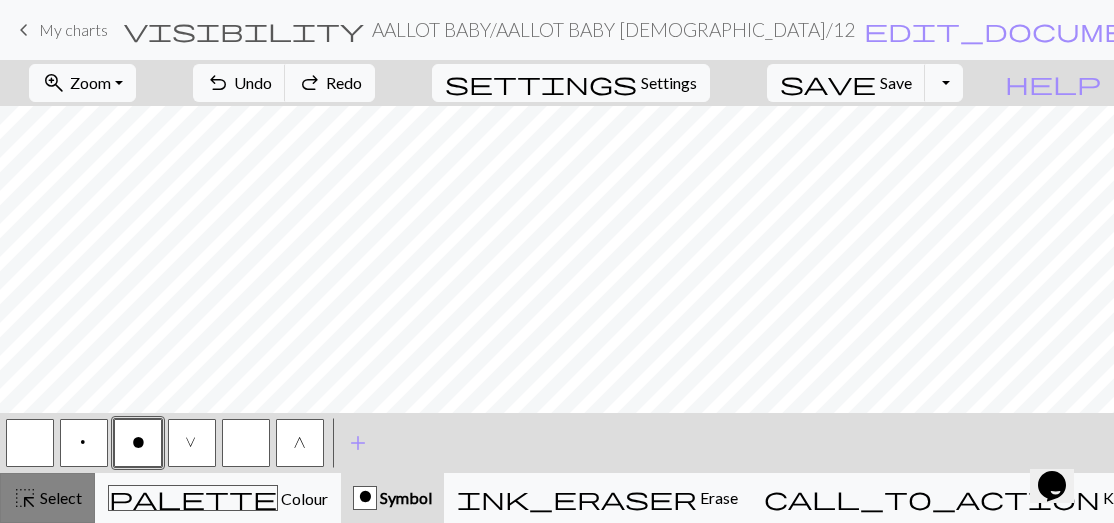 click on "Select" at bounding box center (59, 497) 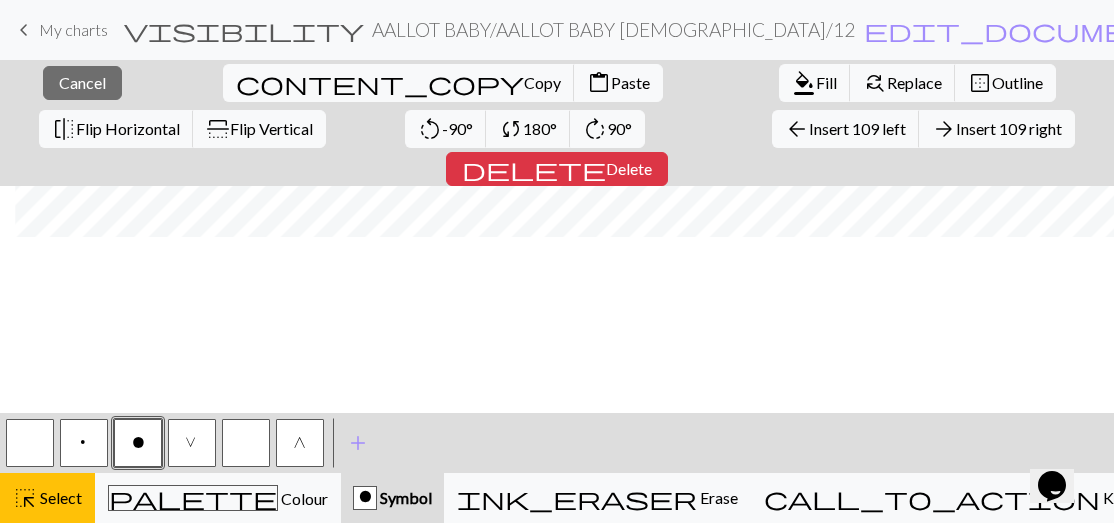 scroll, scrollTop: 0, scrollLeft: 671, axis: horizontal 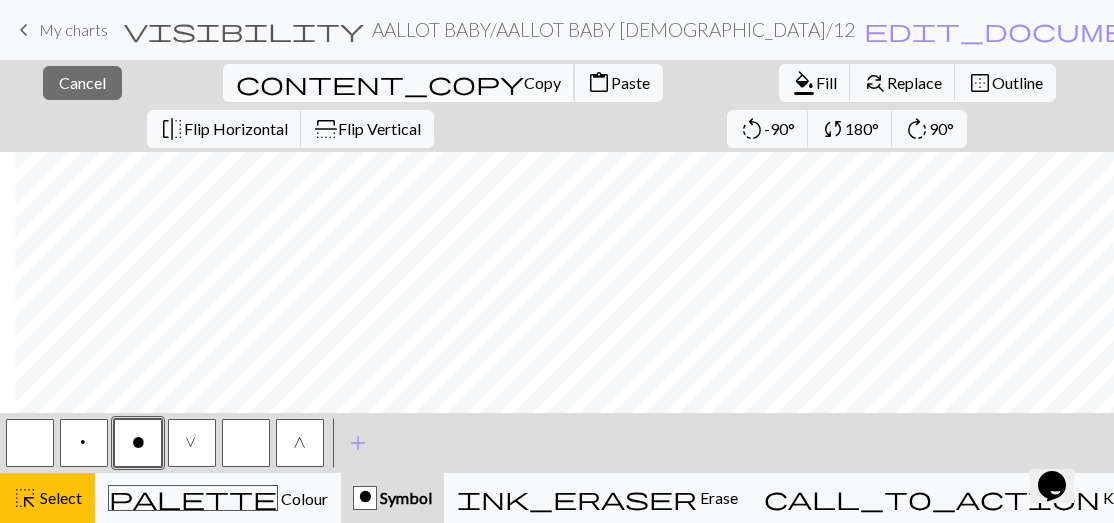 click on "Copy" at bounding box center (542, 82) 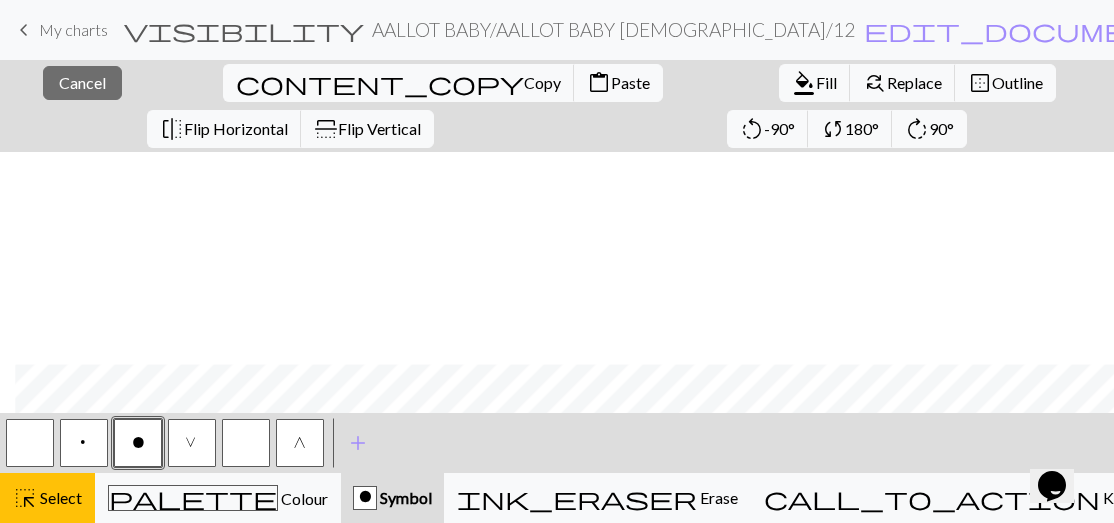 scroll, scrollTop: 212, scrollLeft: 671, axis: both 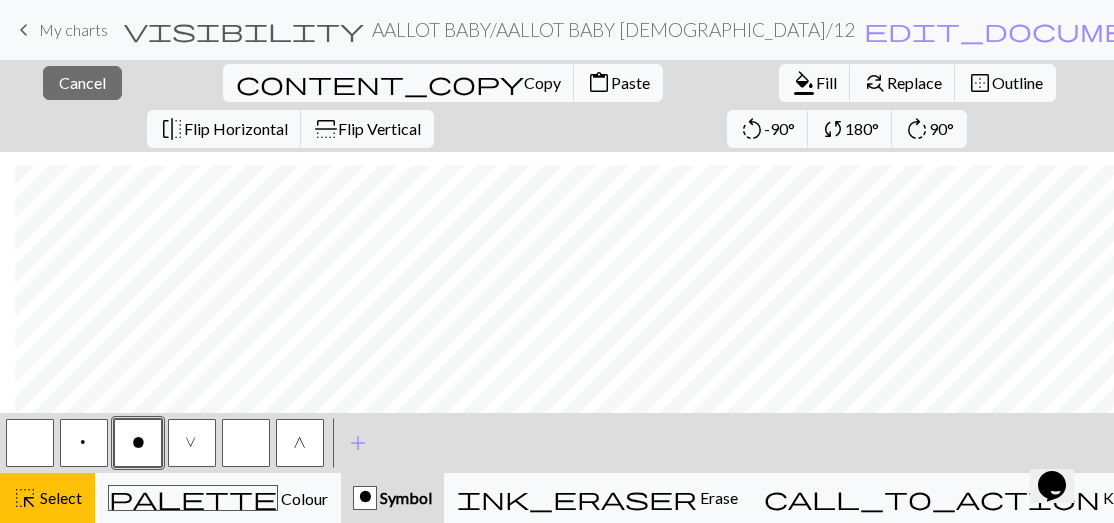 click on "content_paste" at bounding box center (599, 83) 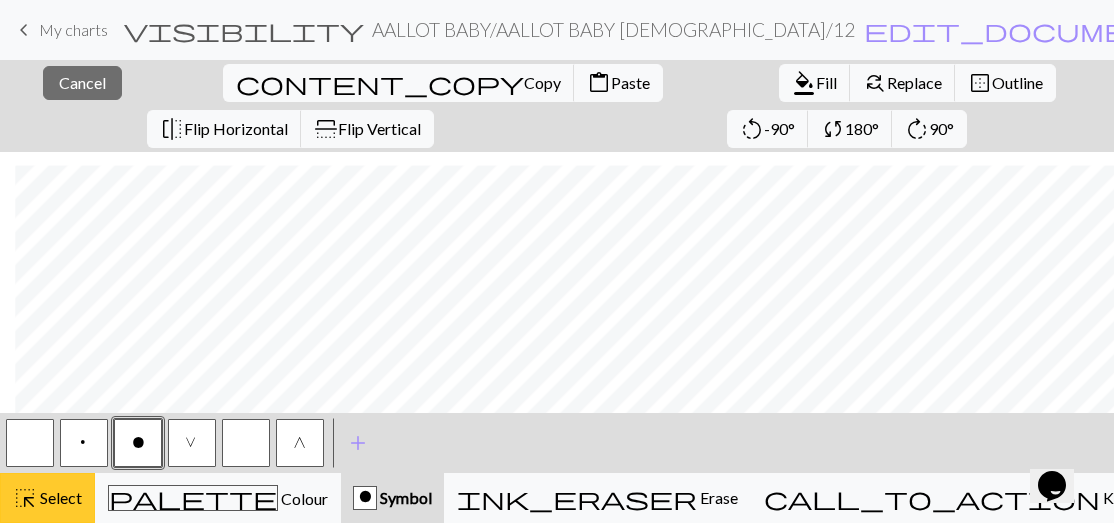 click on "highlight_alt   Select   Select" at bounding box center (47, 498) 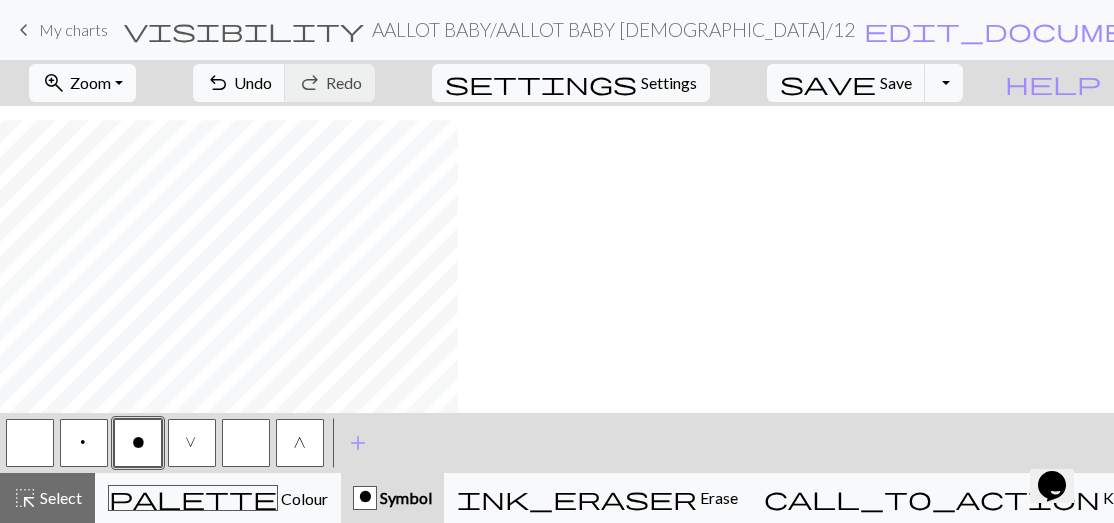 scroll, scrollTop: 167, scrollLeft: 0, axis: vertical 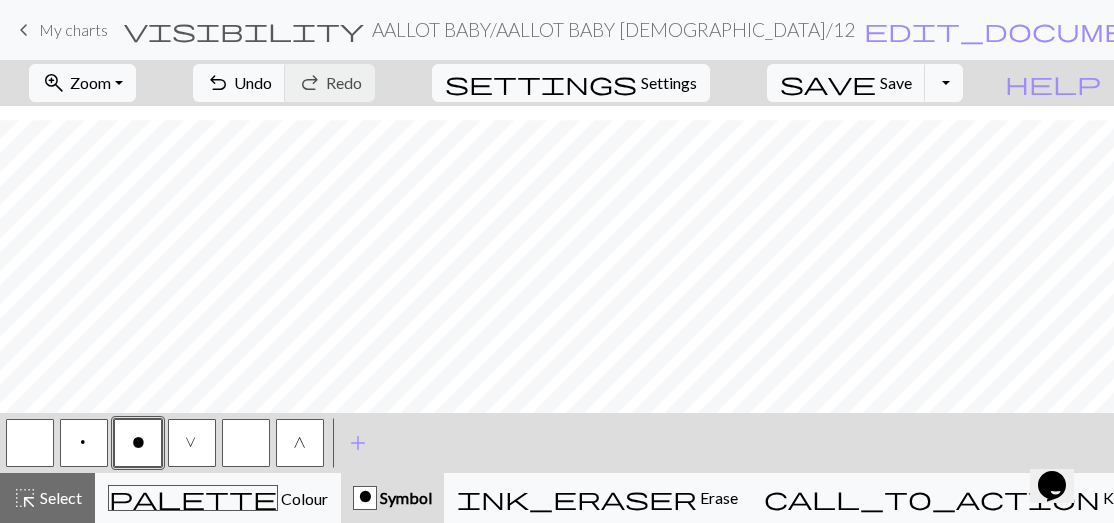 click at bounding box center (30, 443) 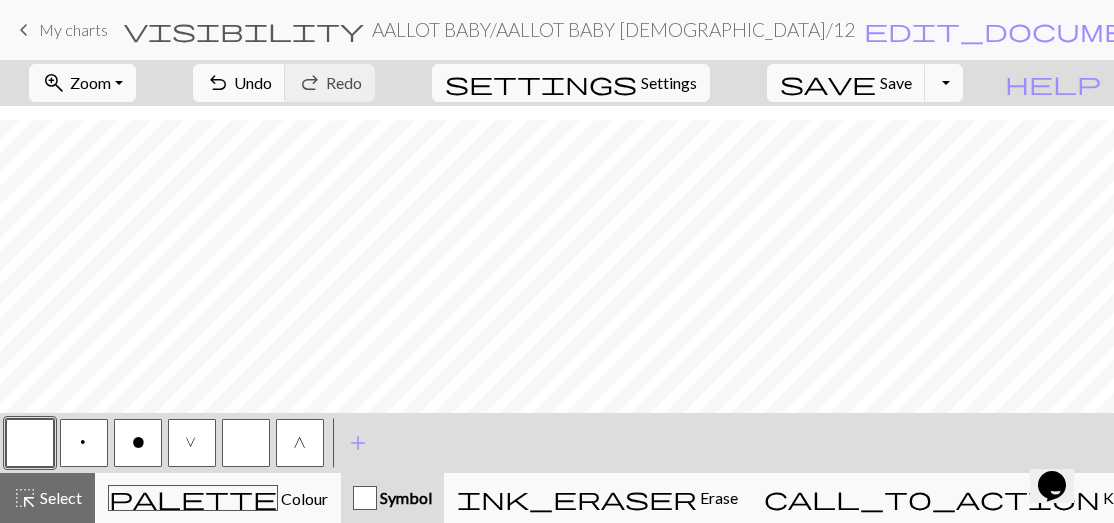 click on "o" at bounding box center (138, 443) 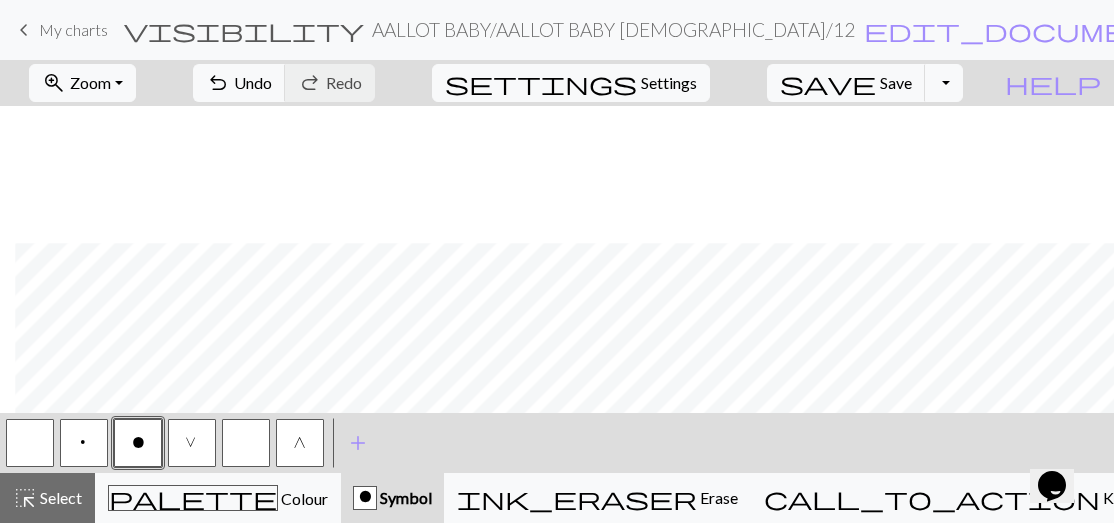 scroll, scrollTop: 167, scrollLeft: 671, axis: both 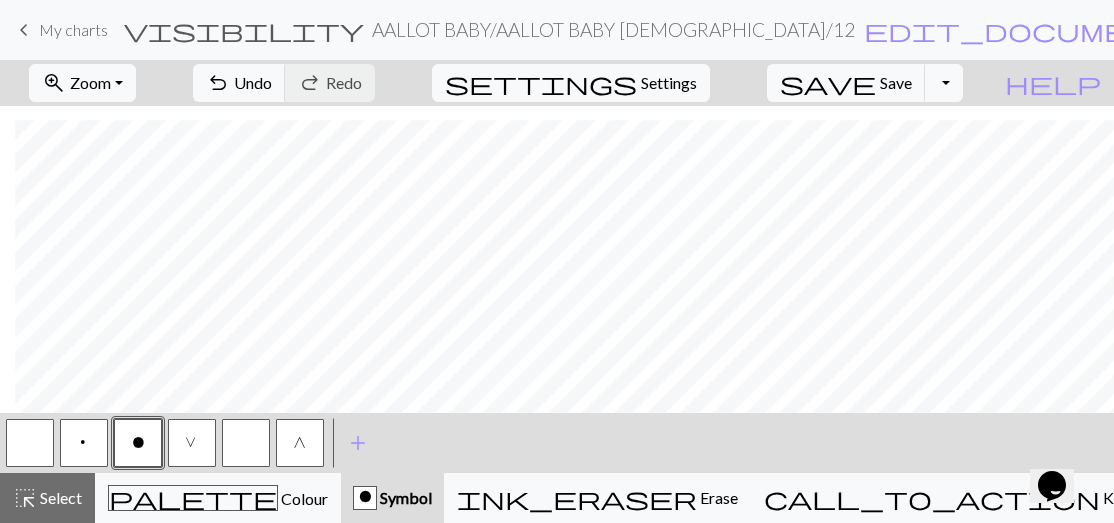 click at bounding box center (30, 443) 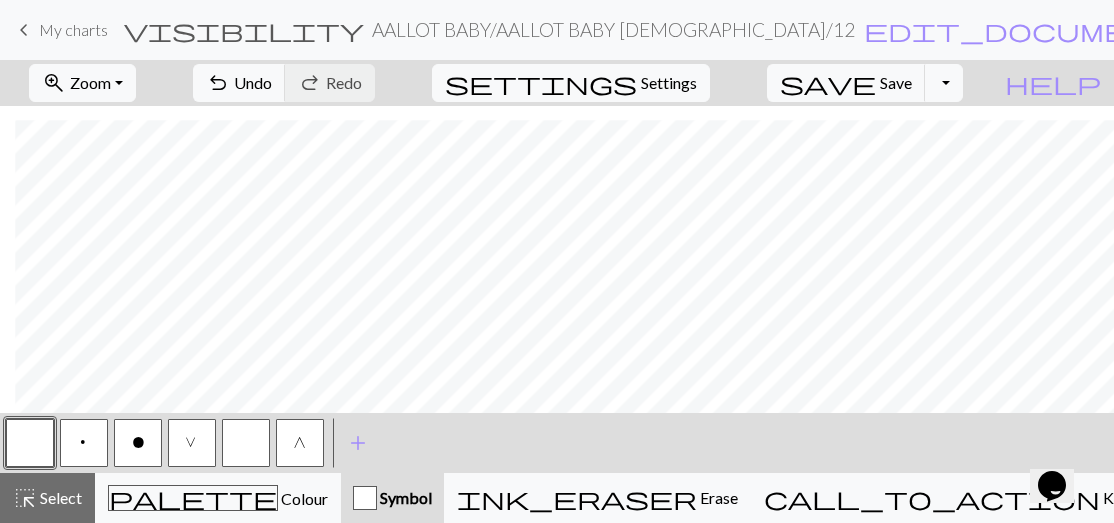 click on "o" at bounding box center [138, 443] 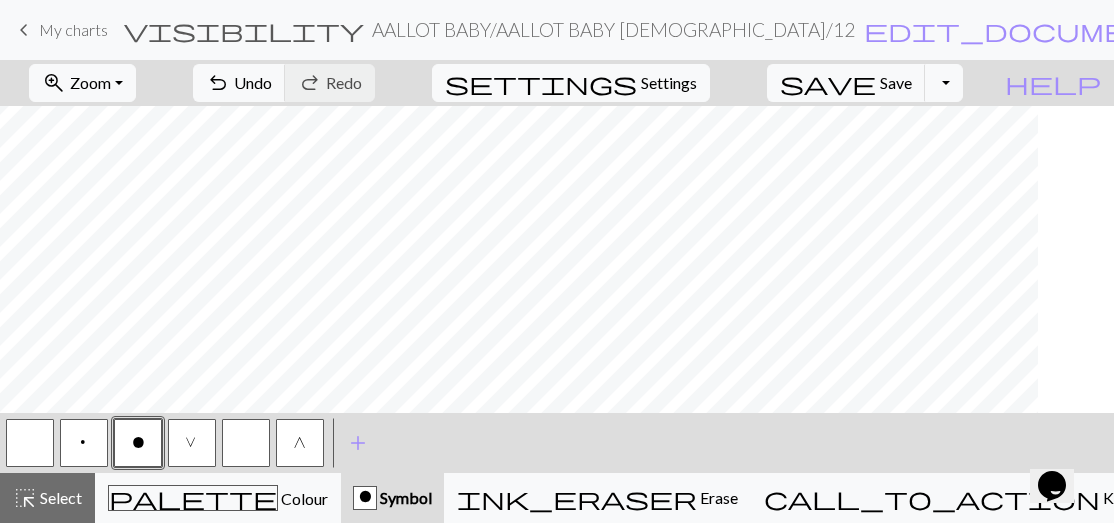 scroll, scrollTop: 0, scrollLeft: 0, axis: both 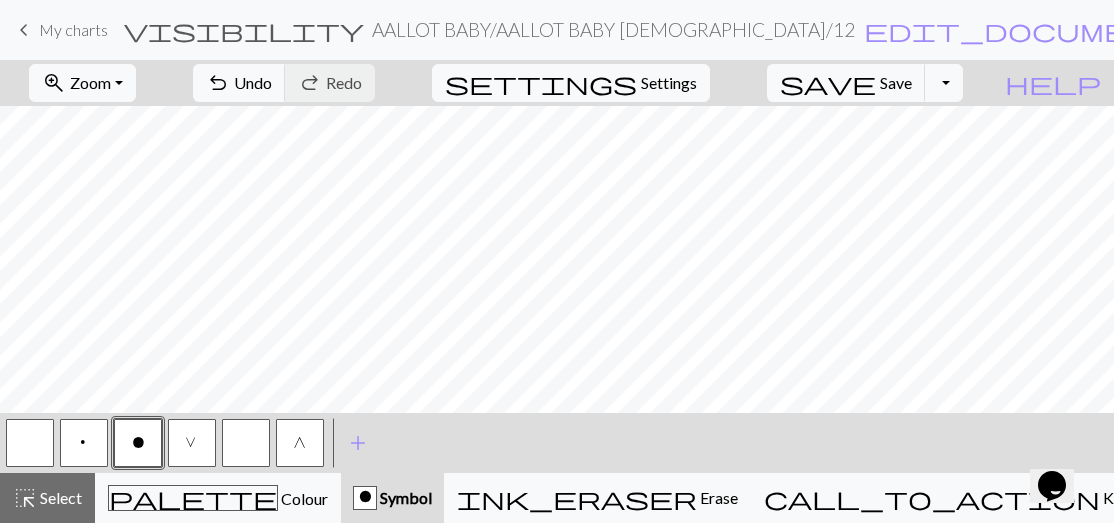 click on "V" at bounding box center [192, 445] 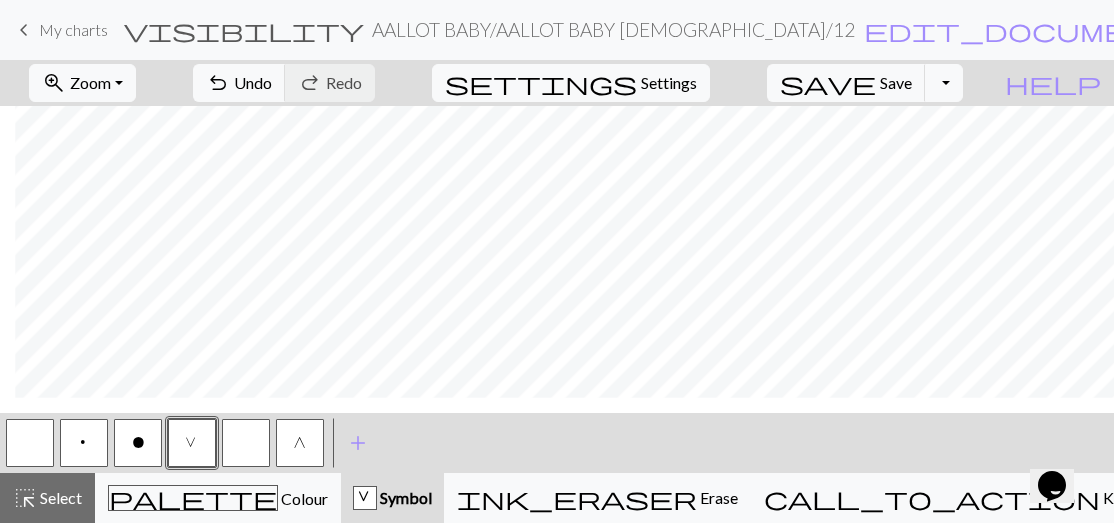 scroll, scrollTop: 0, scrollLeft: 671, axis: horizontal 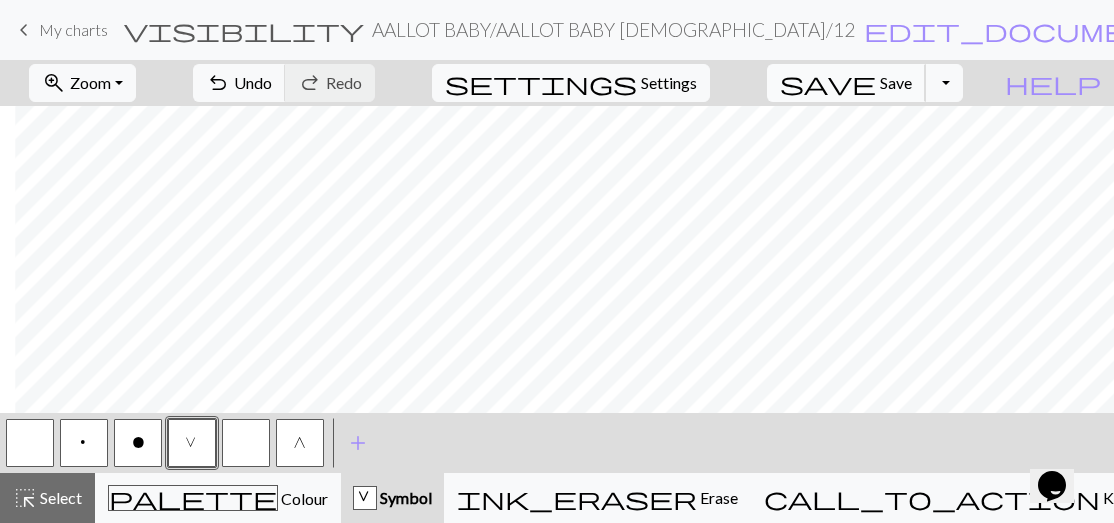 click on "Save" at bounding box center (896, 82) 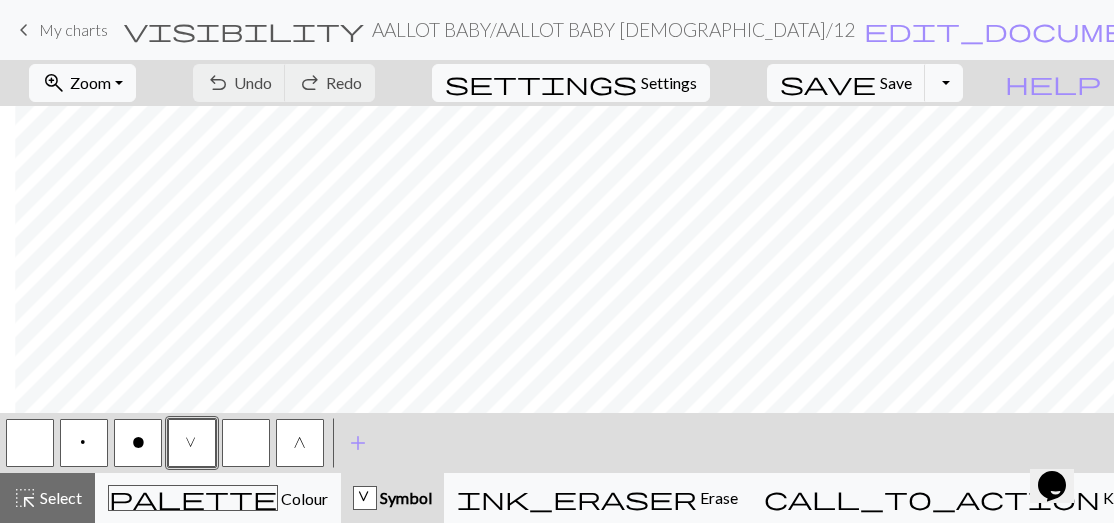 click on "o" at bounding box center [138, 445] 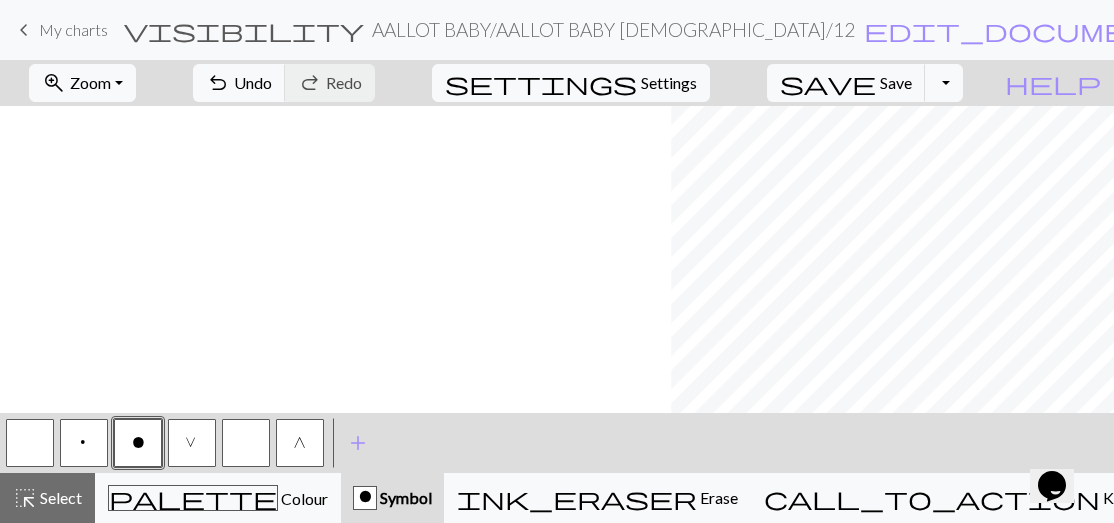 scroll, scrollTop: 0, scrollLeft: 671, axis: horizontal 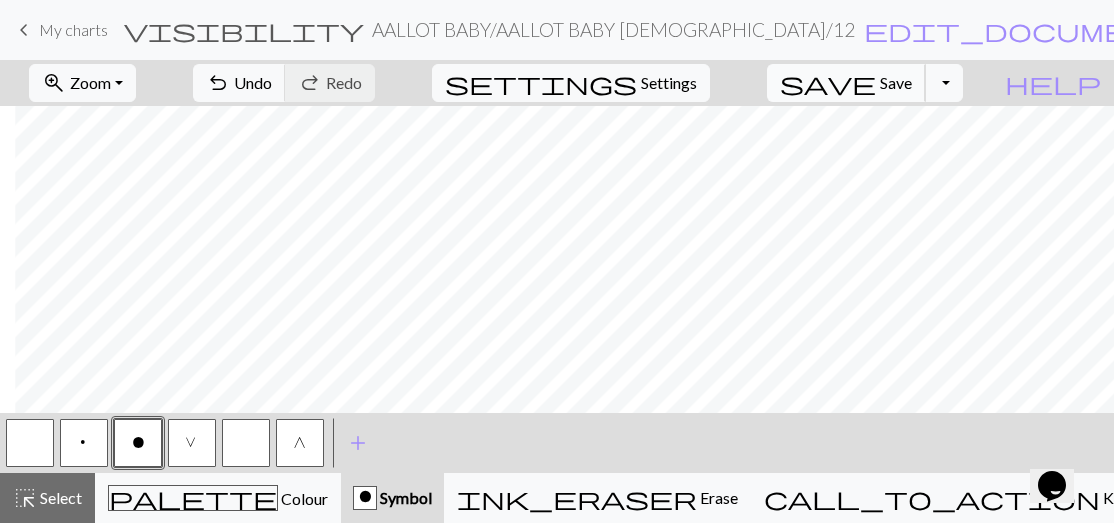 click on "save Save Save" at bounding box center [846, 83] 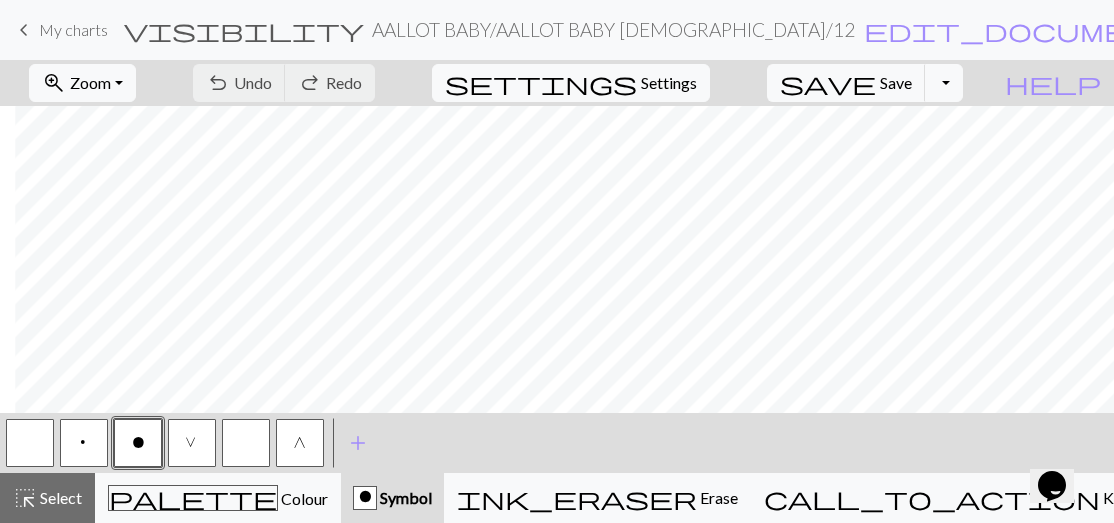 click on "G" at bounding box center [300, 445] 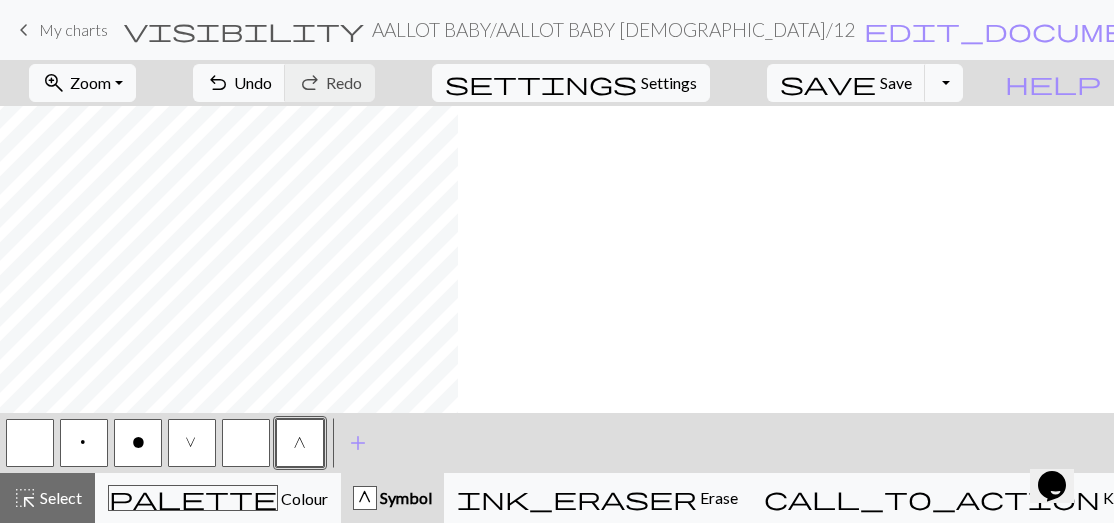 scroll, scrollTop: 0, scrollLeft: 0, axis: both 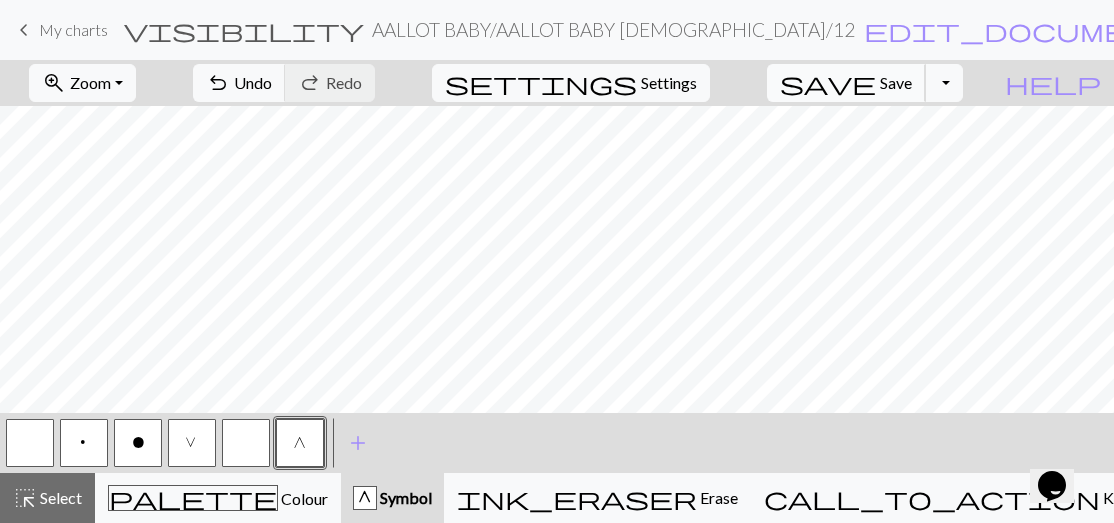 click on "Save" at bounding box center [896, 82] 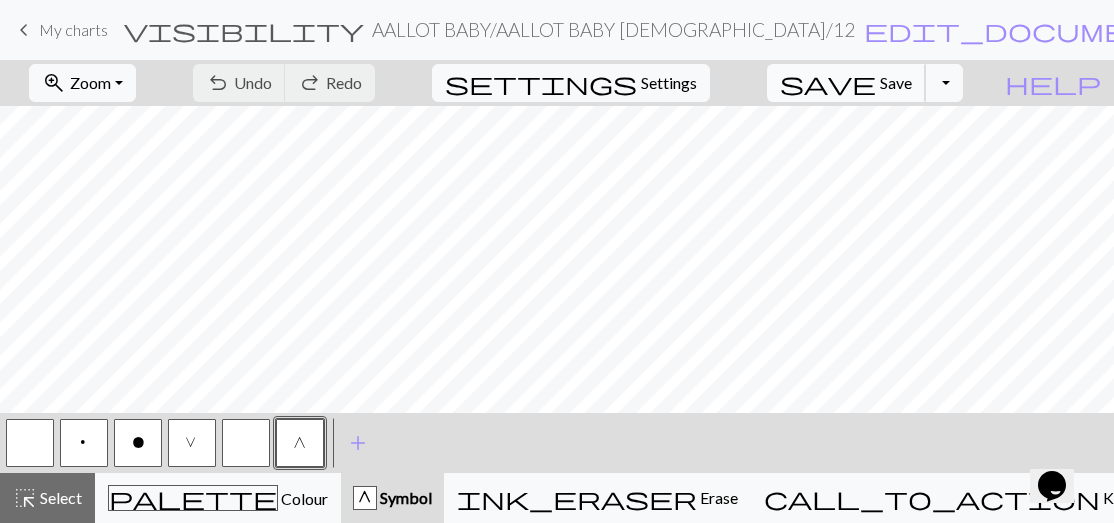 click on "Save" at bounding box center (896, 82) 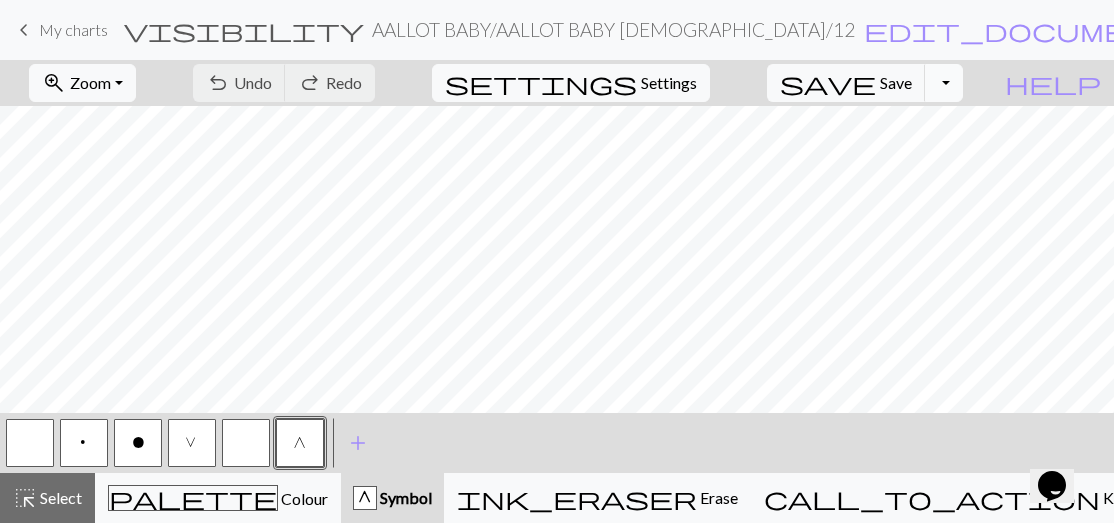 click on "Toggle Dropdown" at bounding box center [944, 83] 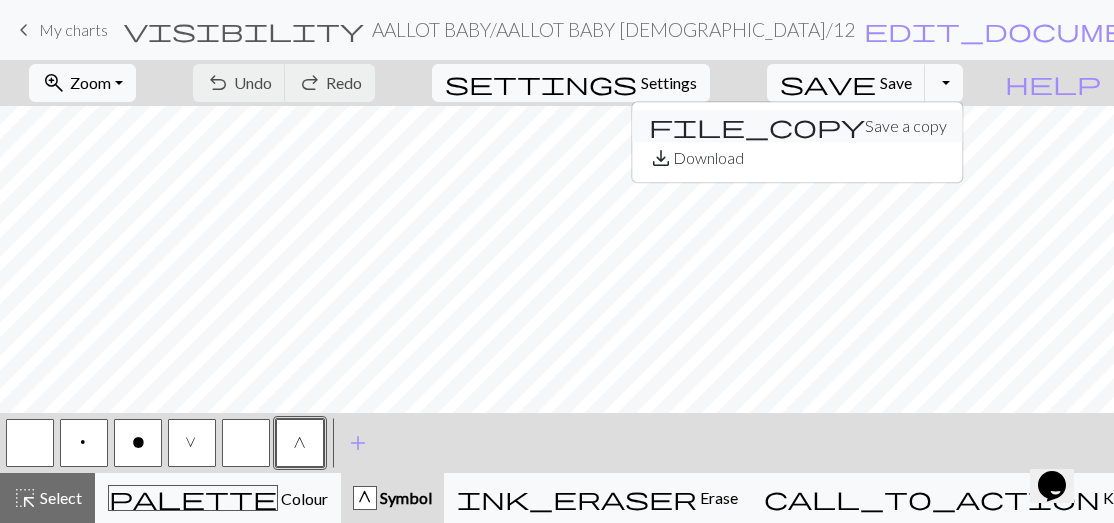 click on "file_copy  Save a copy" at bounding box center [798, 126] 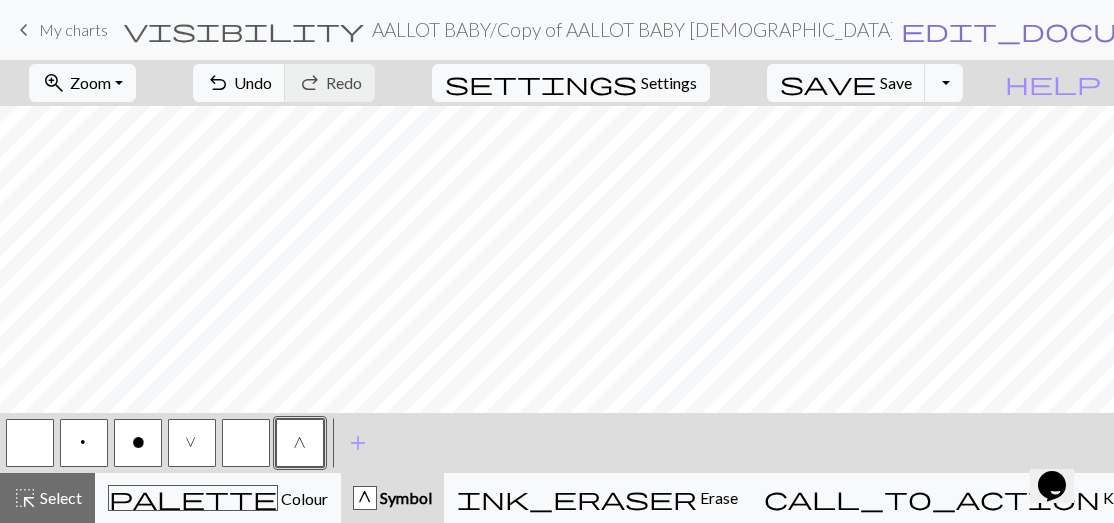 click on "edit_document" at bounding box center [1057, 30] 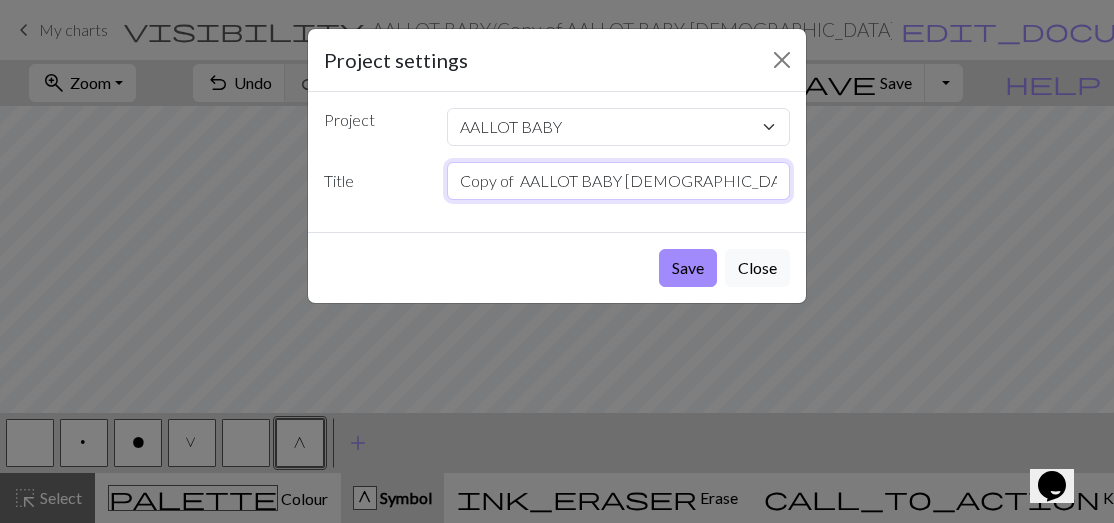 drag, startPoint x: 518, startPoint y: 179, endPoint x: 392, endPoint y: 173, distance: 126.14278 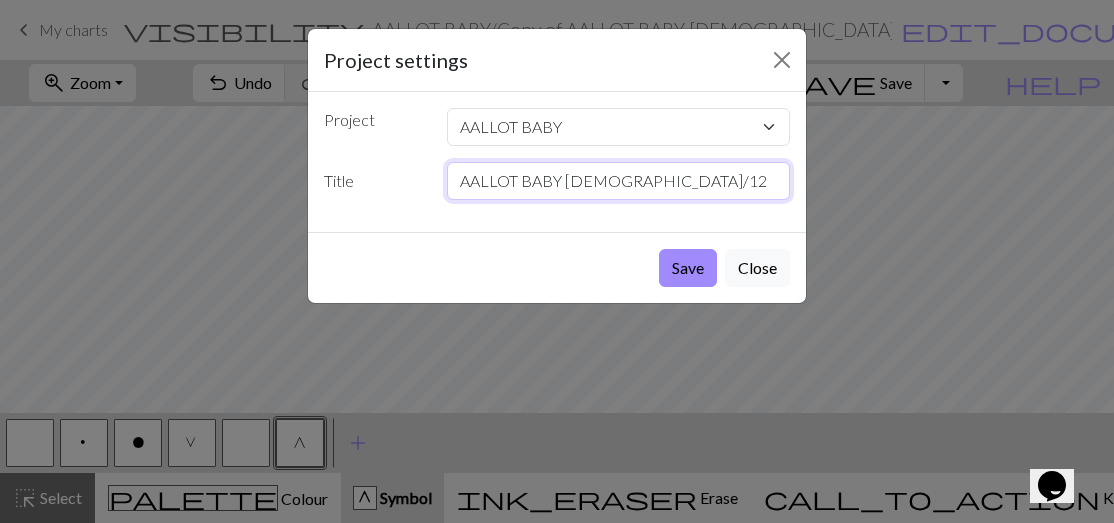 click on "AALLOT BABY [DEMOGRAPHIC_DATA]/12" at bounding box center (619, 181) 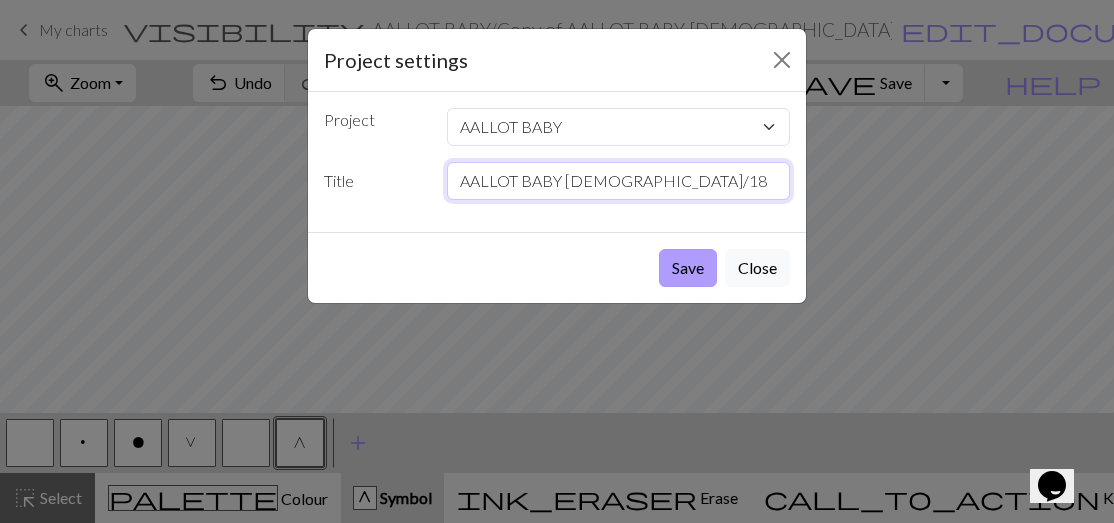 type on "AALLOT BABY [DEMOGRAPHIC_DATA]/18" 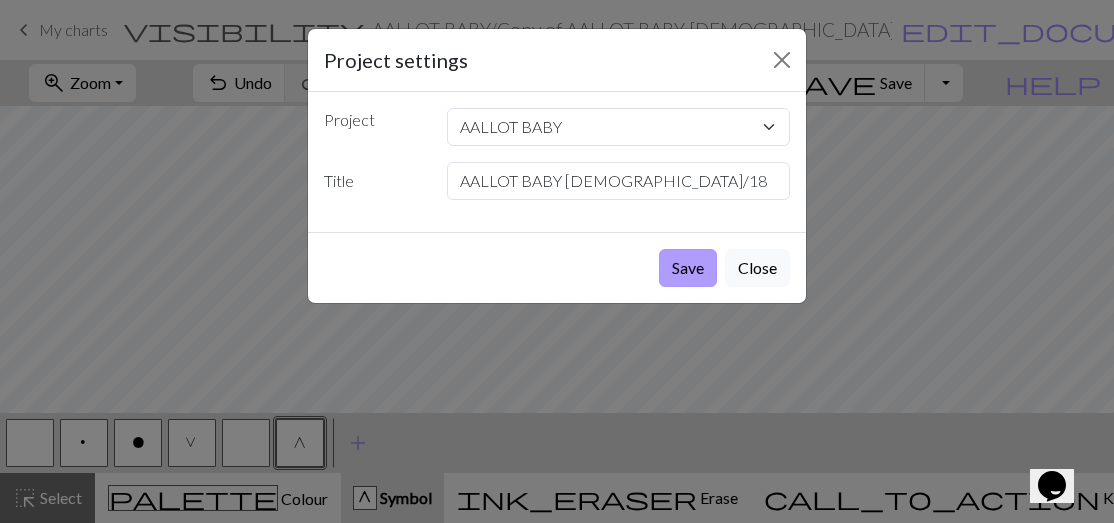 click on "Save" at bounding box center (688, 268) 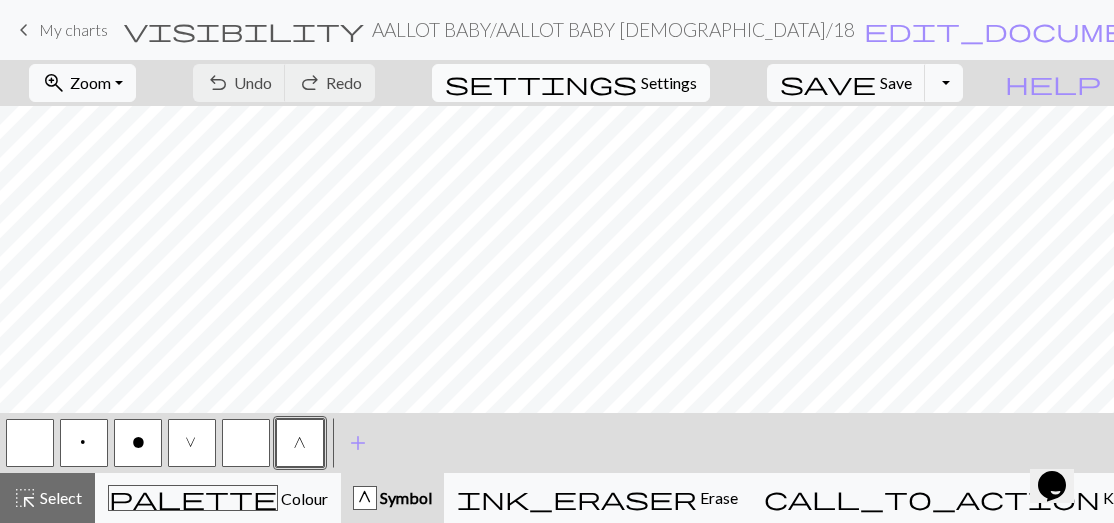click on "Settings" at bounding box center (669, 83) 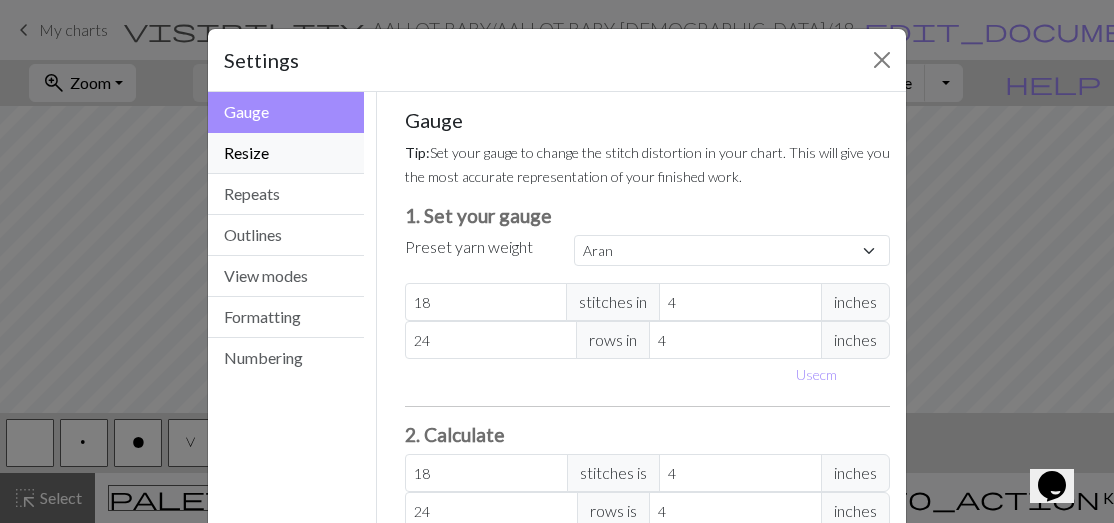 click on "Resize" at bounding box center [286, 153] 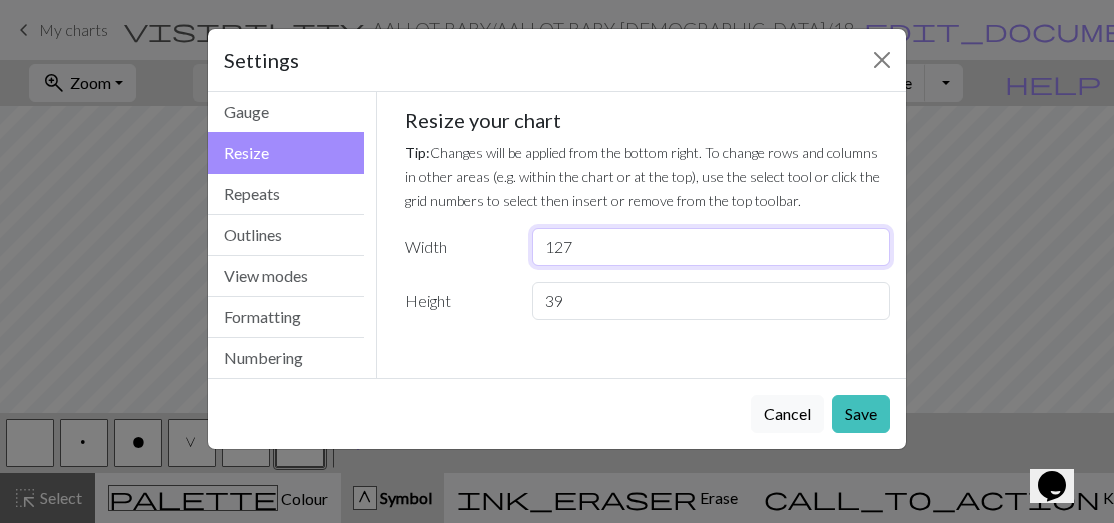 click on "127" at bounding box center [711, 247] 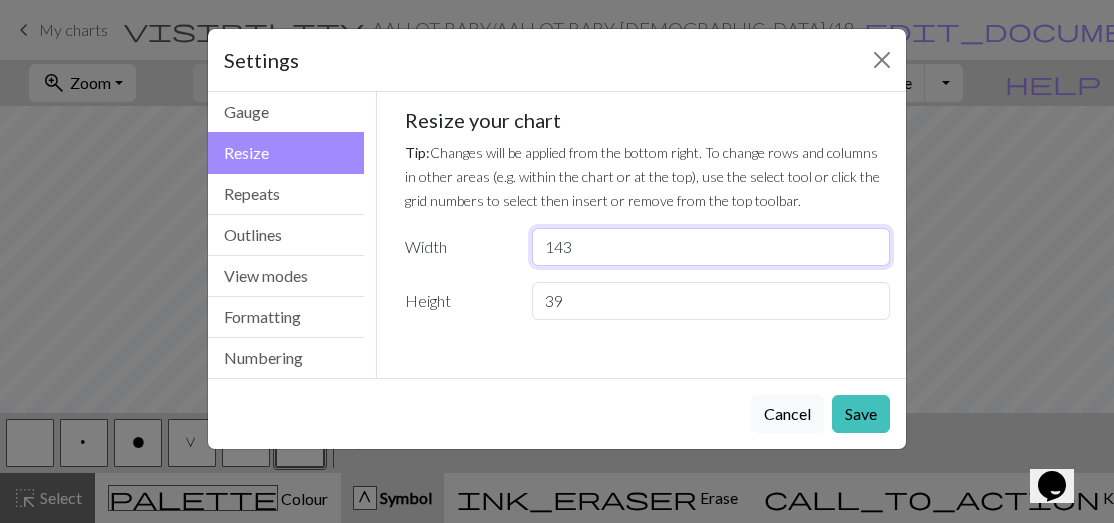 type on "143" 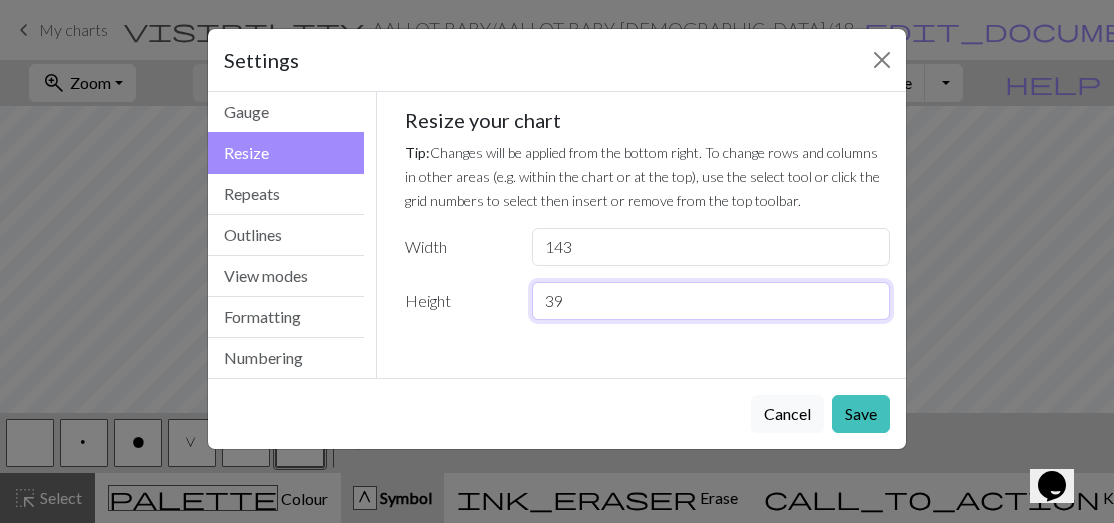 click on "39" at bounding box center [711, 301] 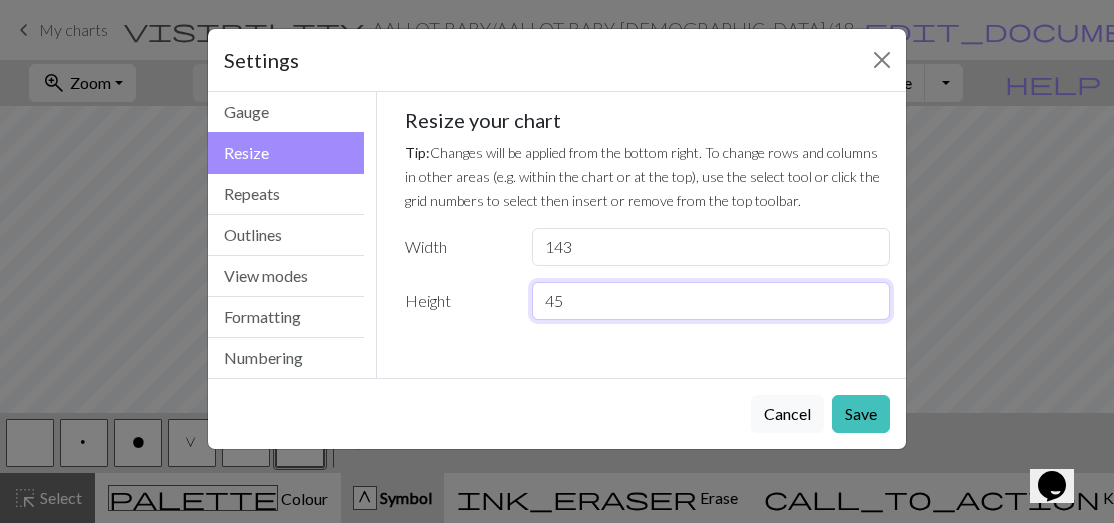 type on "45" 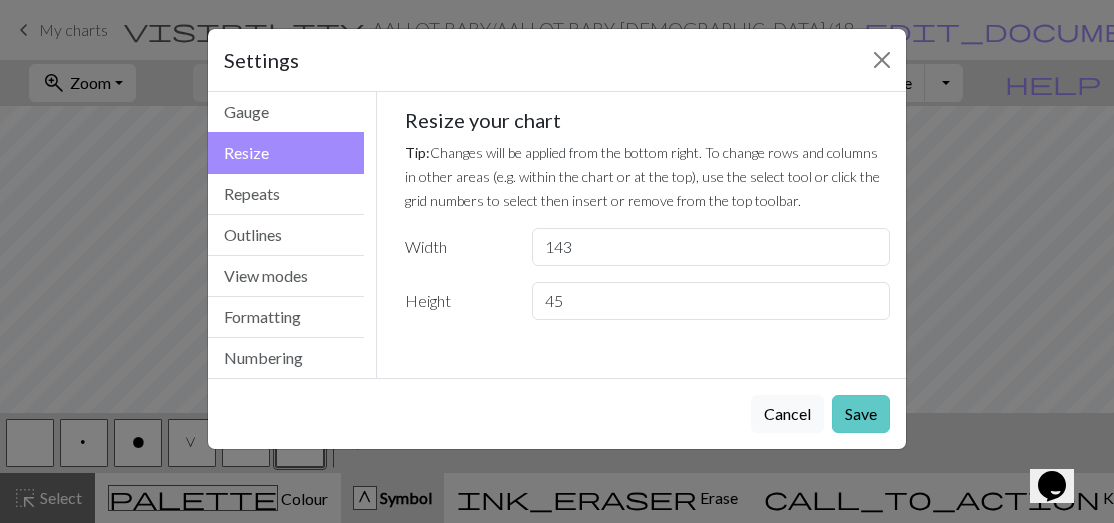 click on "Save" at bounding box center (861, 414) 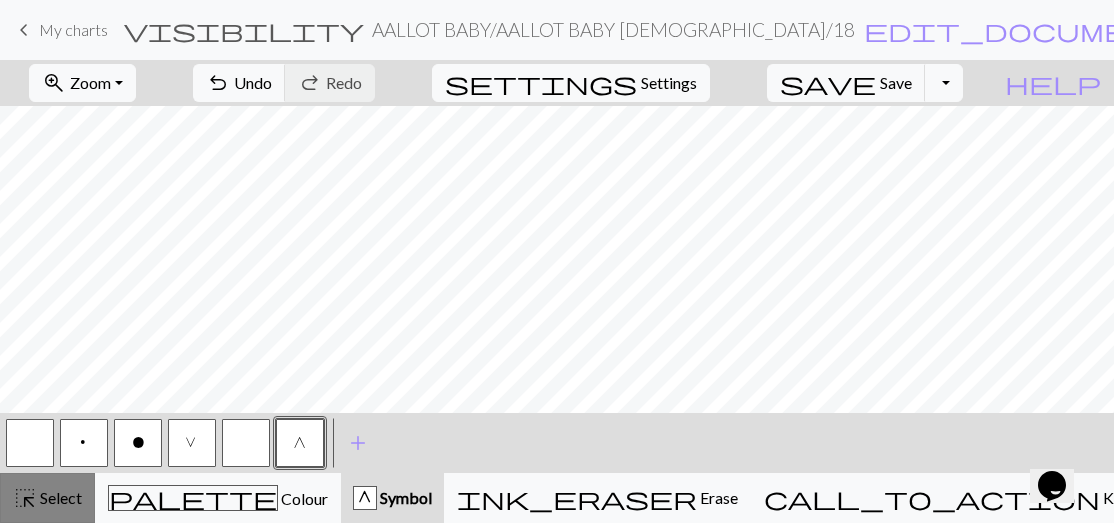 click on "highlight_alt   Select   Select" at bounding box center [47, 498] 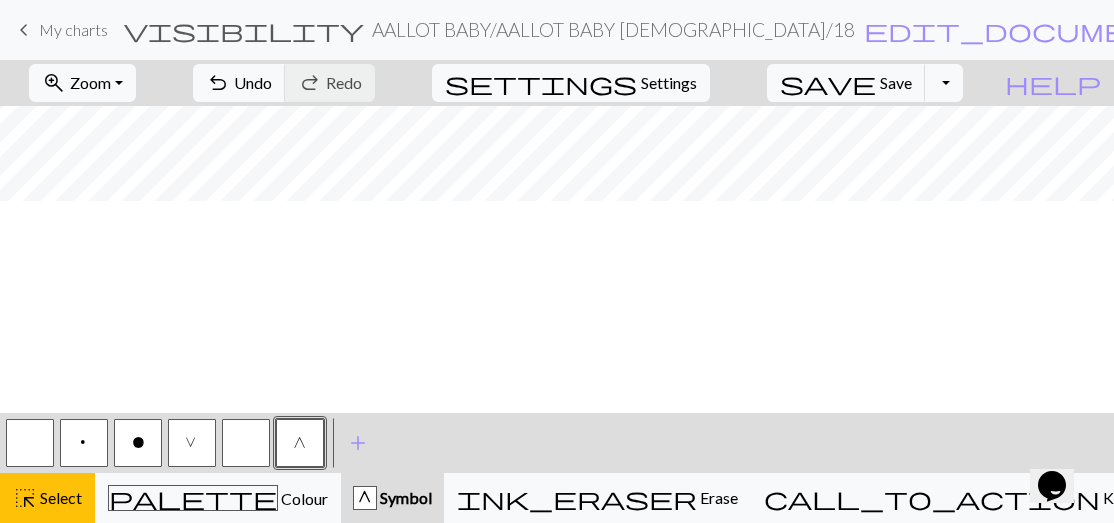 scroll, scrollTop: 0, scrollLeft: 0, axis: both 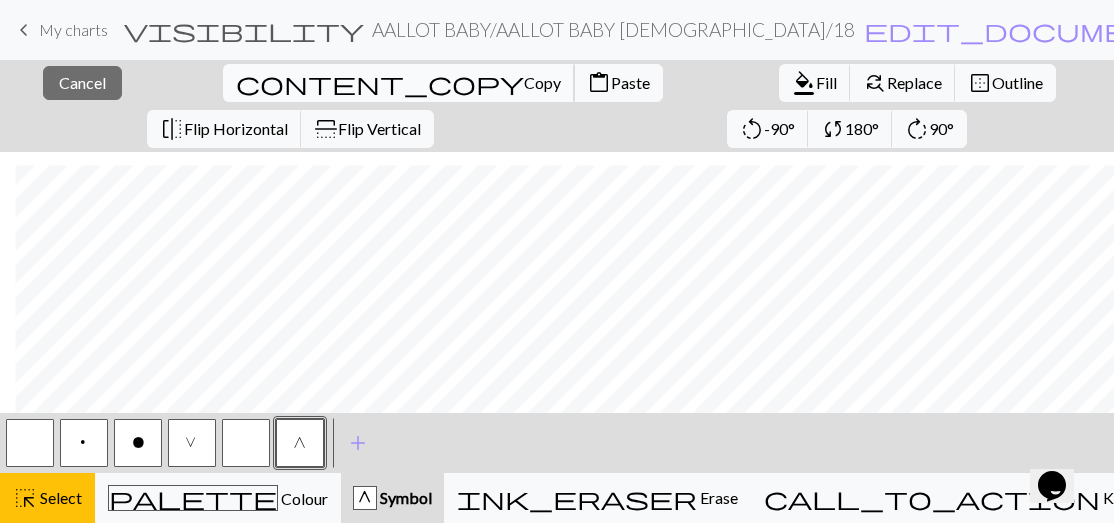 click on "Copy" at bounding box center [542, 82] 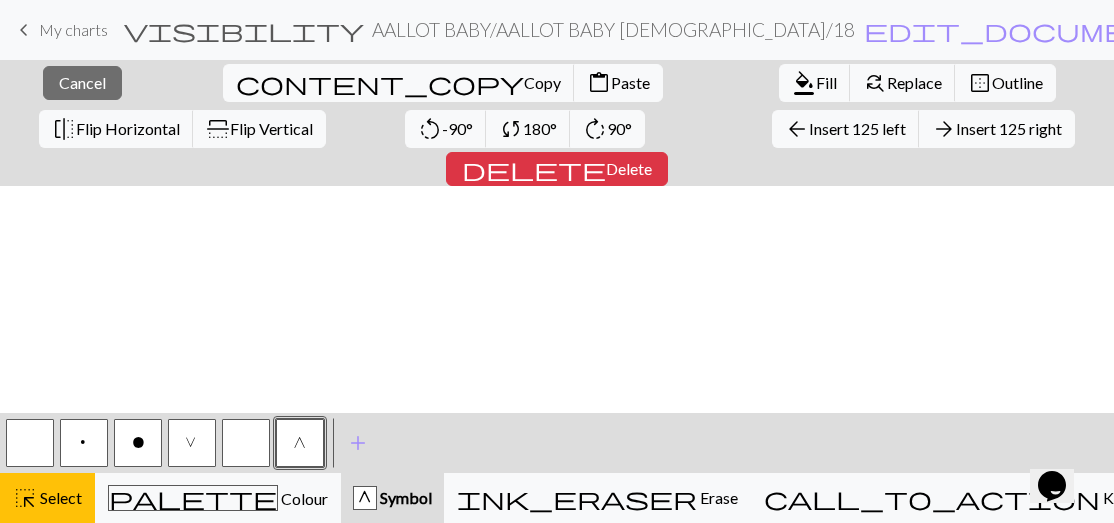 scroll, scrollTop: 0, scrollLeft: 884, axis: horizontal 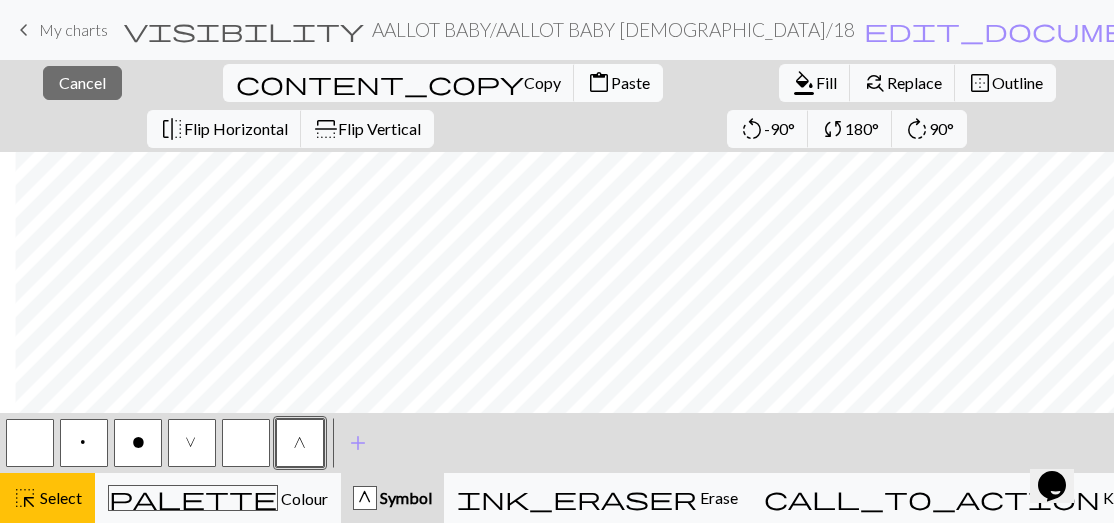 click on "Paste" at bounding box center (630, 82) 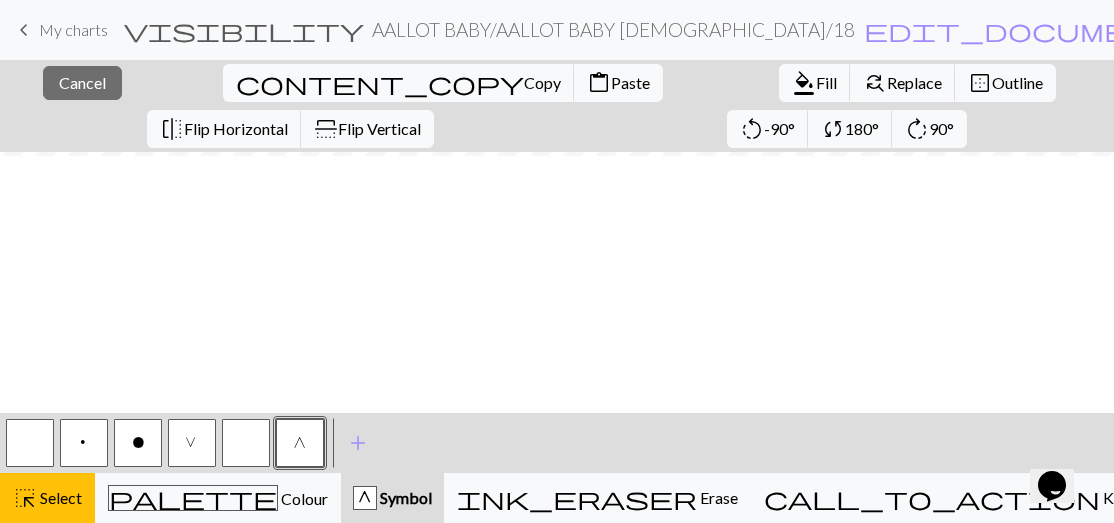 scroll, scrollTop: 0, scrollLeft: 0, axis: both 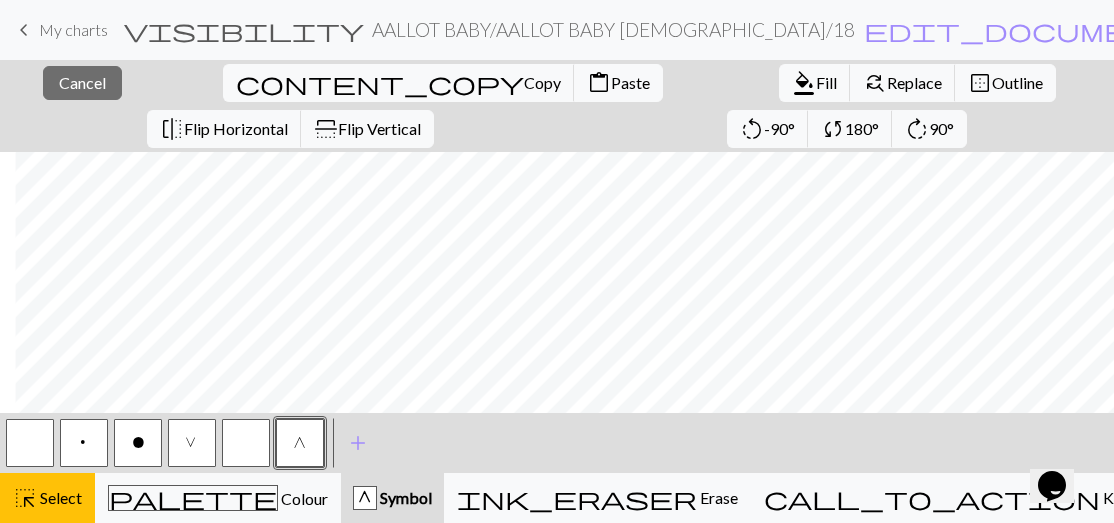 click at bounding box center [30, 443] 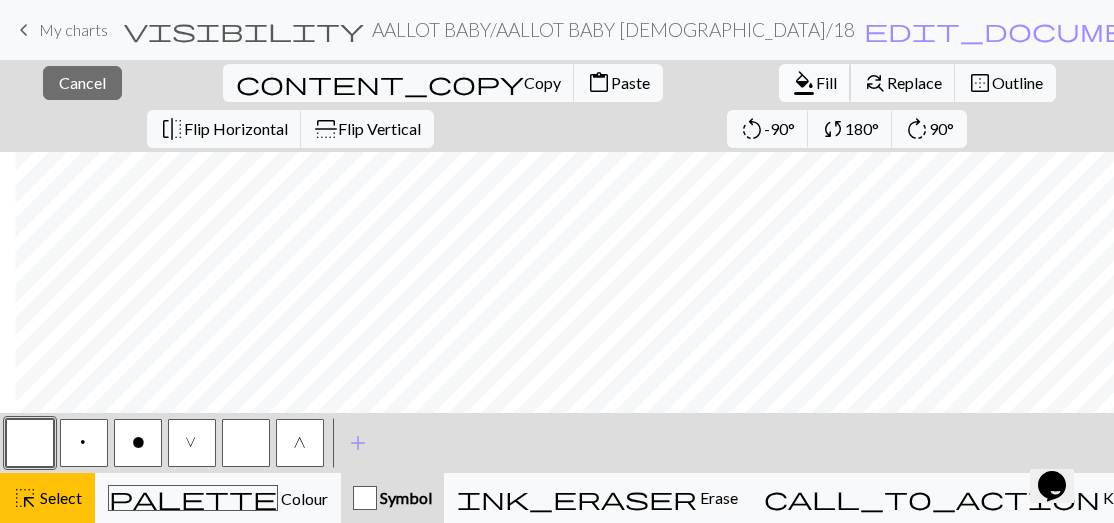 click on "Fill" at bounding box center (826, 82) 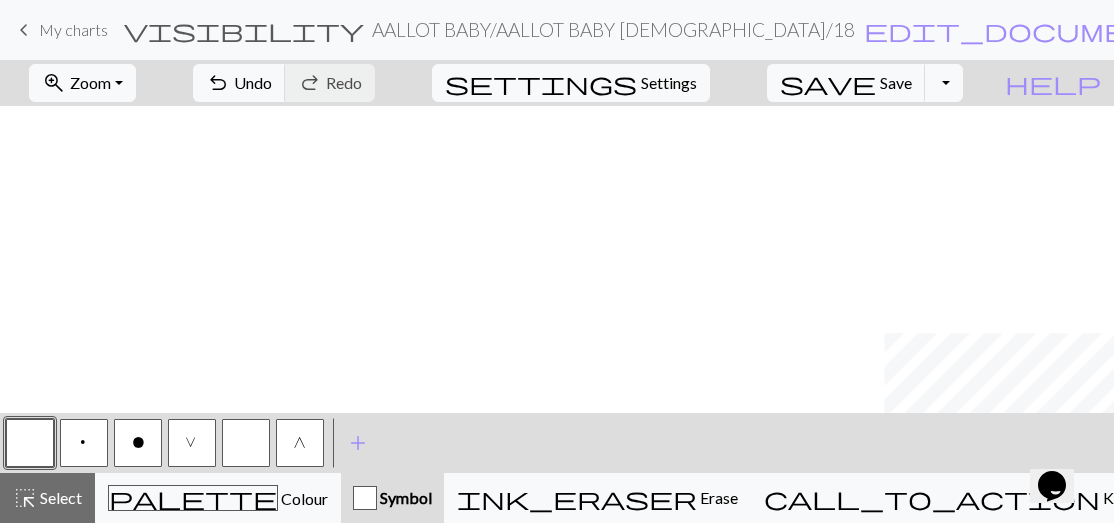 scroll, scrollTop: 227, scrollLeft: 884, axis: both 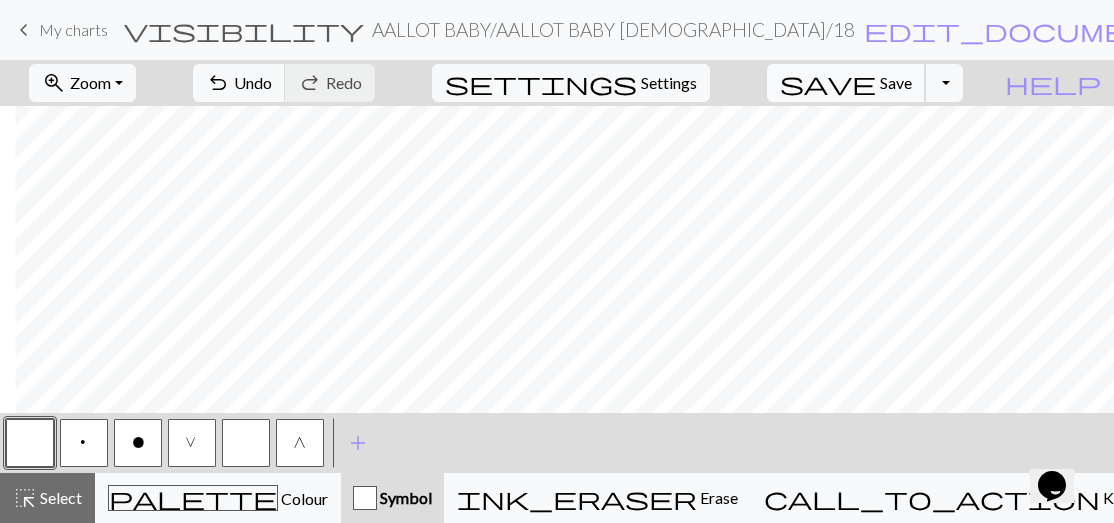 click on "Save" at bounding box center [896, 82] 